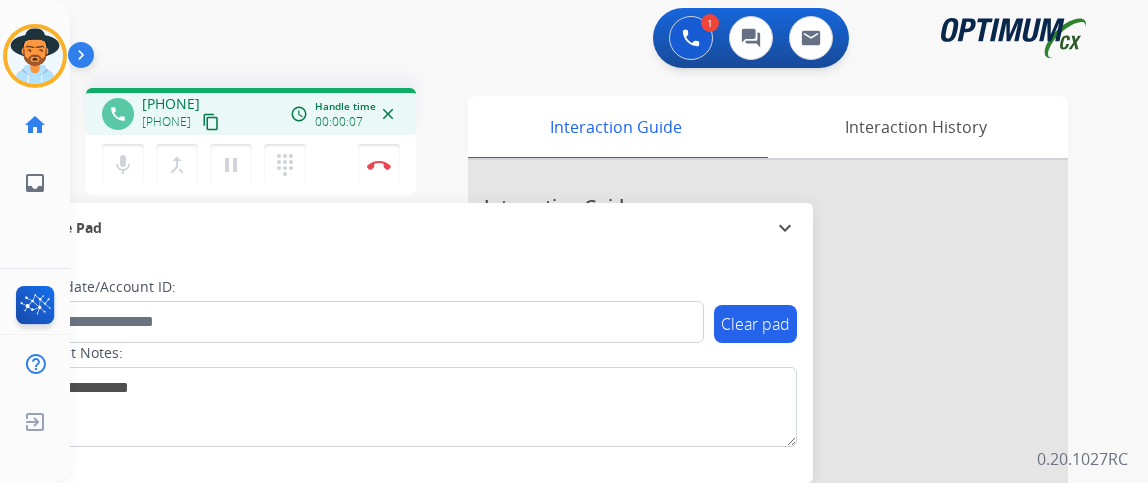 scroll, scrollTop: 0, scrollLeft: 0, axis: both 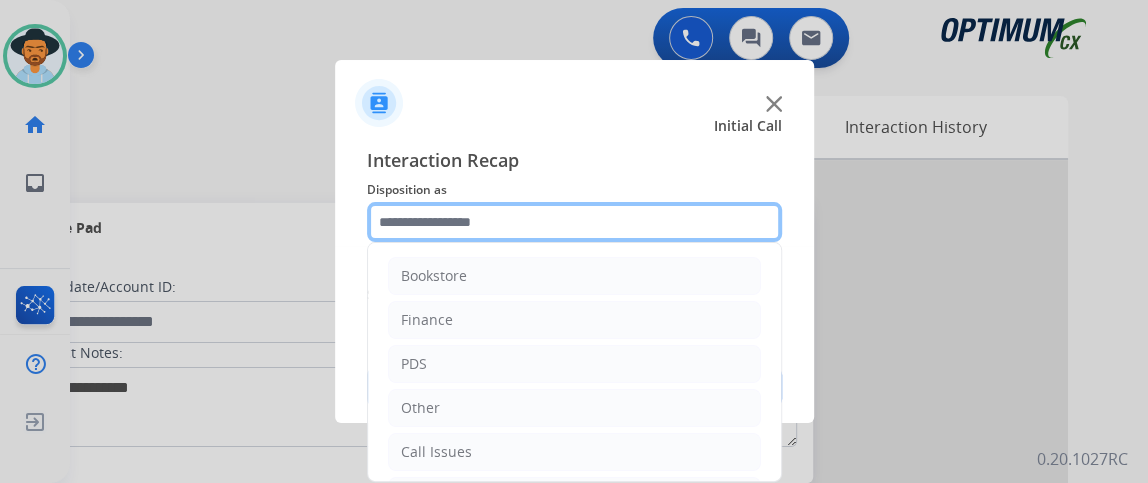 click 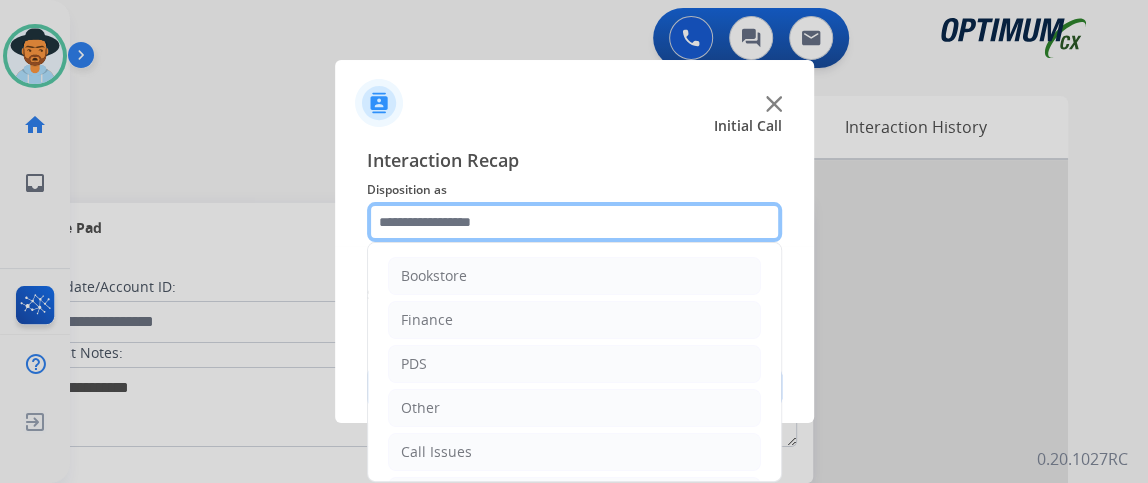 scroll, scrollTop: 131, scrollLeft: 0, axis: vertical 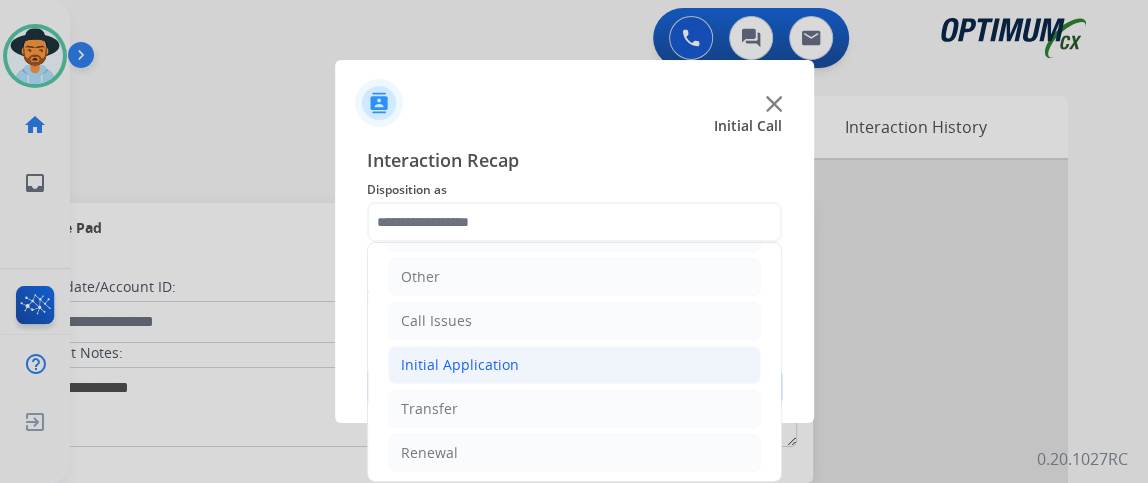 click on "Initial Application" 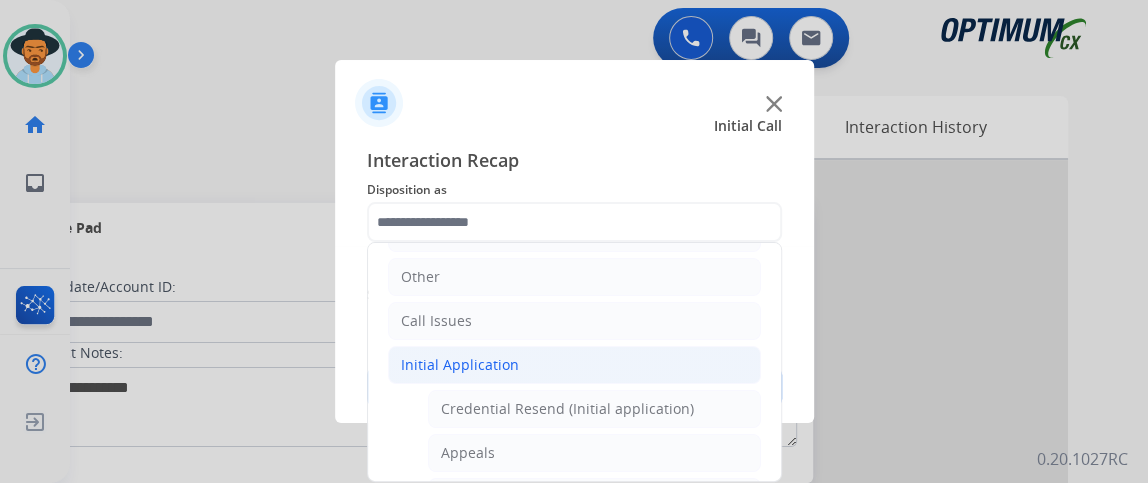 click on "Initial Application Credential Resend (Initial application) Appeals Stuck in Staff Review Paper Exam Status Online Walk-Through (Initial application) Names Change Questions/Assistance (Initial application) Endorsement Number Not Working No Show VV Fax Receipt Confirmation (Initial application) Initial Application Price Increase Search Request V3 Request Credential Type Change Admin Change Notice - Temporary No Show Exam Visit Cancelation Request Language Specialization Change Exam Special Accommodation VVProb Questions Paper Application Status General Questions (Initial application) Ready to Schedule Info Pearson Vue/Exam Authorization Extend Deadline (Initial application)" 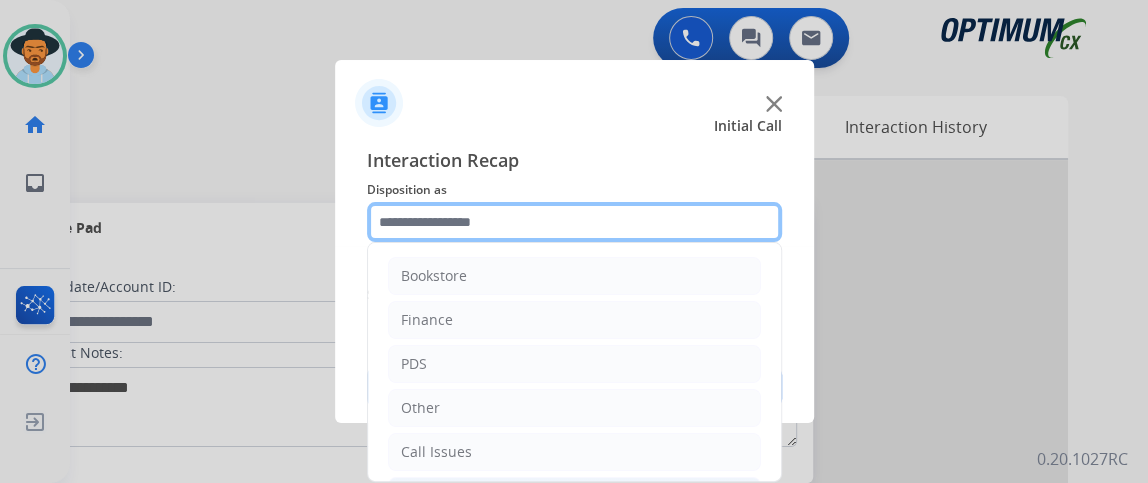 click 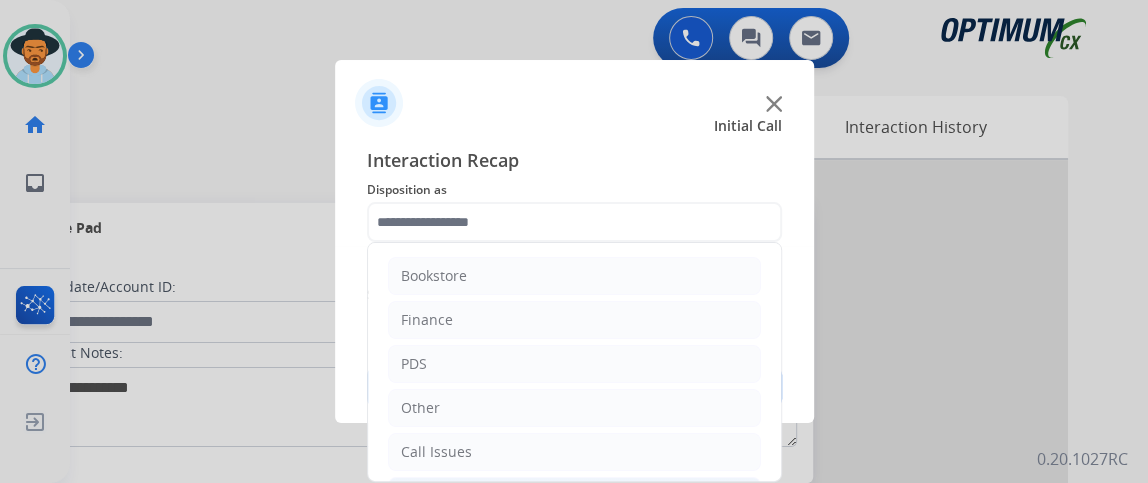 drag, startPoint x: 765, startPoint y: 258, endPoint x: 771, endPoint y: 294, distance: 36.496574 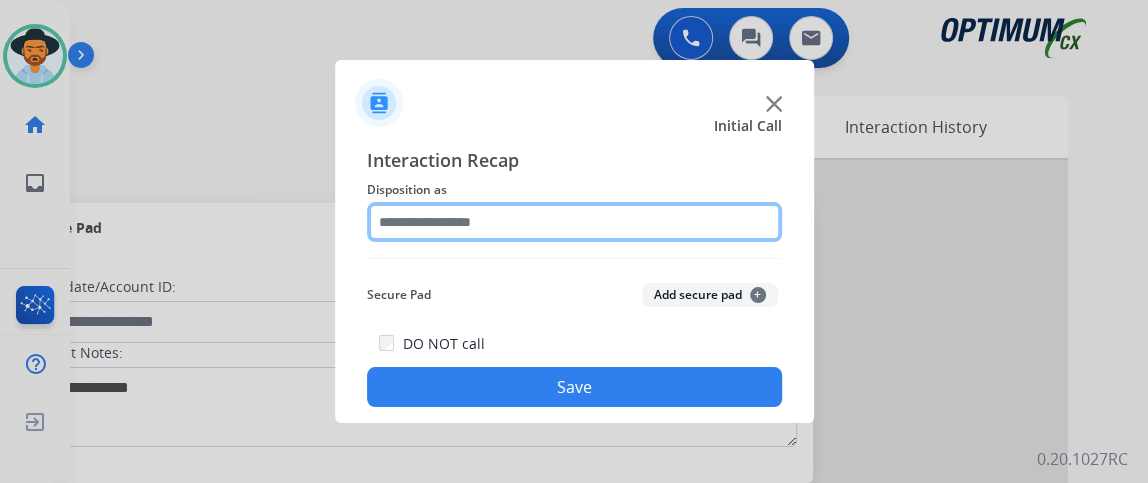 click 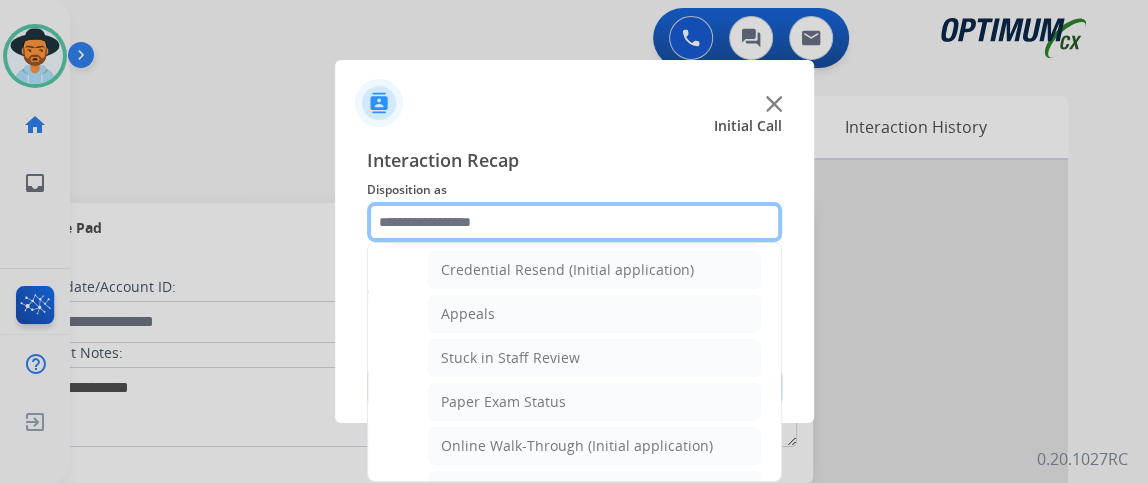 scroll, scrollTop: 310, scrollLeft: 0, axis: vertical 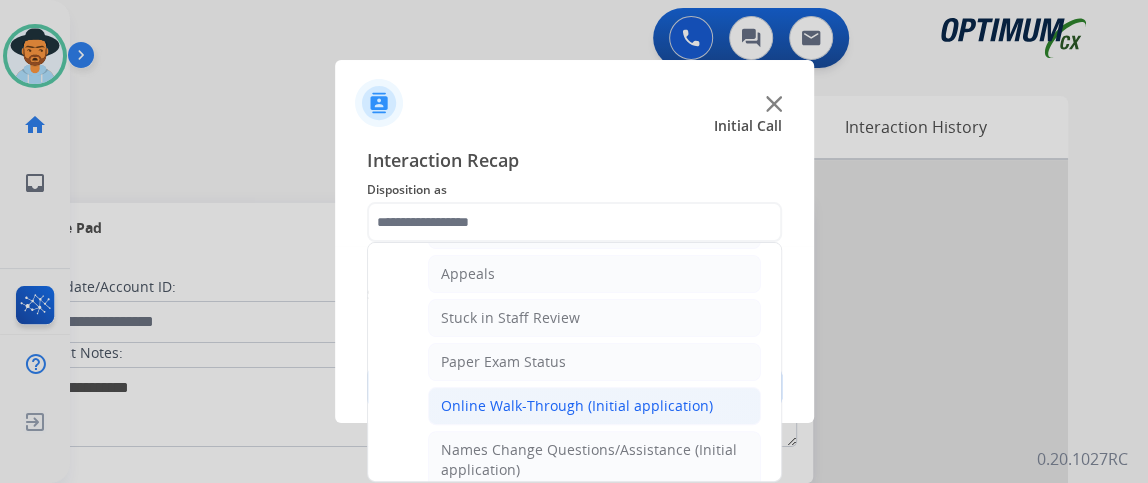 click on "Online Walk-Through (Initial application)" 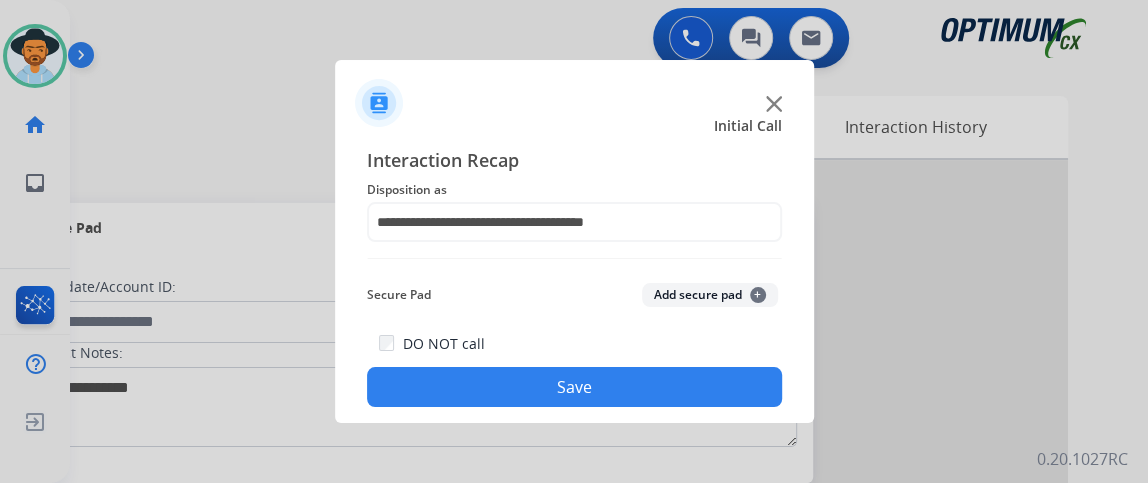 click on "Save" 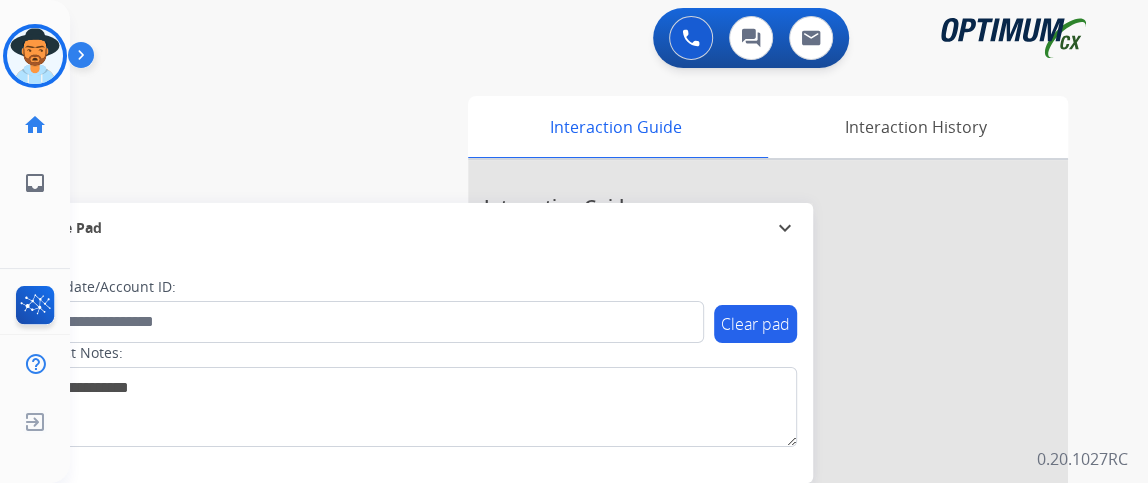 click on "swap_horiz Break voice bridge close_fullscreen Connect 3-Way Call merge_type Separate 3-Way Call  Interaction Guide   Interaction History  Interaction Guide arrow_drop_up  Welcome to EngageHQ   Internal Queue Transfer: How To  Secure Pad expand_more Clear pad Candidate/Account ID: Contact Notes:" at bounding box center [585, 489] 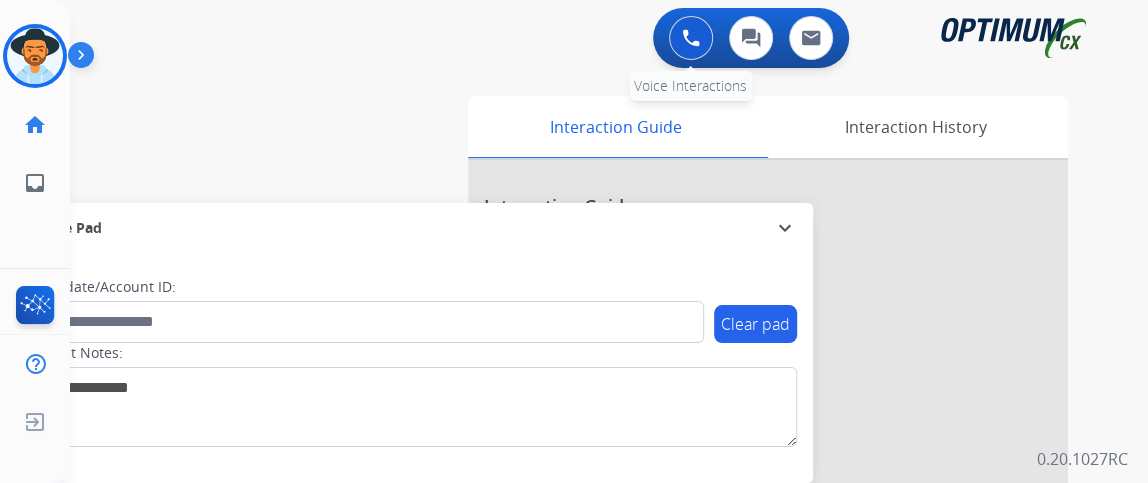 click at bounding box center (691, 38) 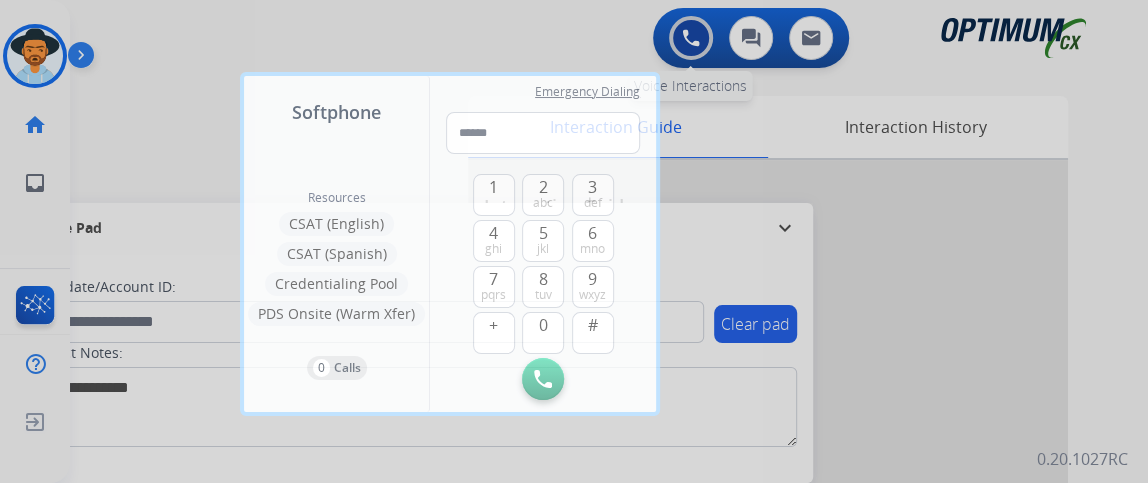 click at bounding box center [574, 241] 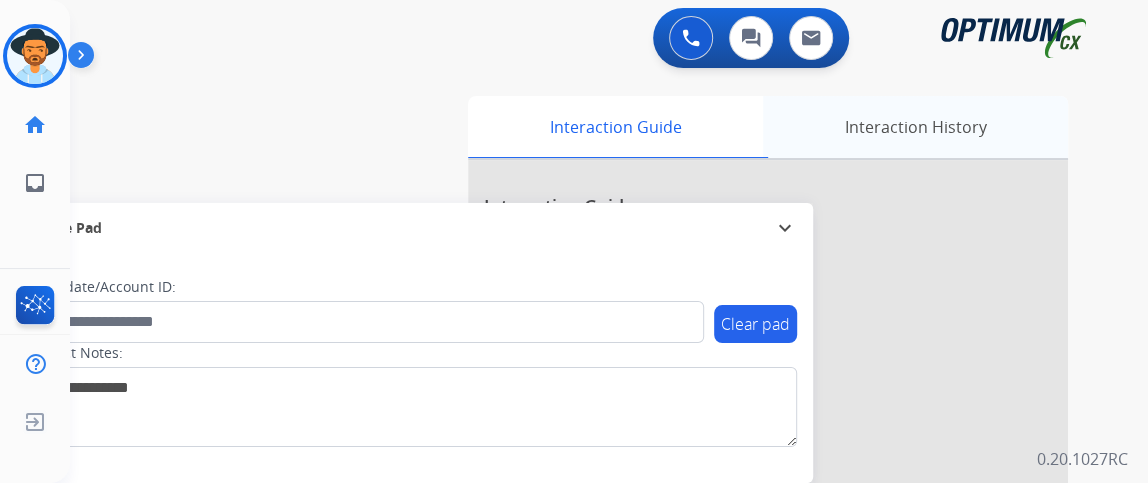 click on "Interaction History" at bounding box center [915, 127] 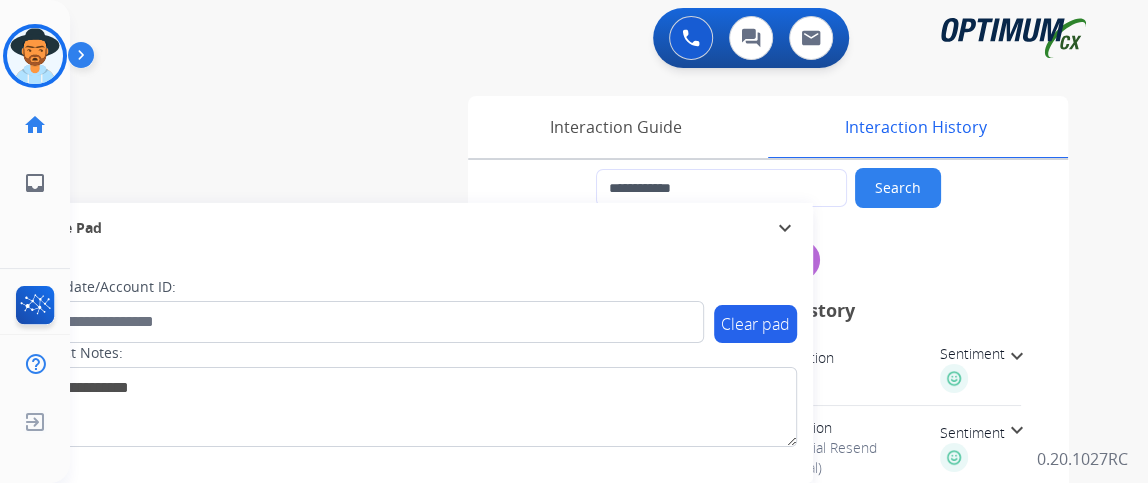 click on "expand_more" at bounding box center (785, 228) 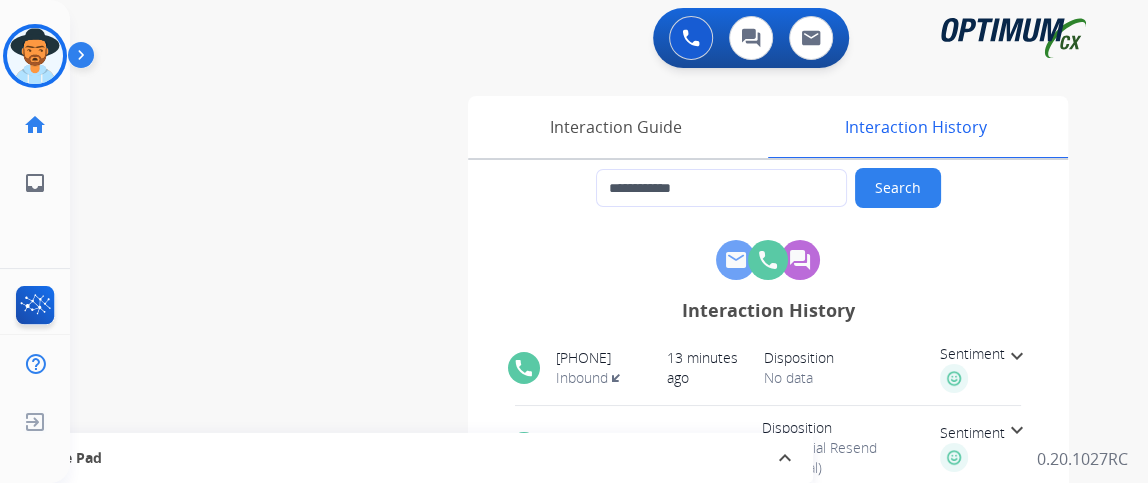 click on "transit_enterexit" at bounding box center [620, 378] 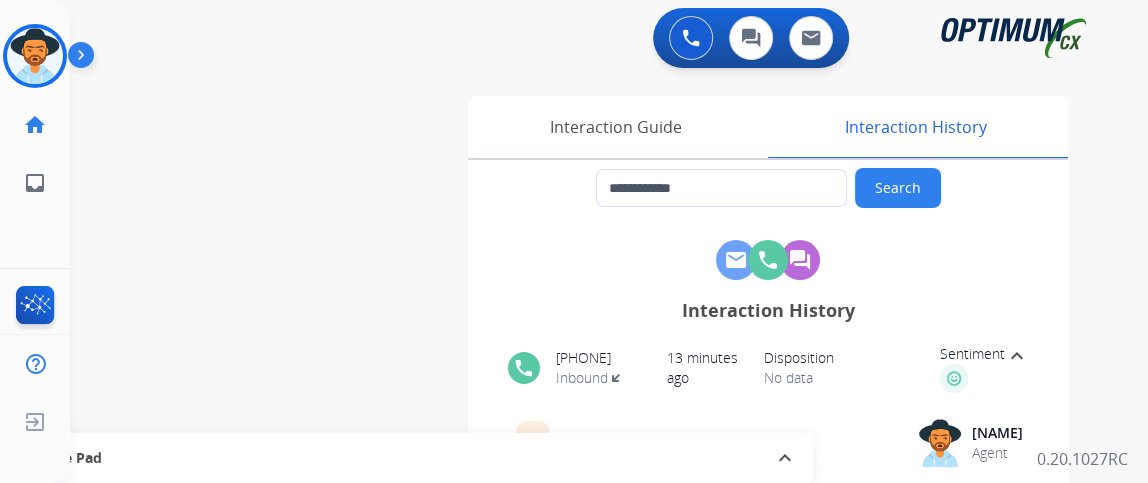 click on "transit_enterexit" at bounding box center (620, 378) 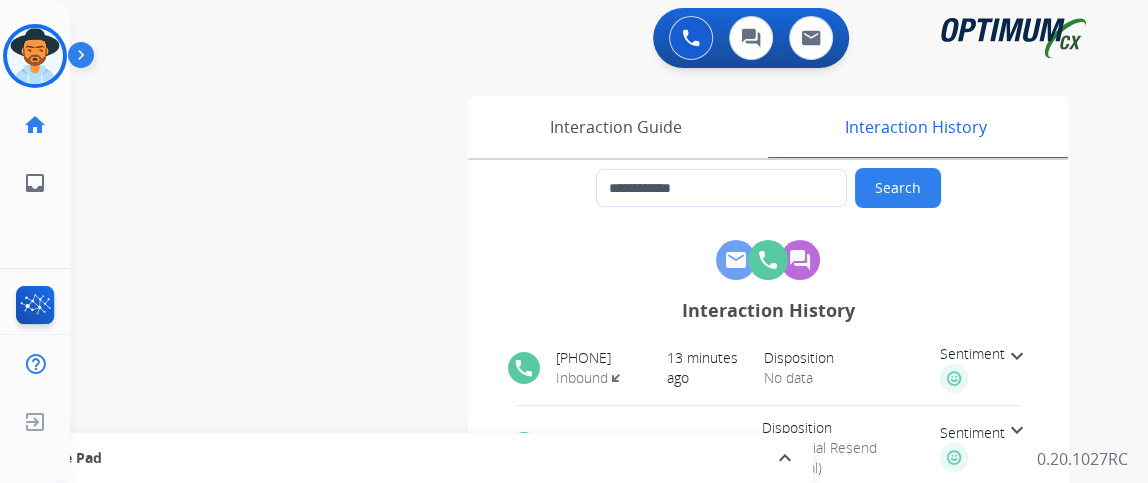 click on "transit_enterexit" at bounding box center [620, 378] 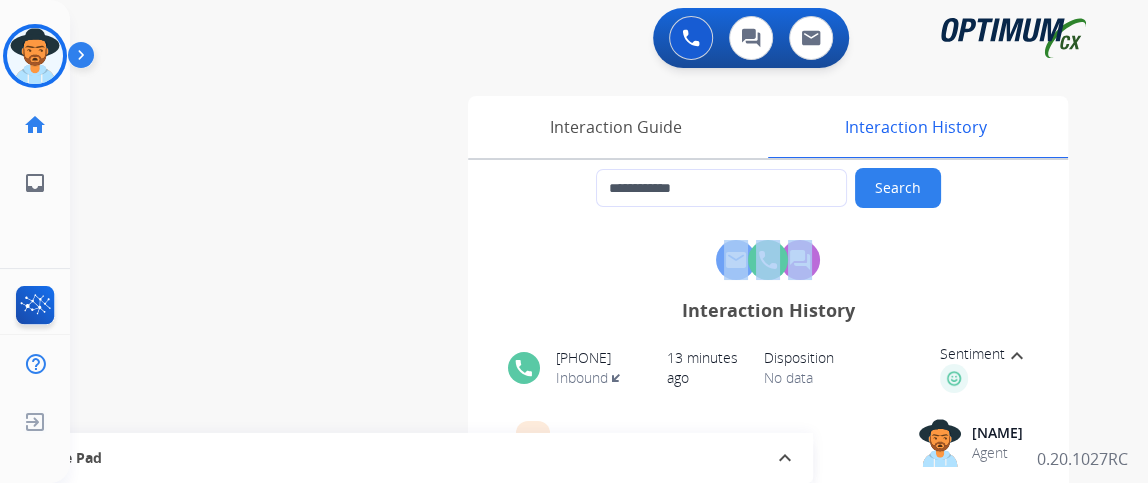 drag, startPoint x: 1144, startPoint y: 176, endPoint x: 1145, endPoint y: 230, distance: 54.00926 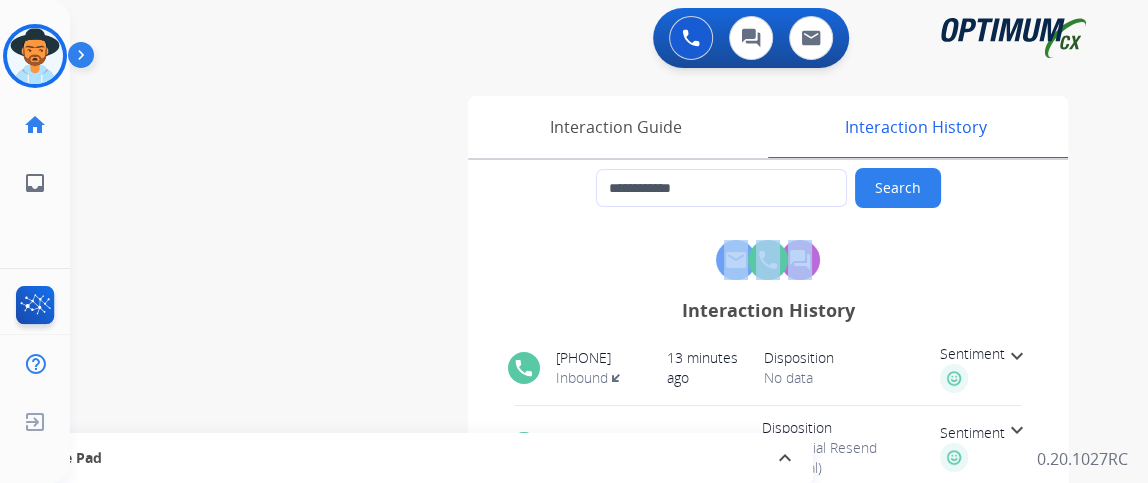 copy on "[PHONE]" 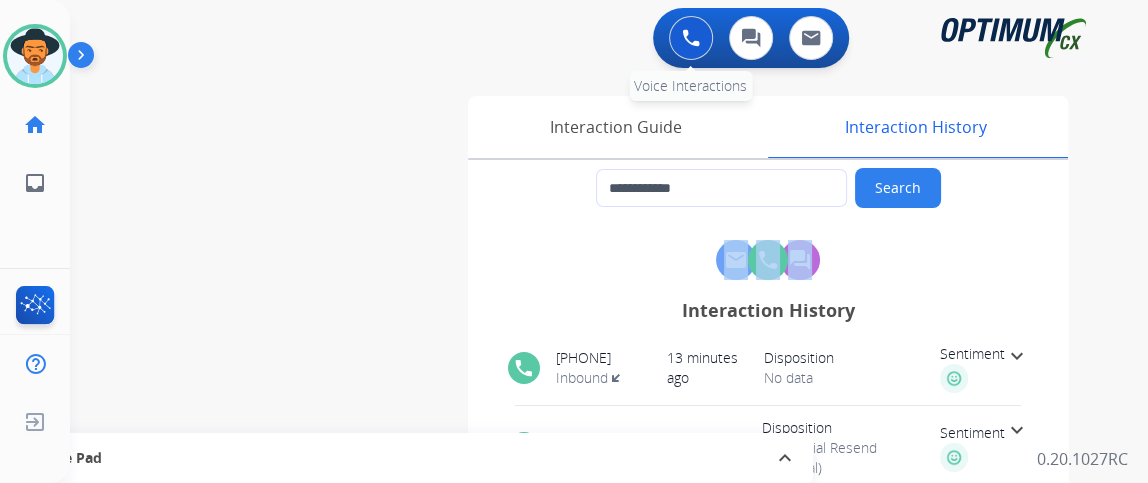 click at bounding box center (691, 38) 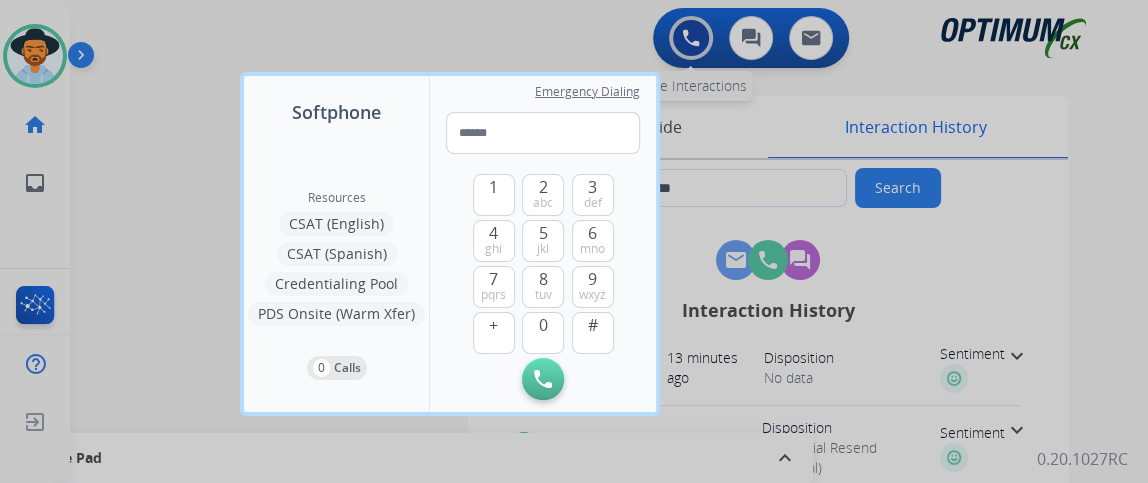 type on "**********" 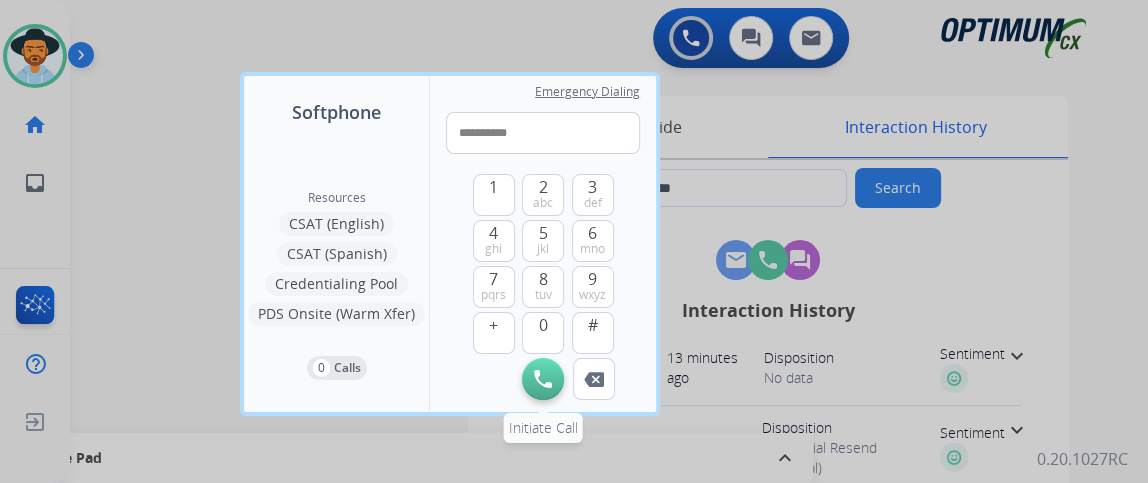 click at bounding box center (543, 379) 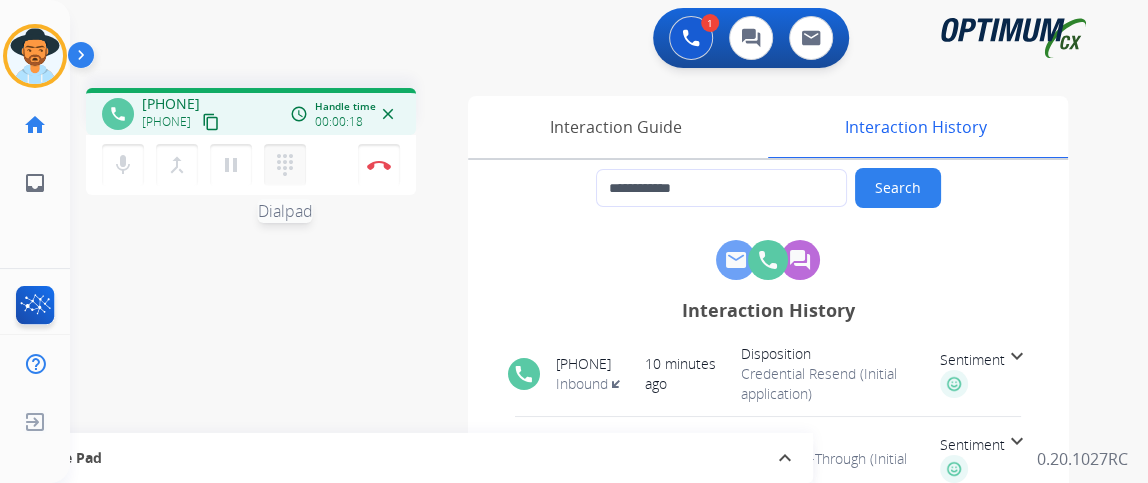 click on "dialpad" at bounding box center [285, 165] 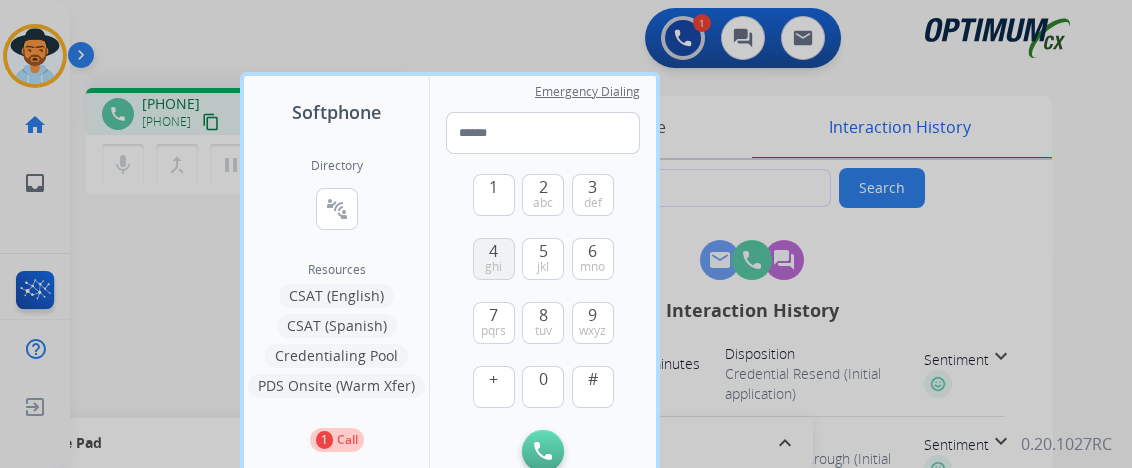 click on "ghi" at bounding box center [493, 267] 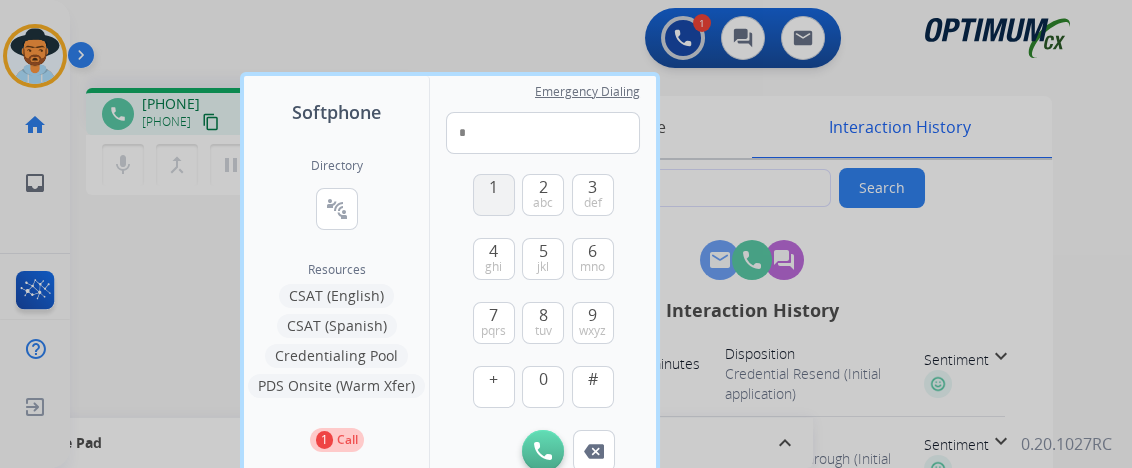 click on "1" at bounding box center [494, 195] 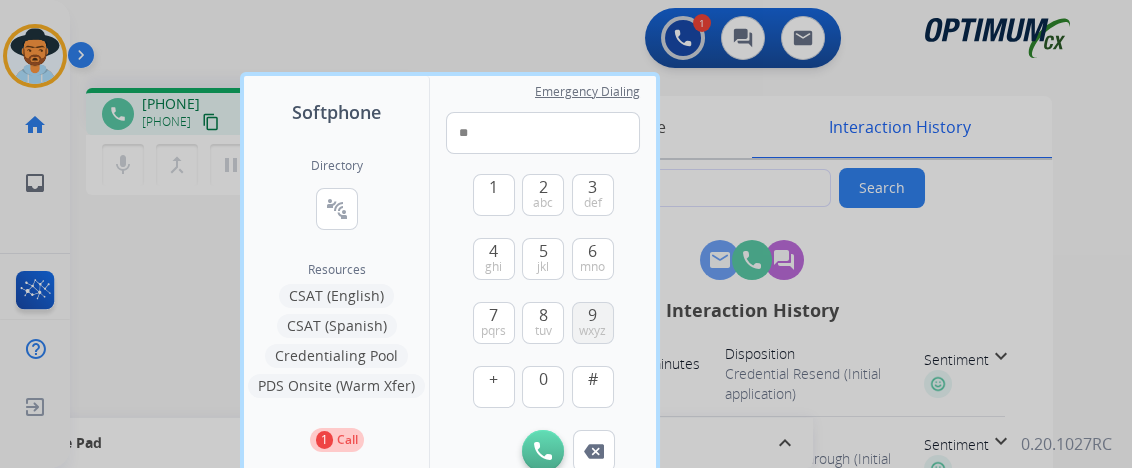 click on "[NUMBER] wxyz" at bounding box center (593, 323) 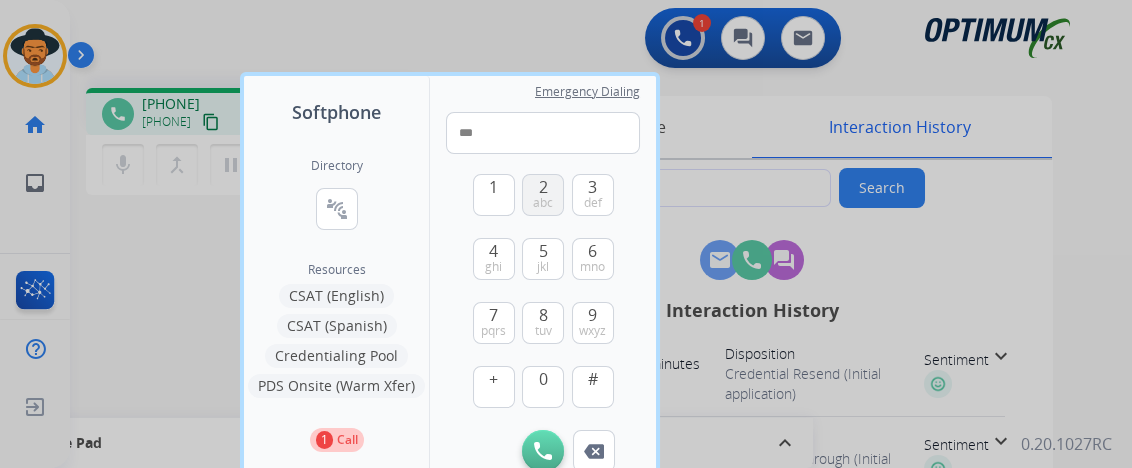 click on "abc" at bounding box center [543, 203] 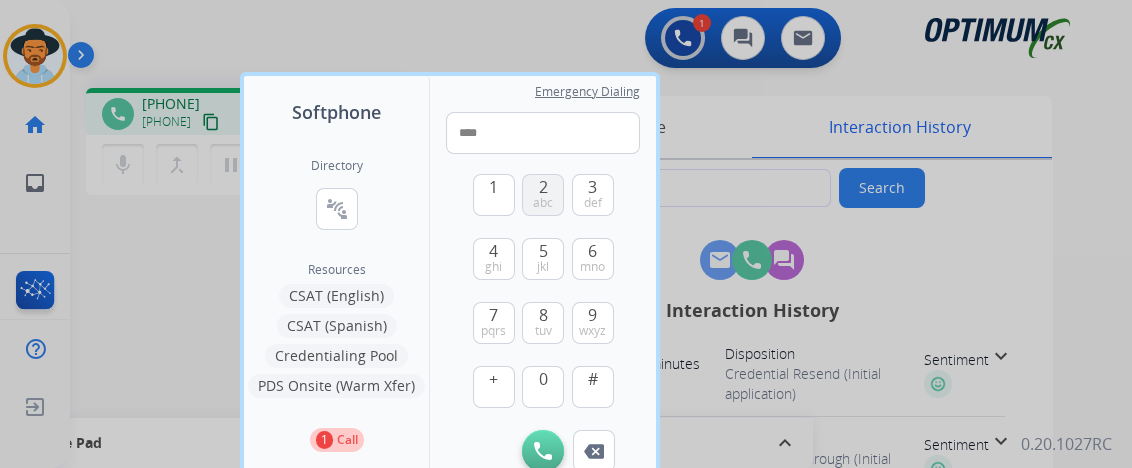 click on "abc" at bounding box center (543, 203) 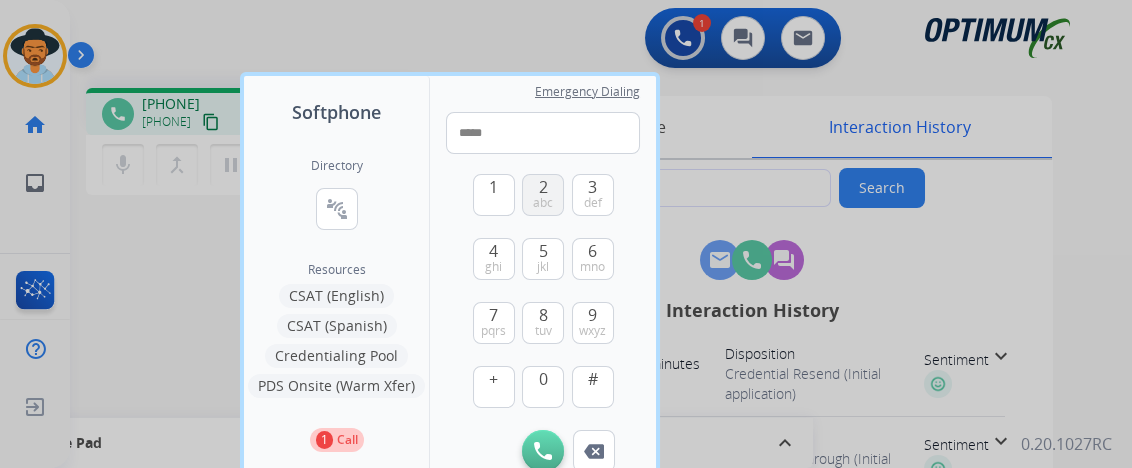 click on "abc" at bounding box center (543, 203) 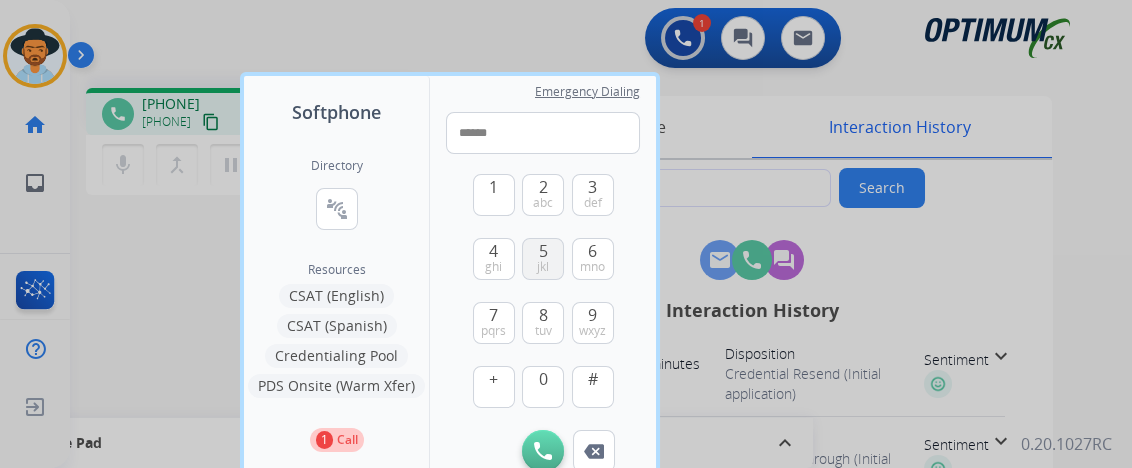 click on "5 jkl" at bounding box center (543, 259) 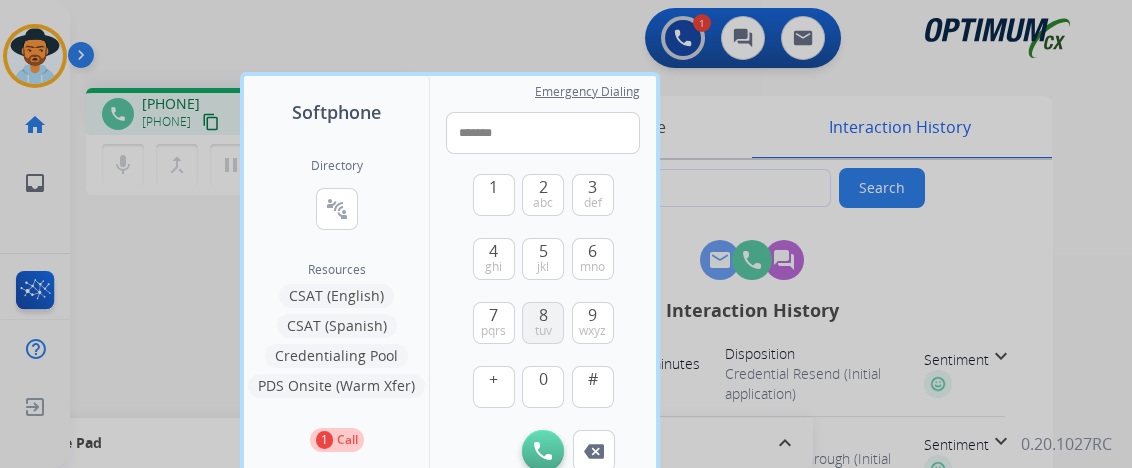 click on "8" at bounding box center (543, 315) 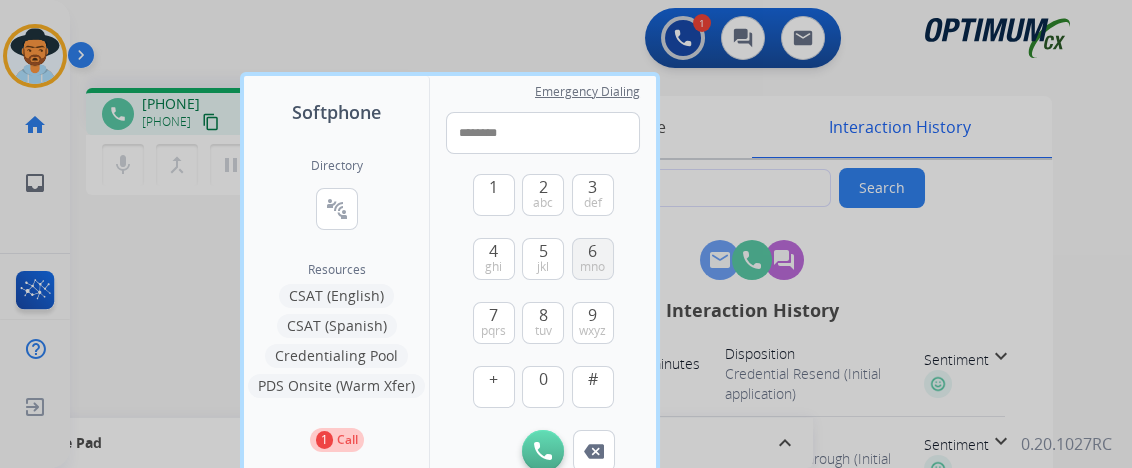 click on "mno" at bounding box center (592, 267) 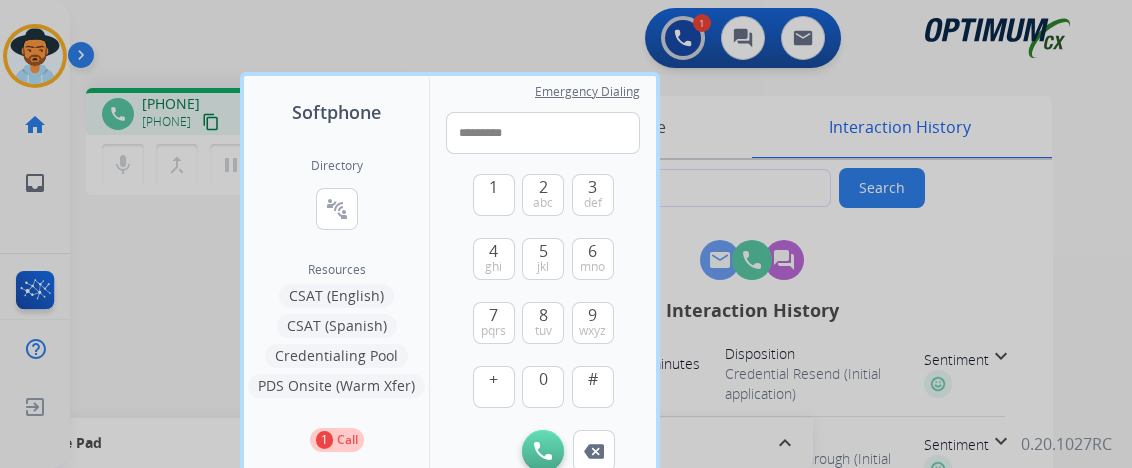 click at bounding box center (566, 234) 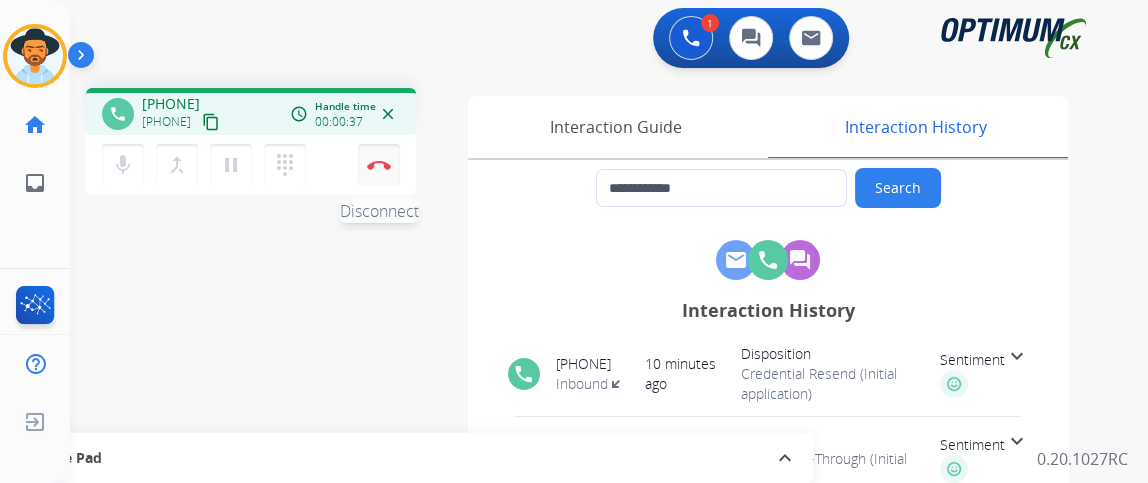 click at bounding box center [379, 165] 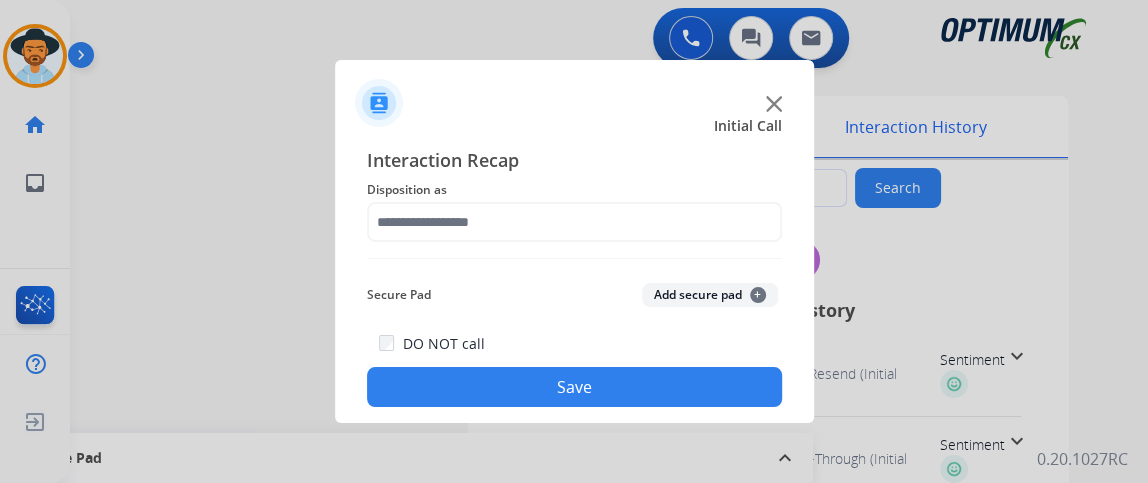 click on "Disposition as" 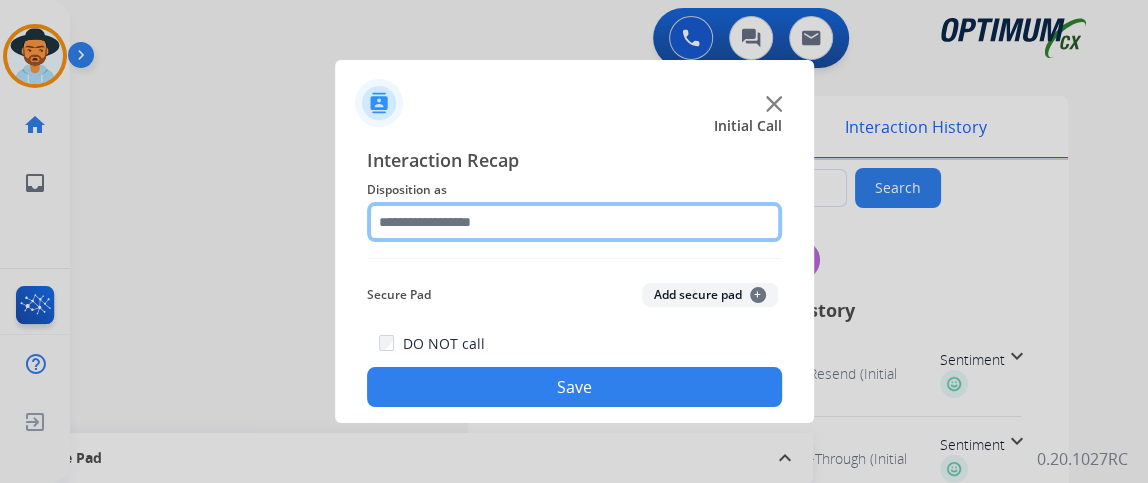 click 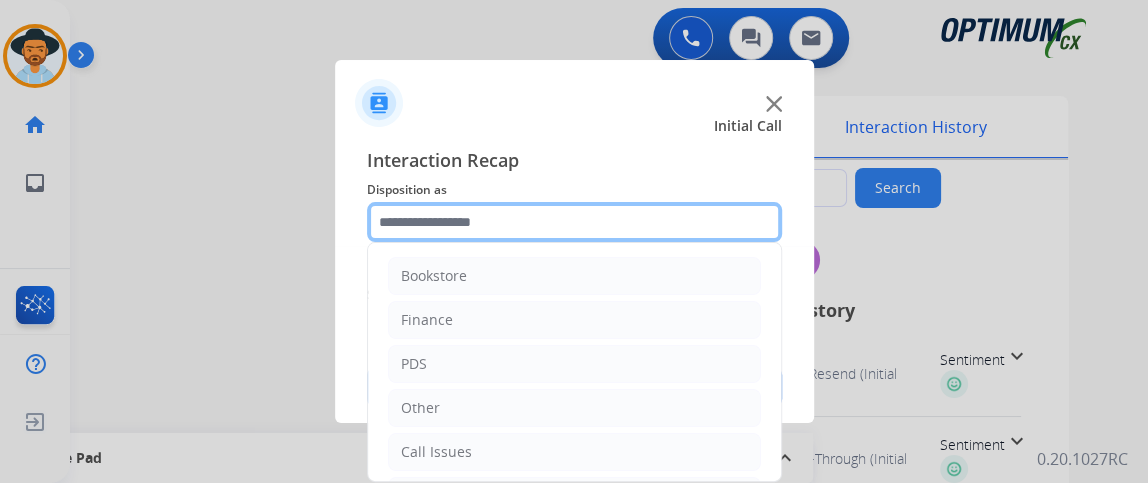 scroll, scrollTop: 131, scrollLeft: 0, axis: vertical 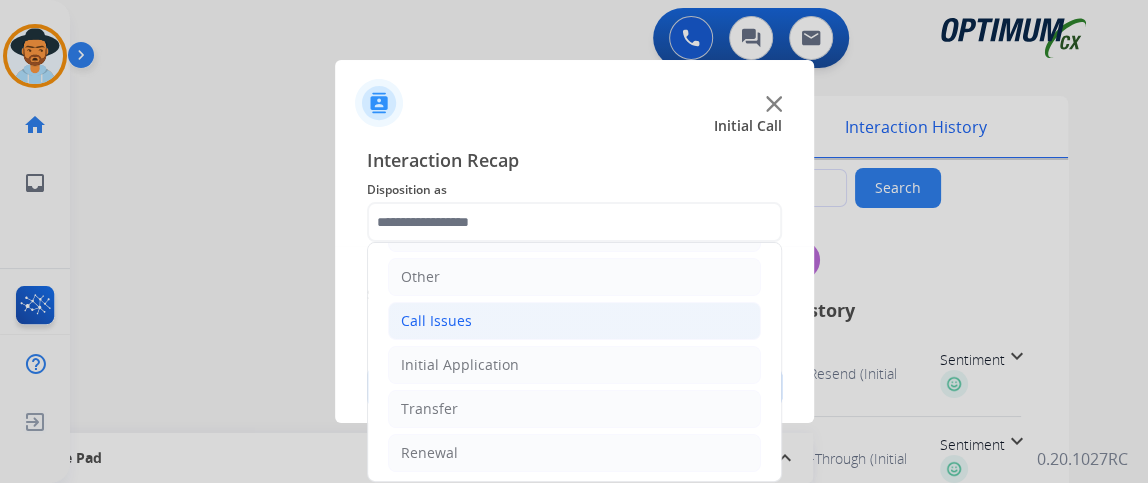 click on "Call Issues" 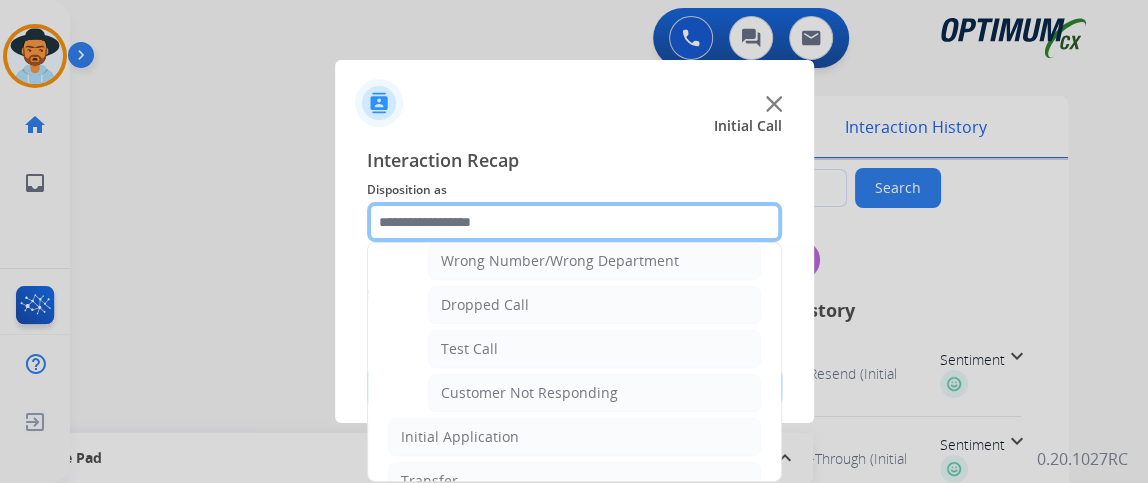 scroll, scrollTop: 330, scrollLeft: 0, axis: vertical 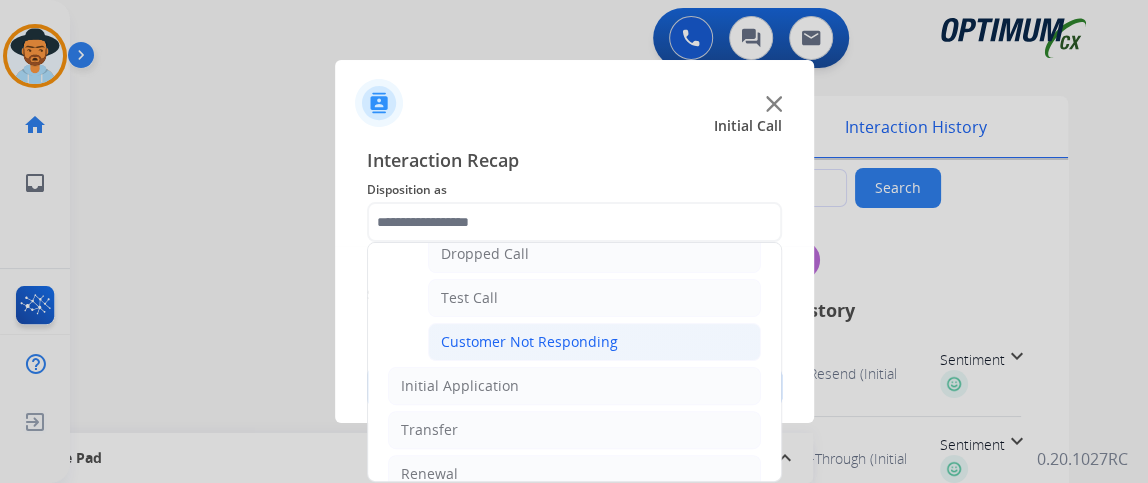 click on "Customer Not Responding" 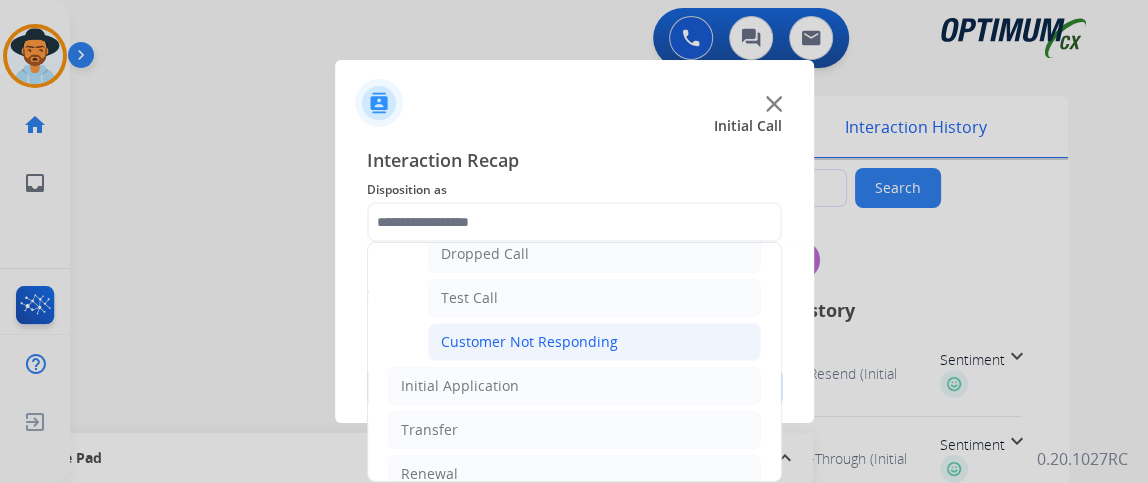 type on "**********" 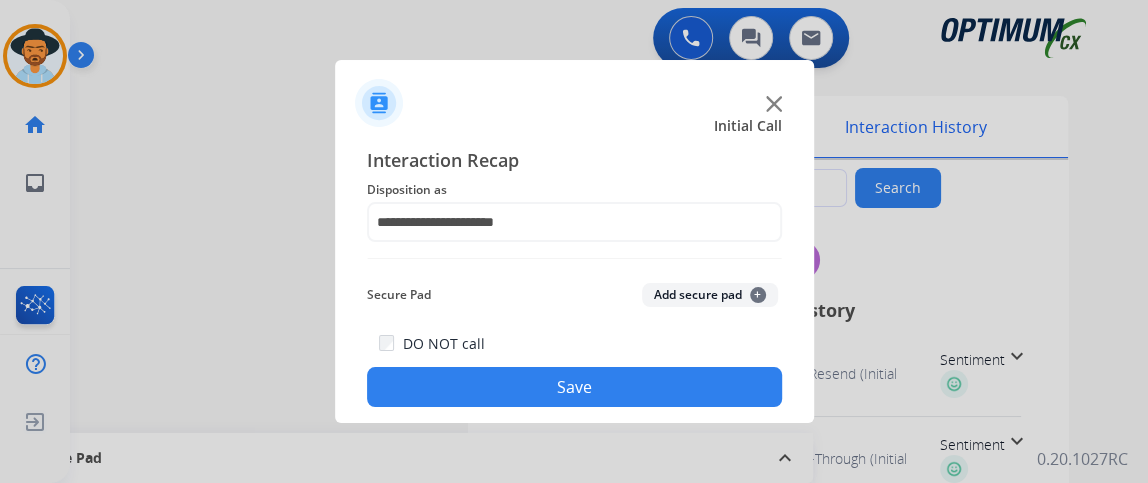 click on "Save" 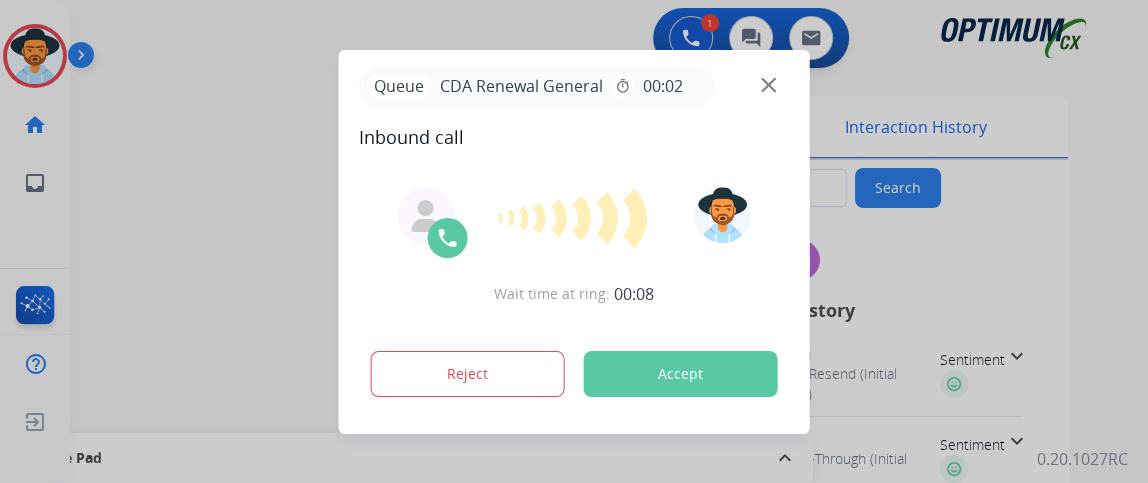 type on "**********" 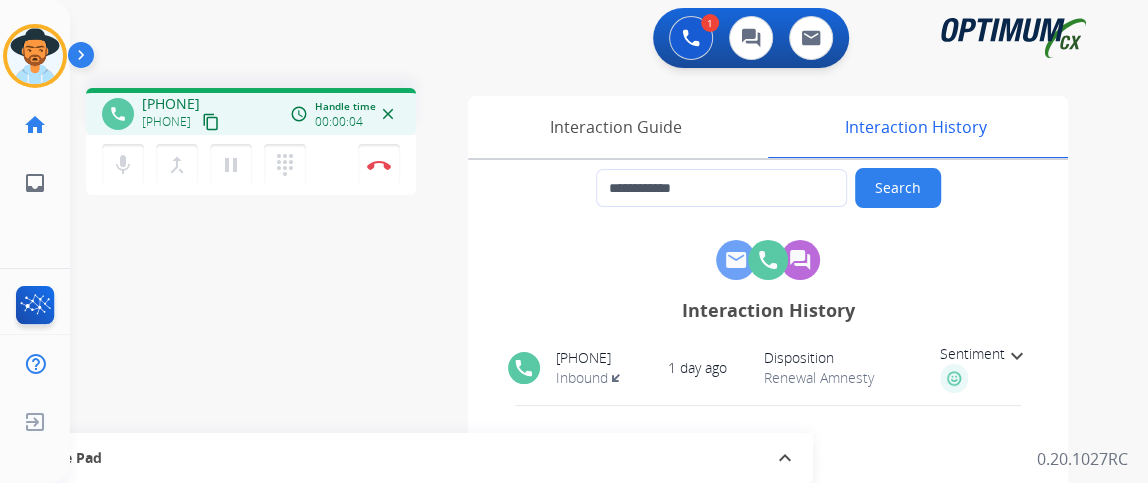 click on "content_copy" at bounding box center [211, 122] 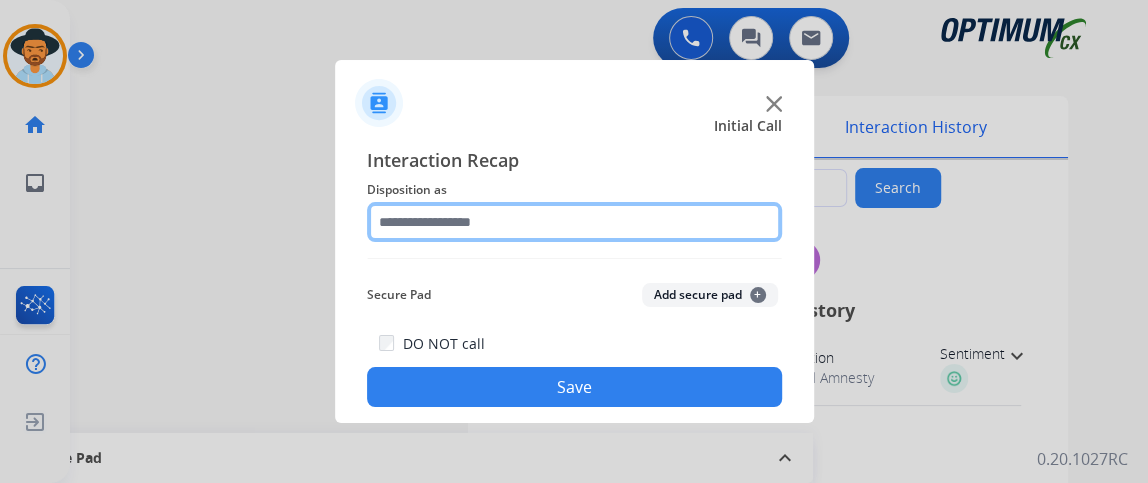 click 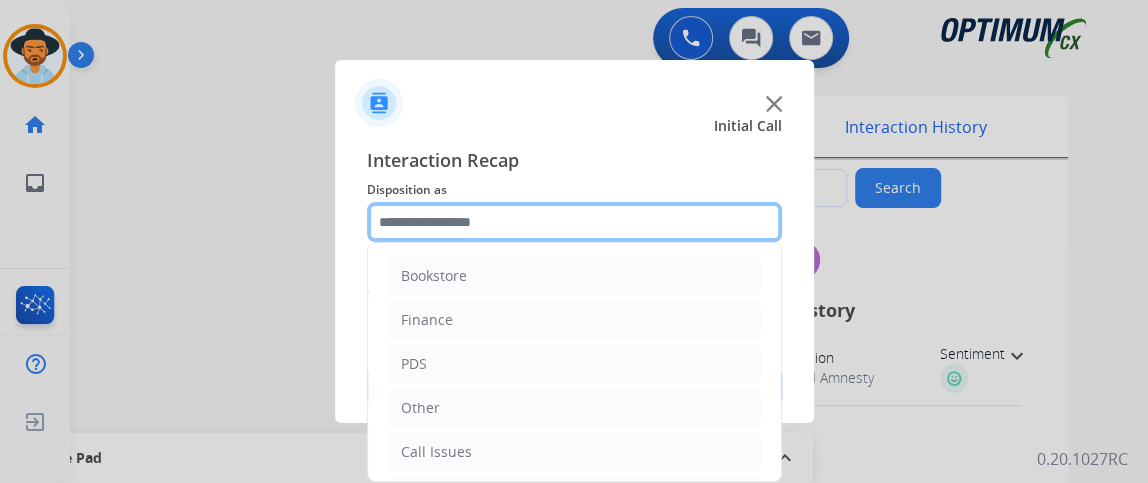 scroll, scrollTop: 131, scrollLeft: 0, axis: vertical 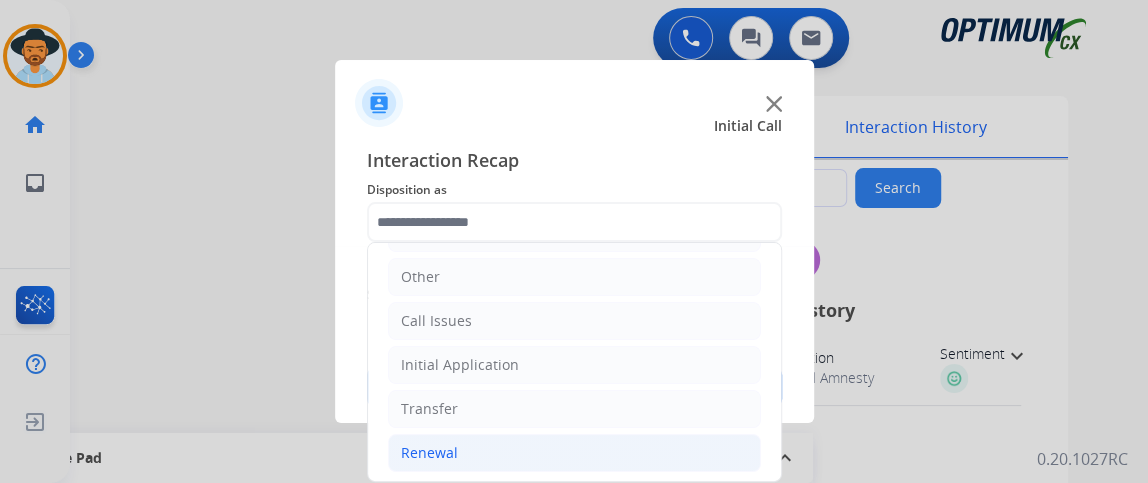 click on "Renewal" 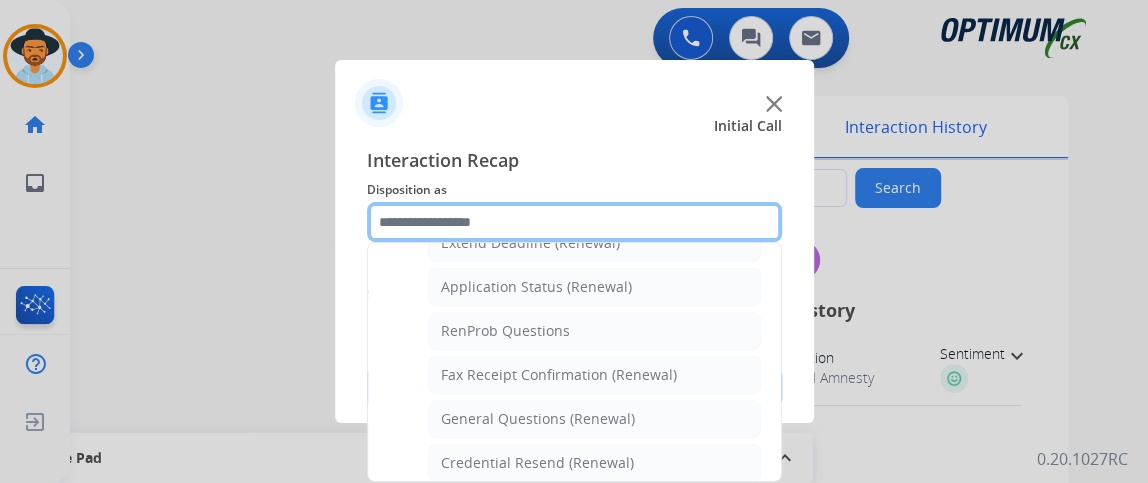 scroll, scrollTop: 593, scrollLeft: 0, axis: vertical 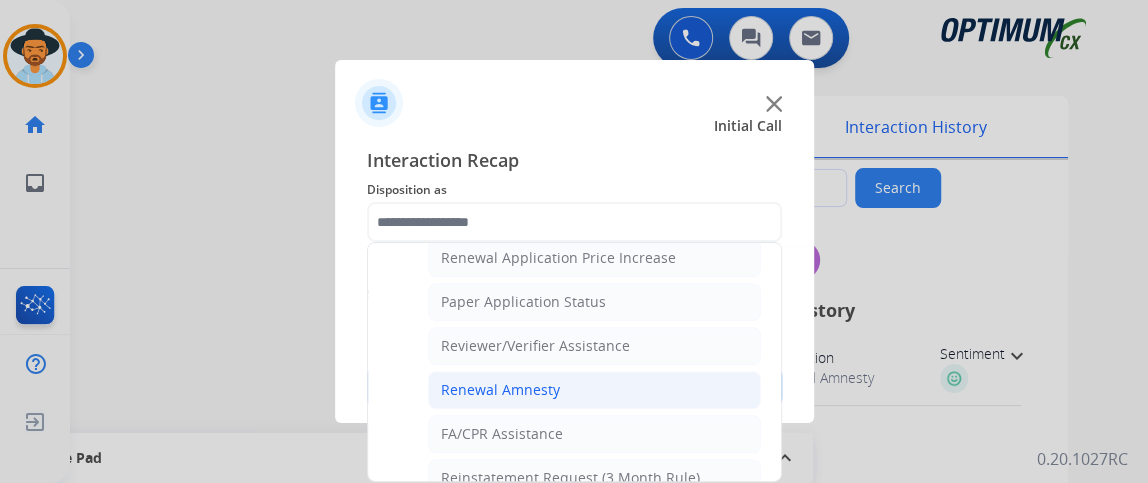 click on "Renewal Amnesty" 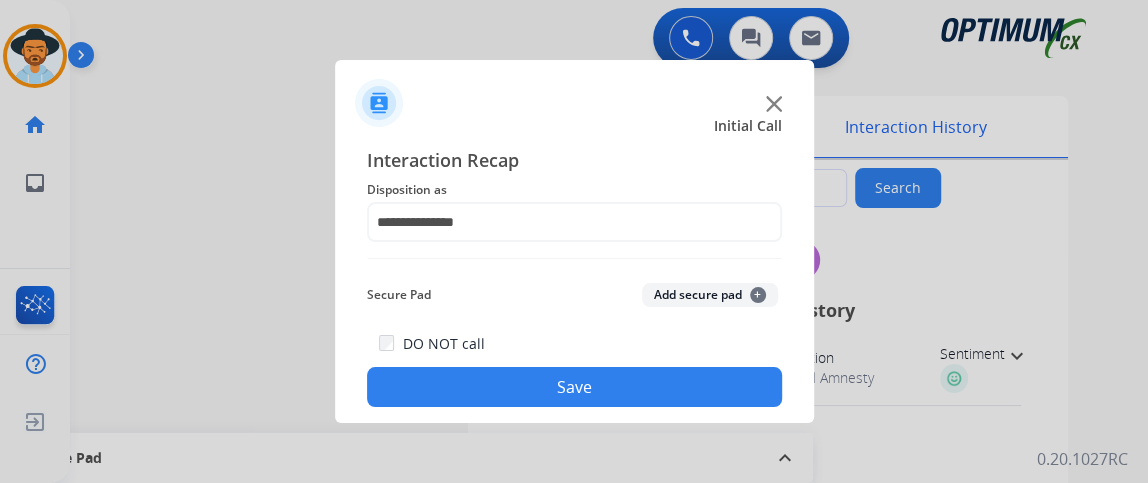 click on "**********" 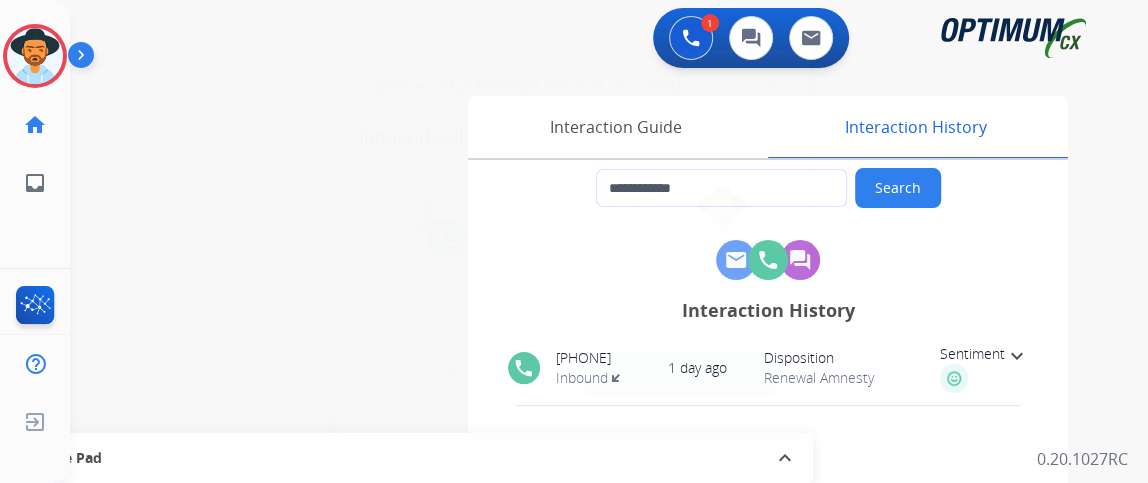 type on "**********" 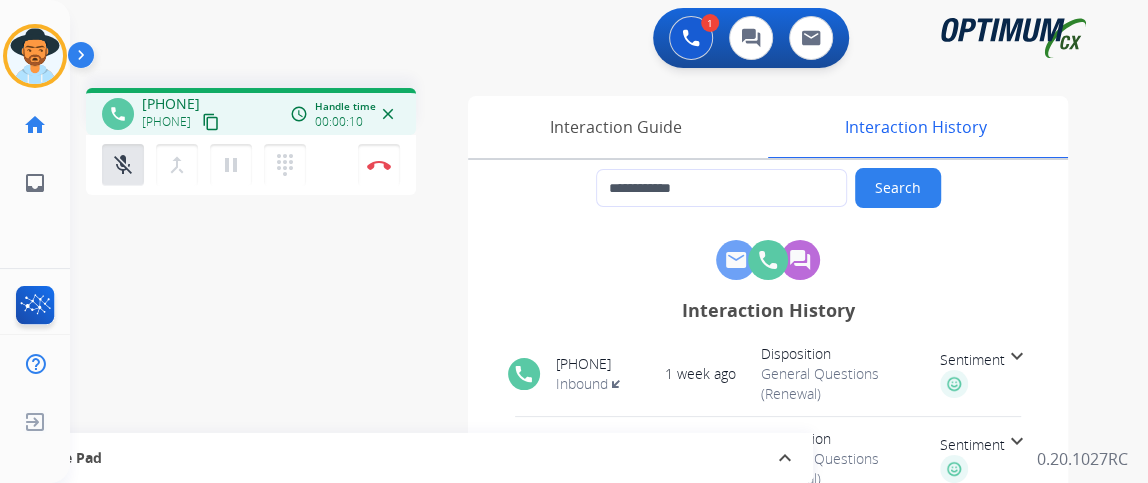 click on "content_copy" at bounding box center (211, 122) 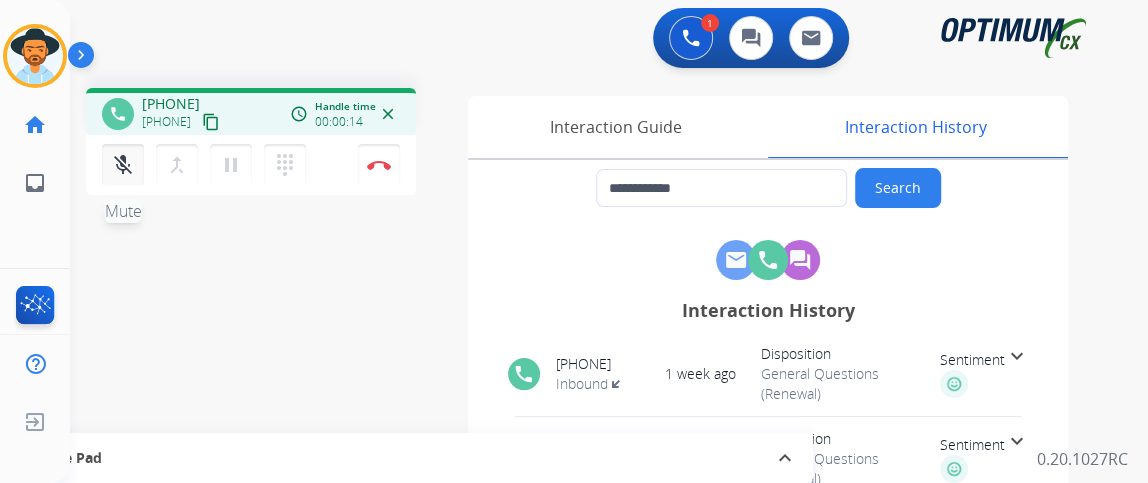 click on "mic_off" at bounding box center (123, 165) 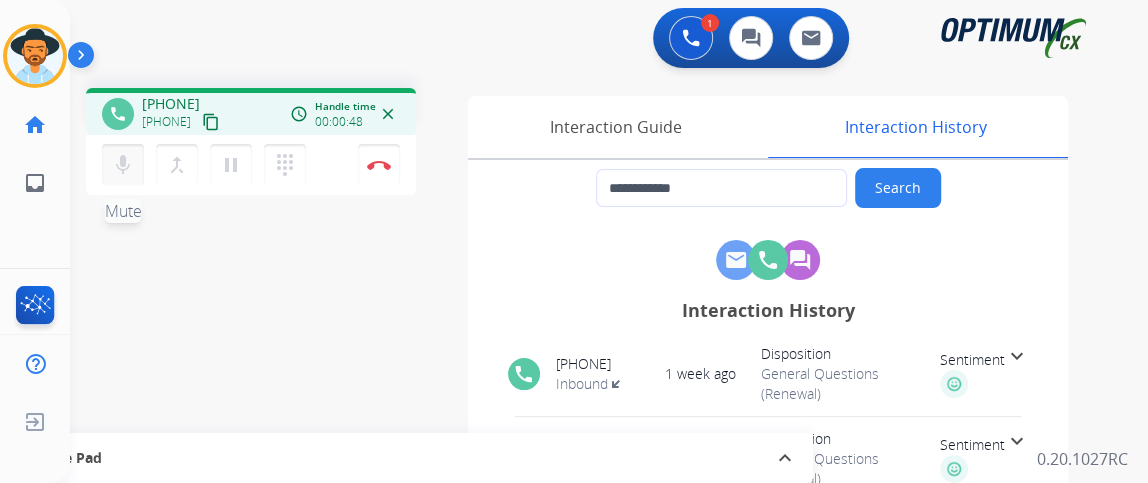 click on "mic" at bounding box center (123, 165) 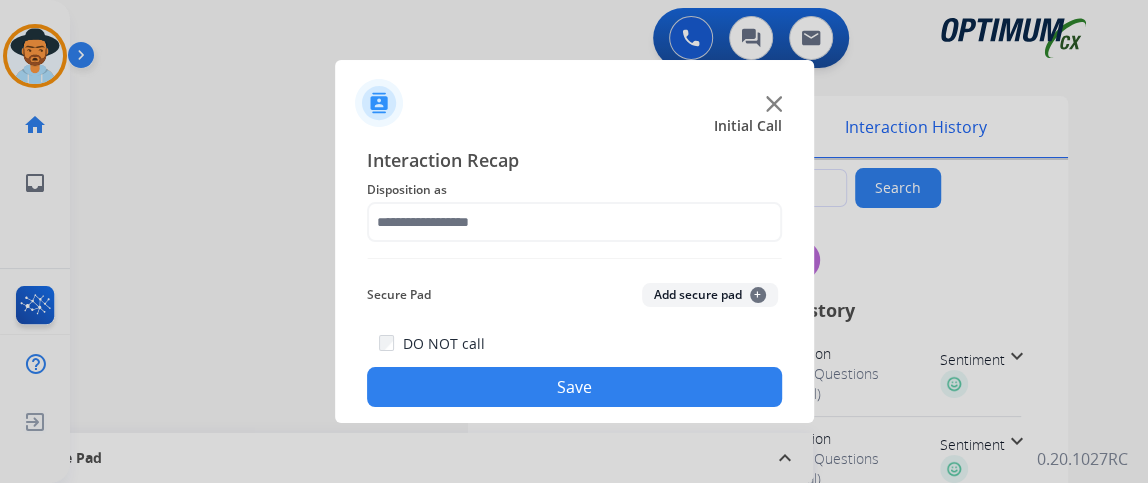 click on "Interaction Recap Disposition as    Secure Pad  Add secure pad  +  DO NOT call  Save" 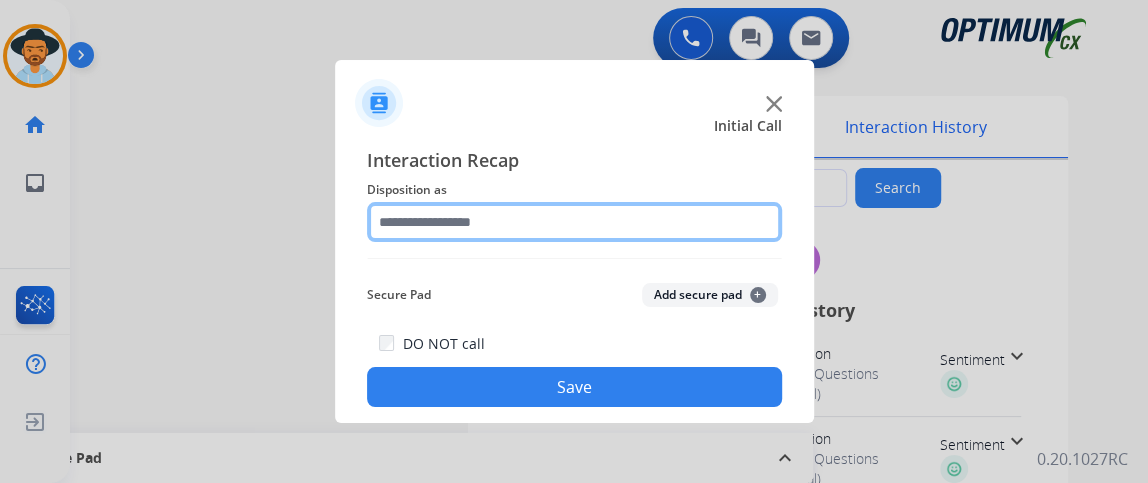 click 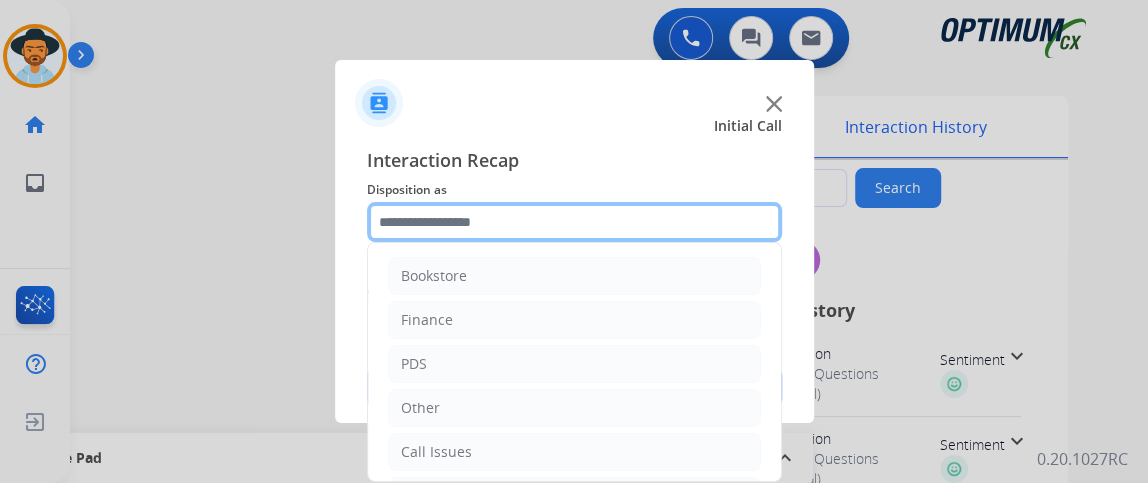 scroll, scrollTop: 131, scrollLeft: 0, axis: vertical 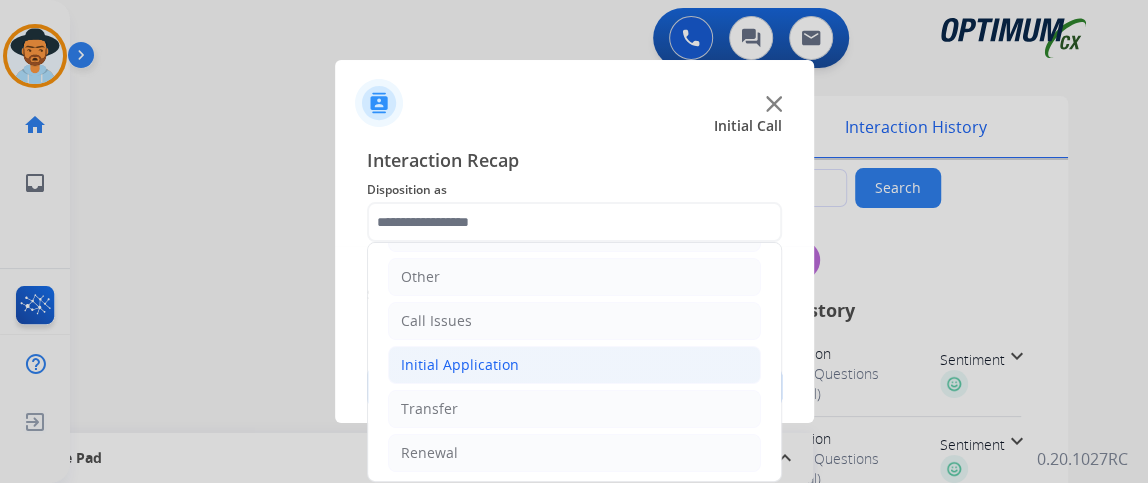 click on "Initial Application" 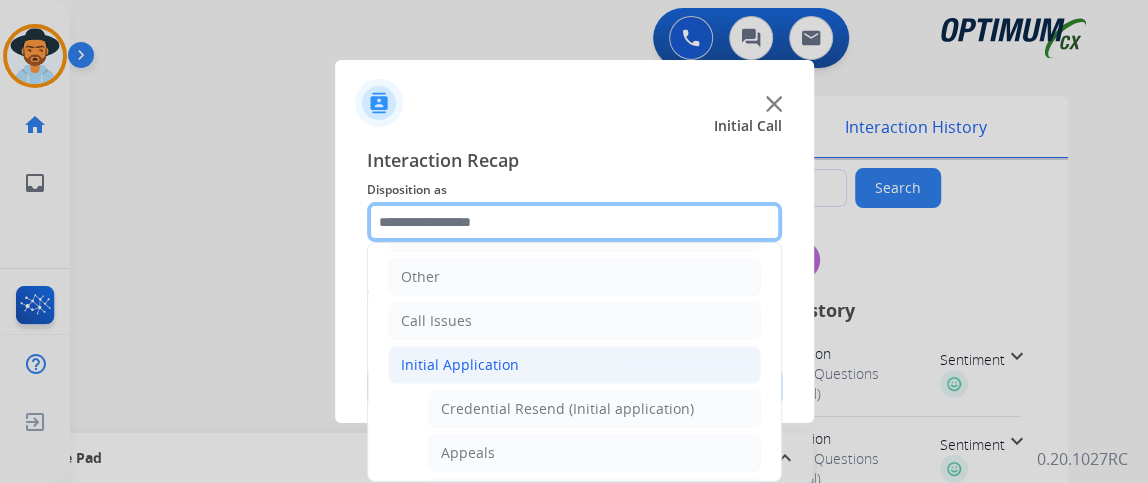 scroll, scrollTop: 426, scrollLeft: 0, axis: vertical 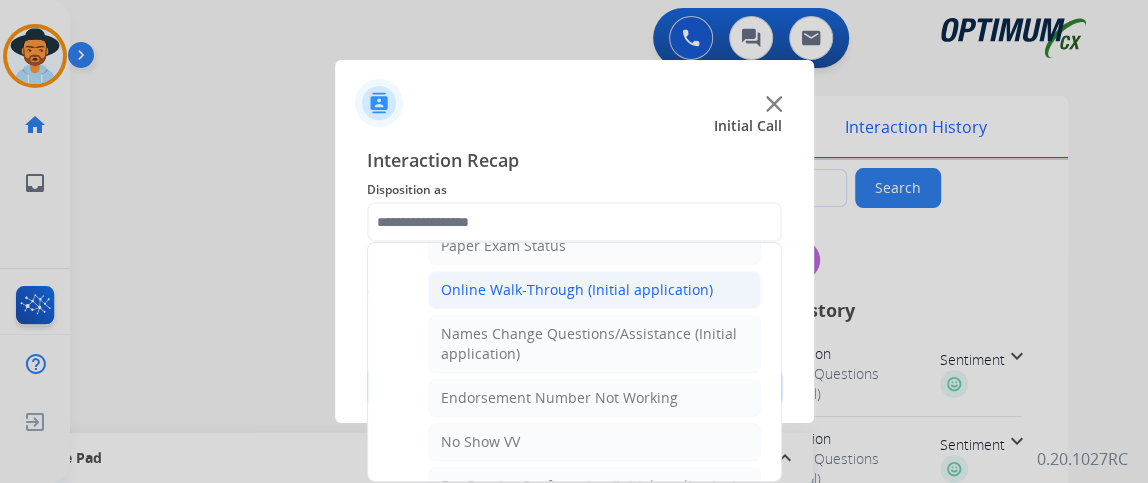 click on "Online Walk-Through (Initial application)" 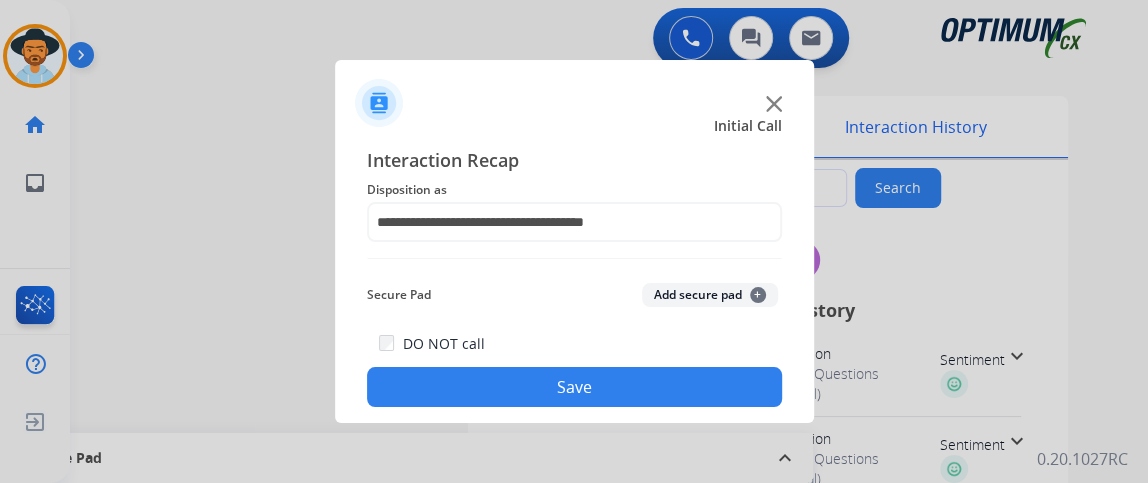 click on "Save" 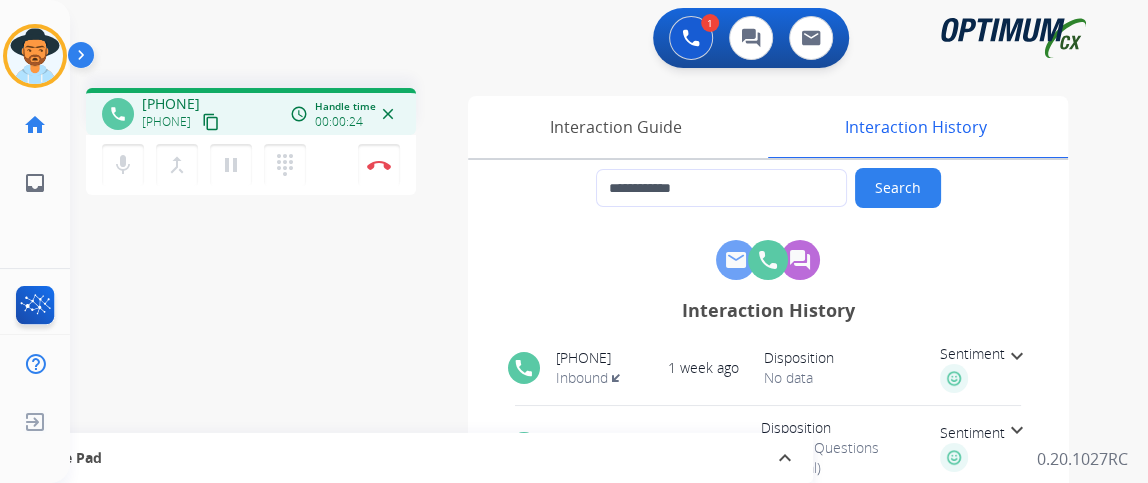 click on "content_copy" at bounding box center [211, 122] 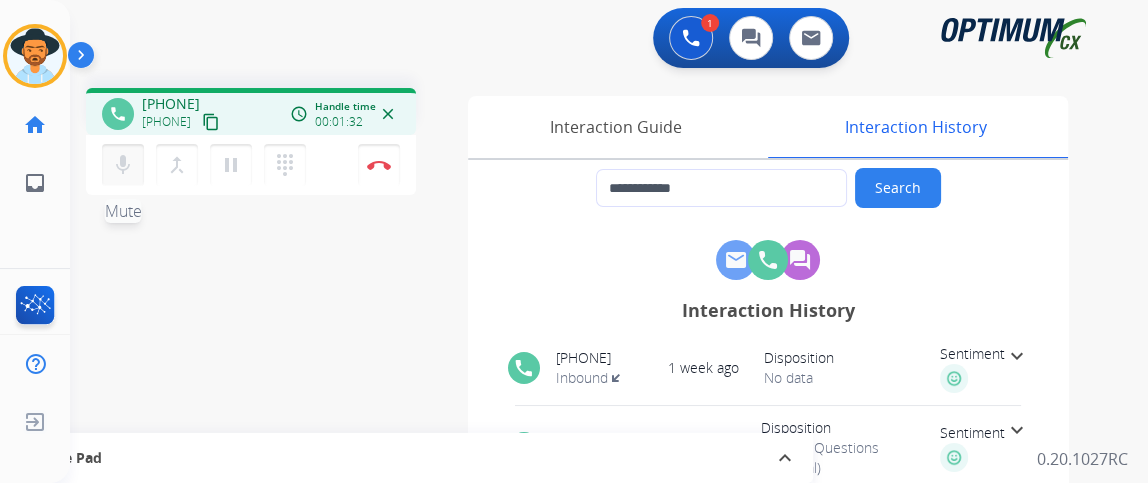 click on "mic Mute" at bounding box center (123, 165) 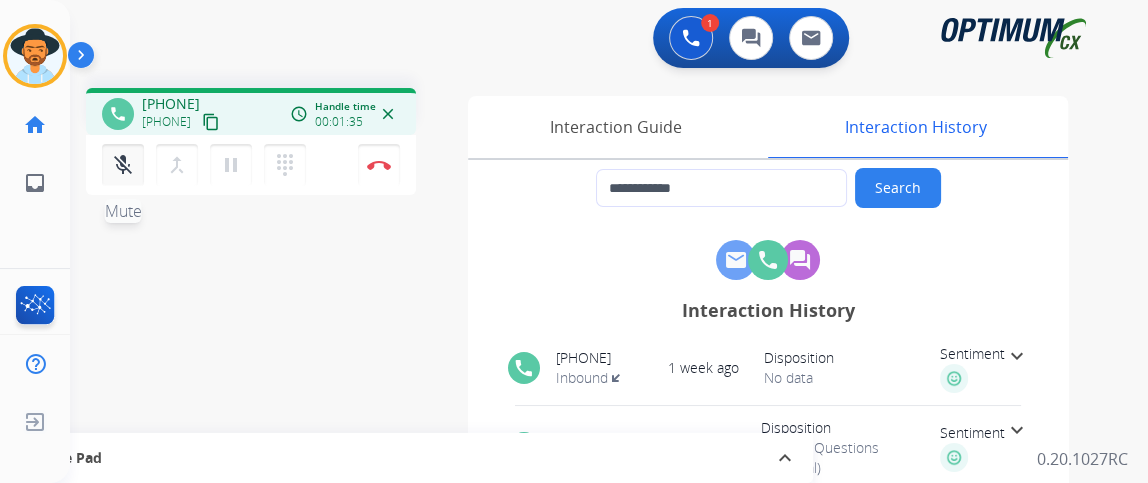 click on "mic_off Mute" at bounding box center [123, 165] 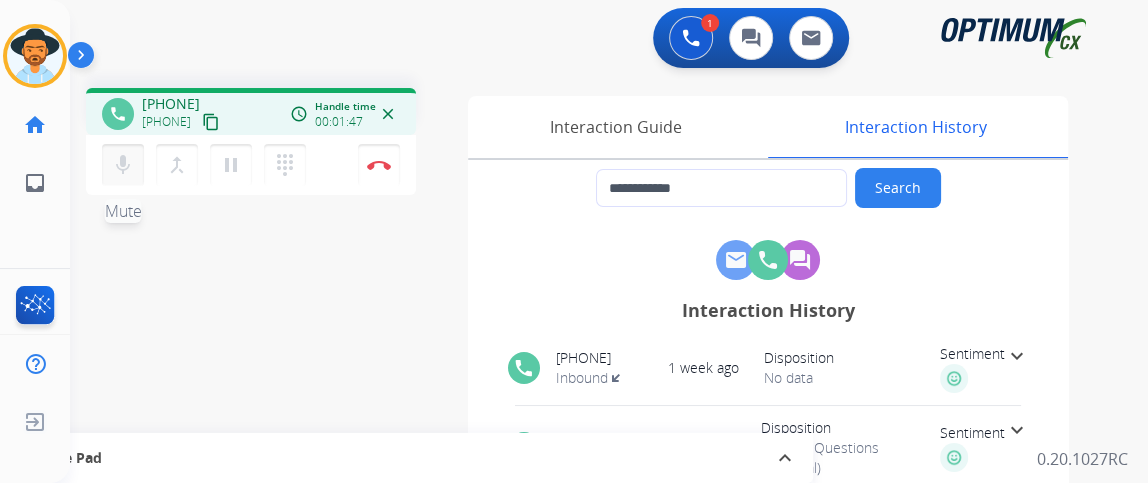 click on "mic Mute" at bounding box center (123, 165) 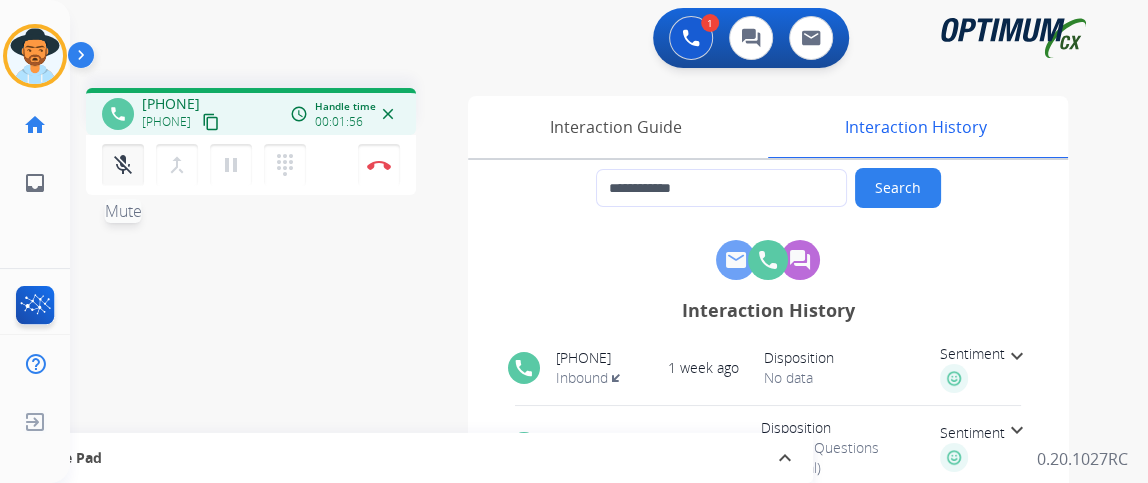 click on "mic_off" at bounding box center (123, 165) 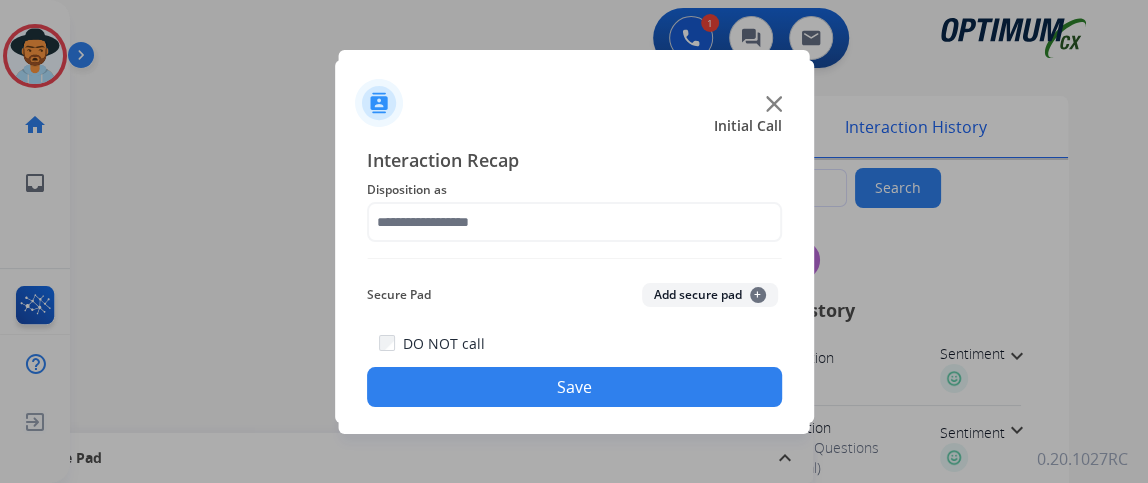 type on "**********" 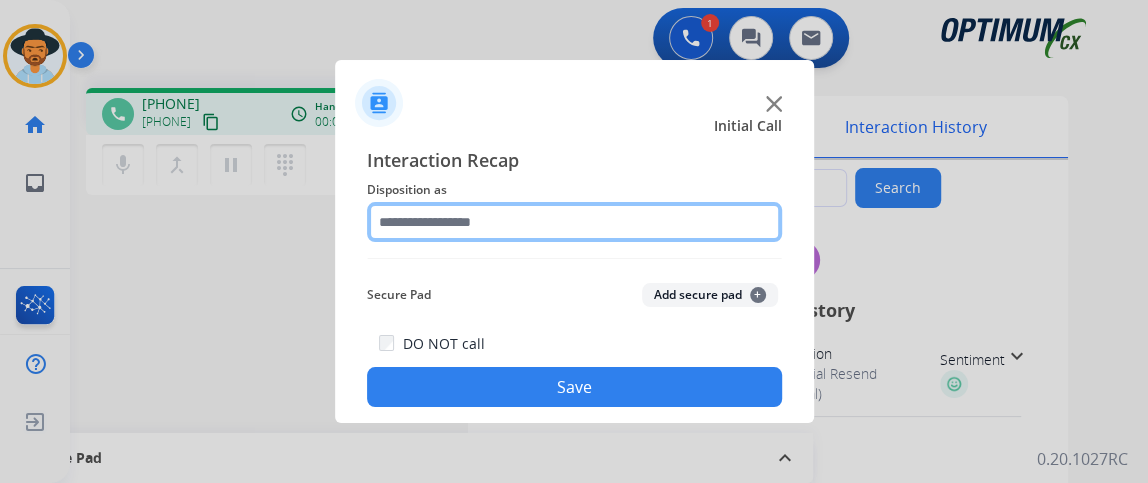 click 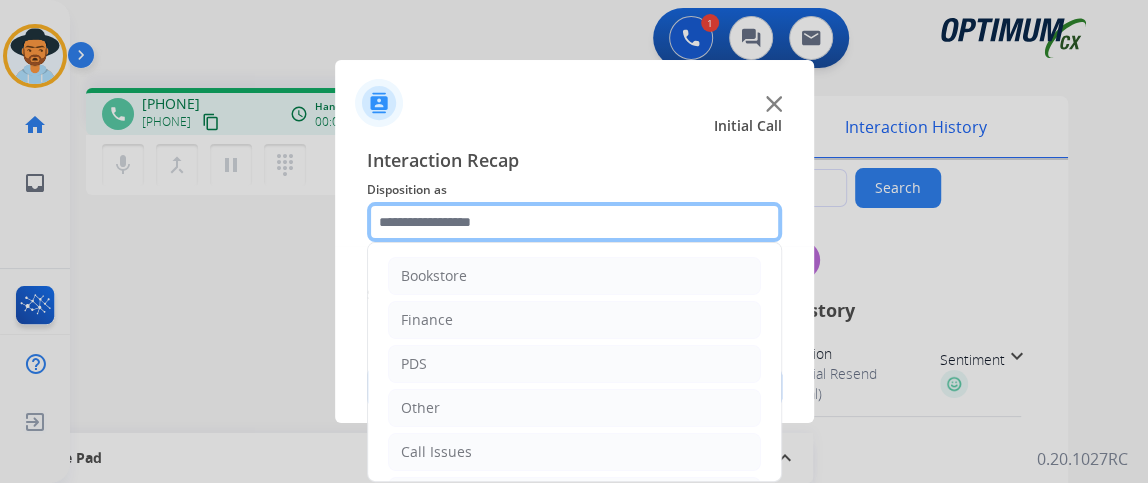 scroll, scrollTop: 131, scrollLeft: 0, axis: vertical 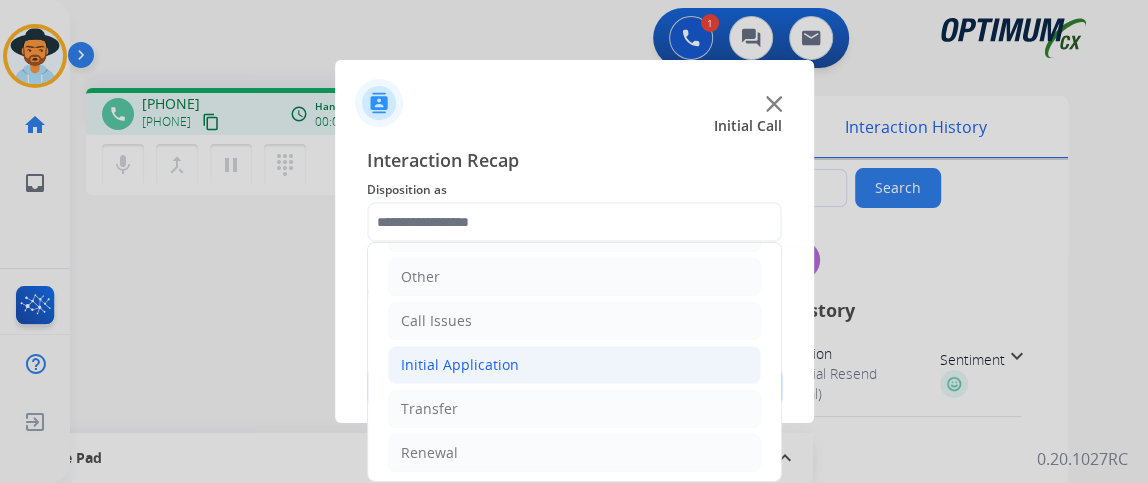 click on "Initial Application" 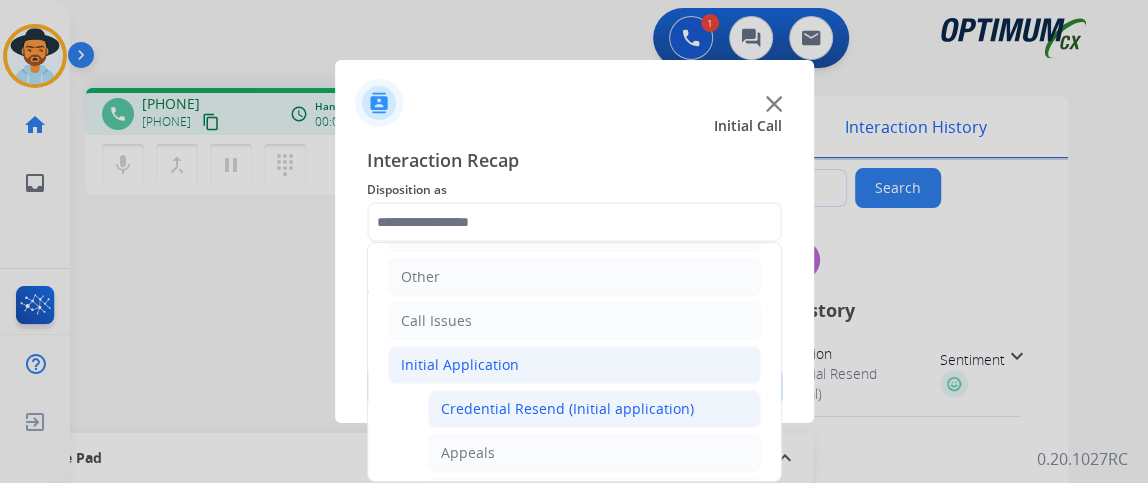 click on "Credential Resend (Initial application)" 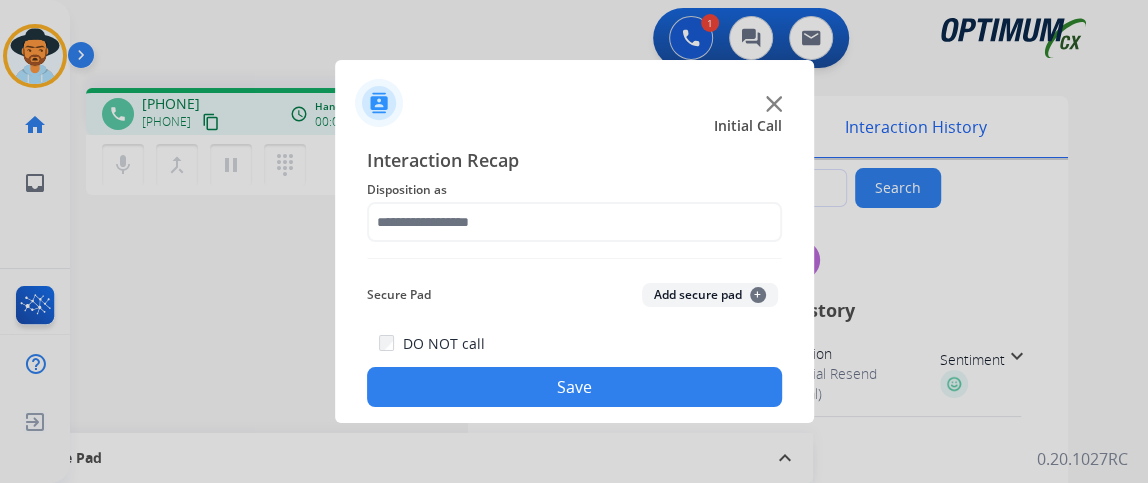 type on "**********" 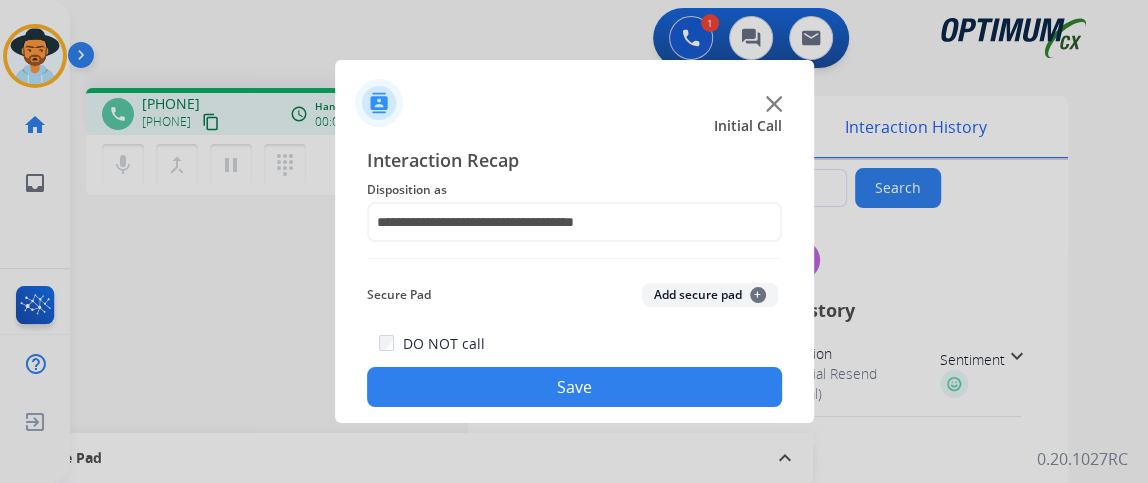 click on "Save" 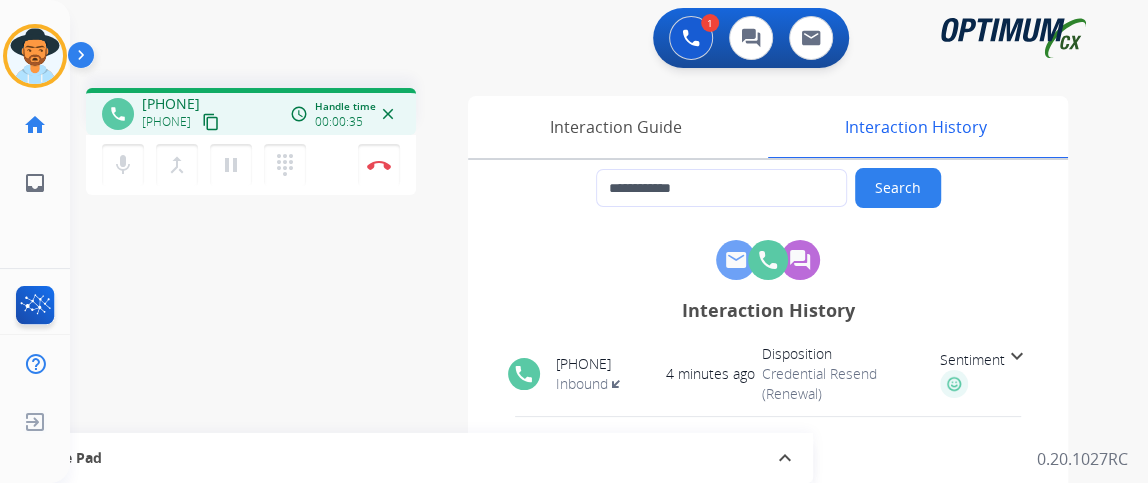 click on "content_copy" at bounding box center (211, 122) 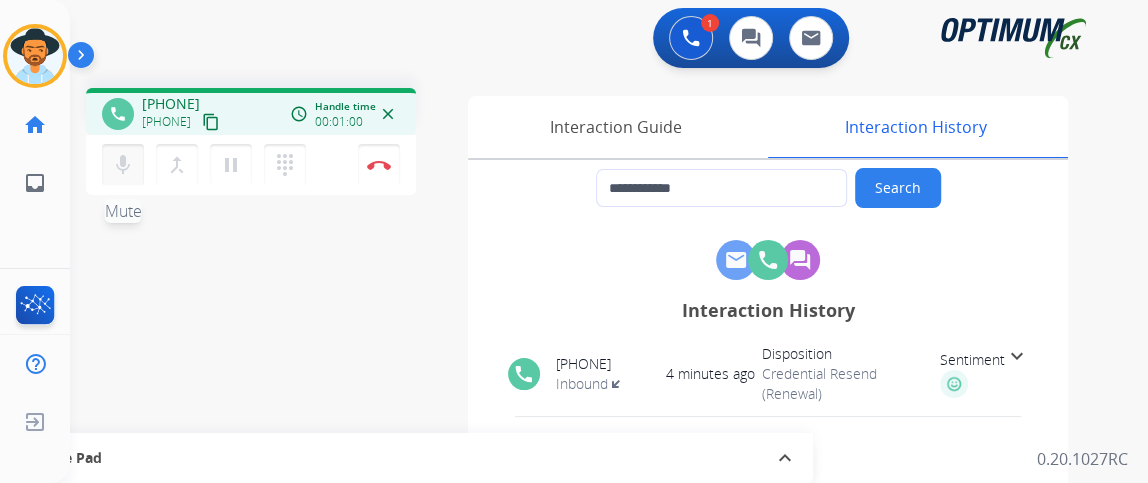 click on "mic" at bounding box center (123, 165) 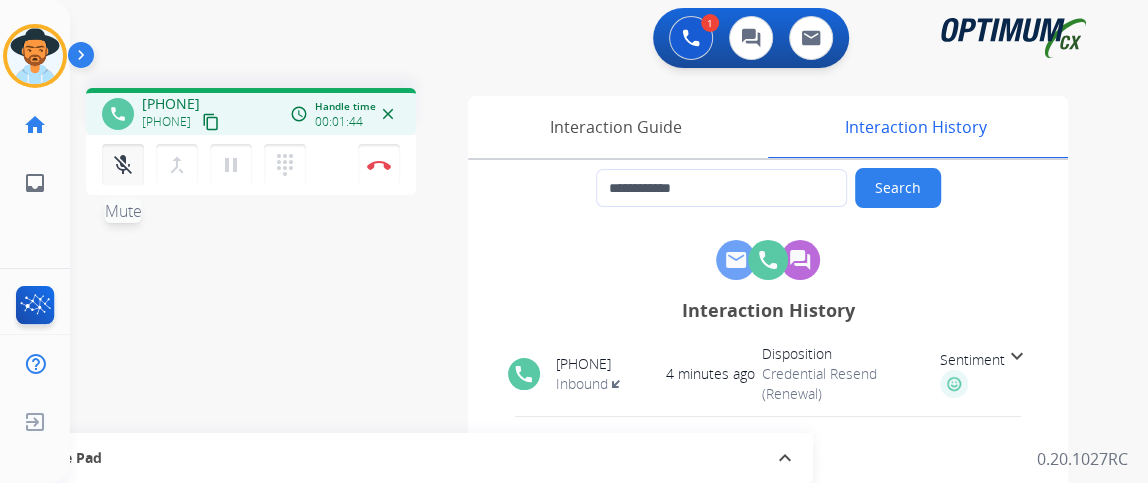 drag, startPoint x: 128, startPoint y: 174, endPoint x: 120, endPoint y: 155, distance: 20.615528 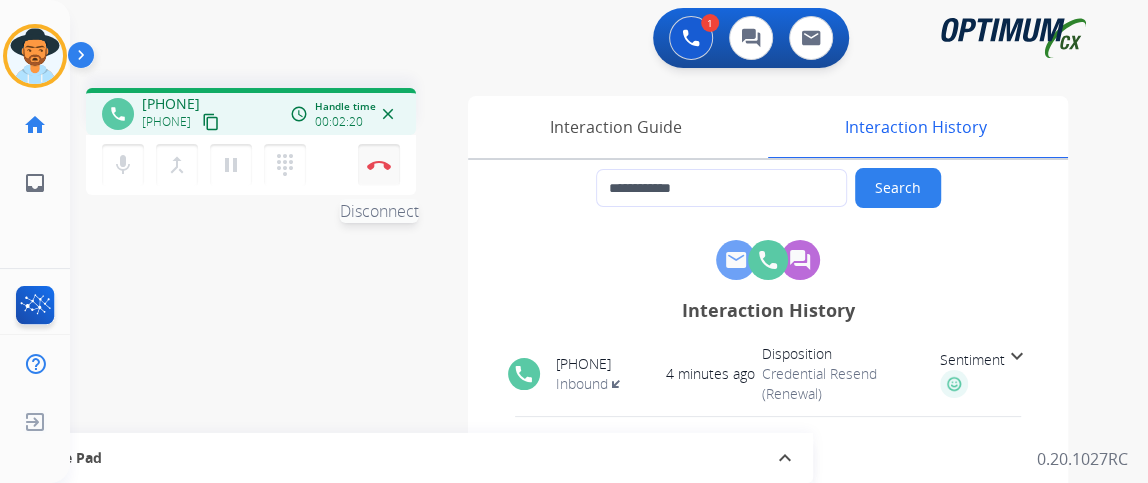 click on "Disconnect" at bounding box center (379, 165) 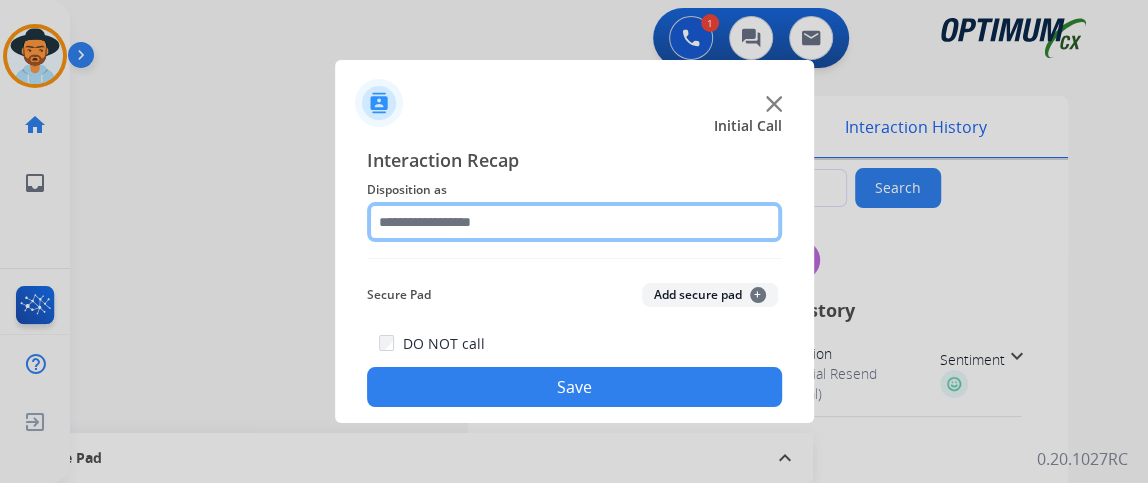 click 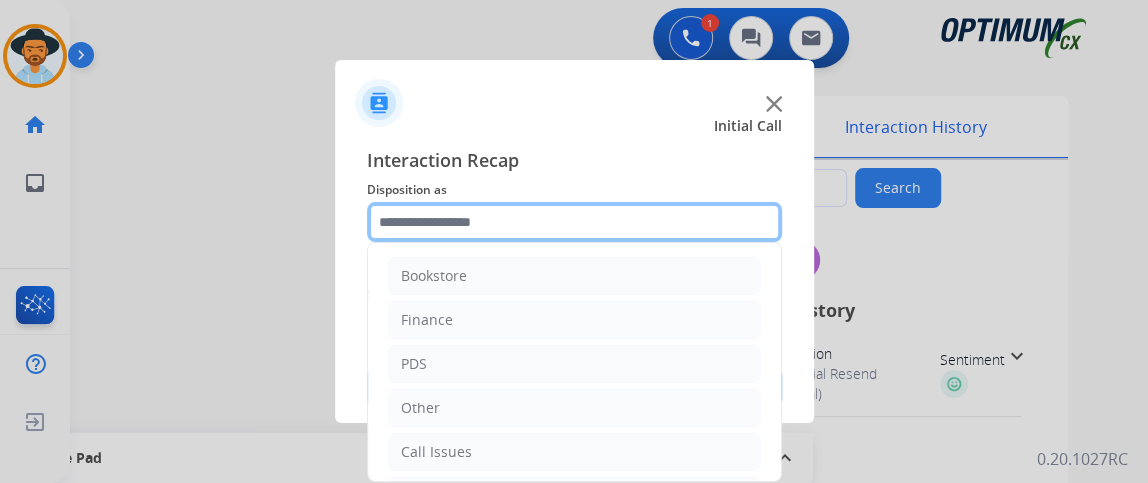 scroll, scrollTop: 131, scrollLeft: 0, axis: vertical 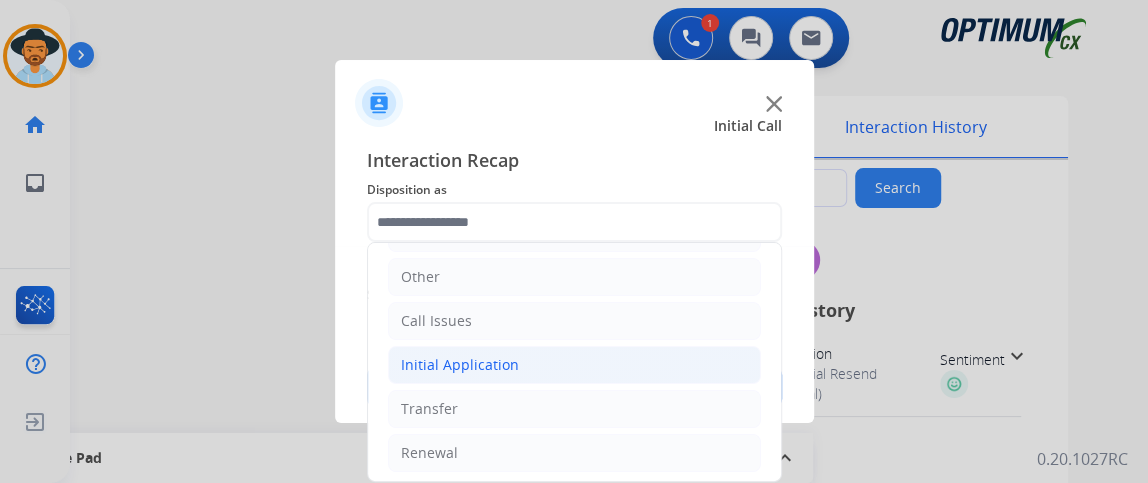 click on "Initial Application" 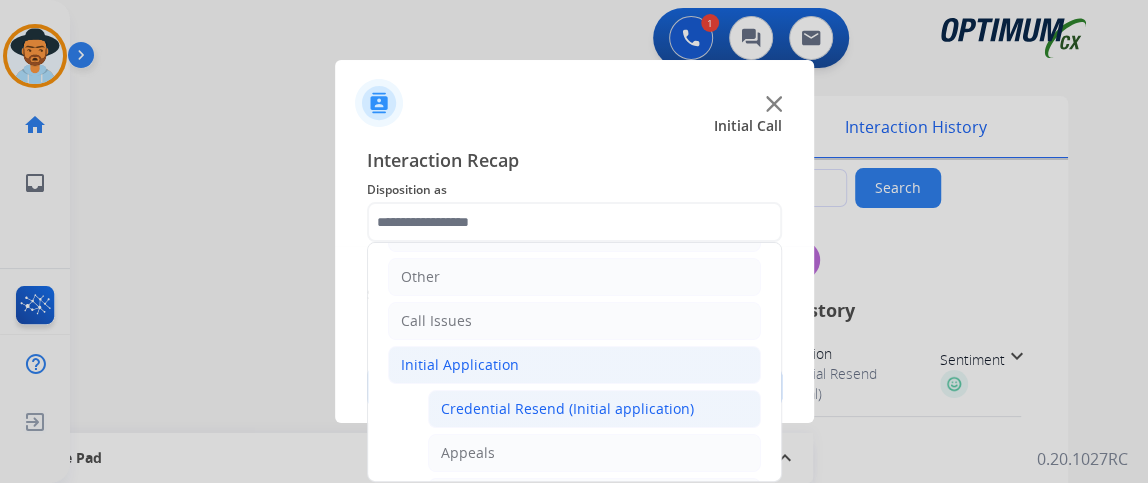 click on "Credential Resend (Initial application)" 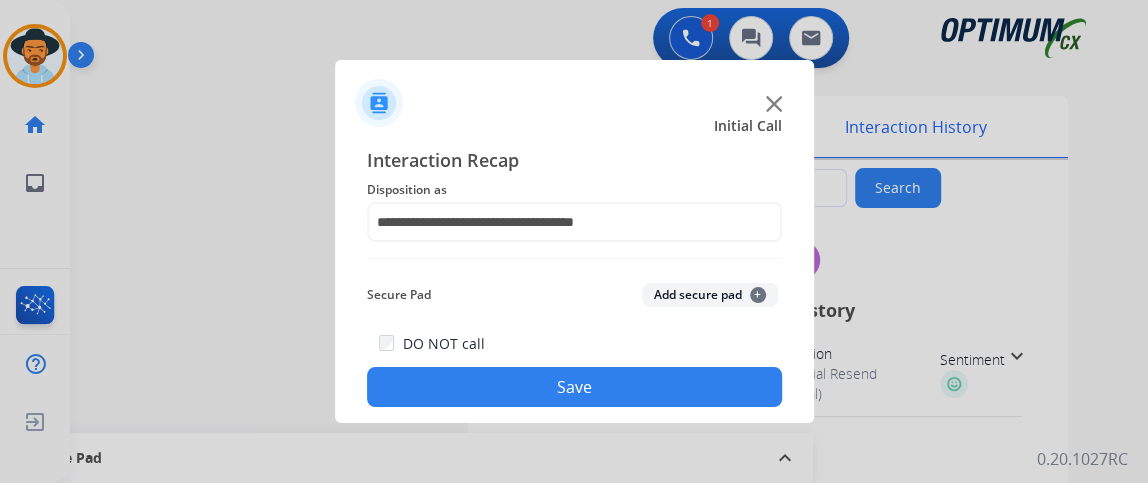 click on "Save" 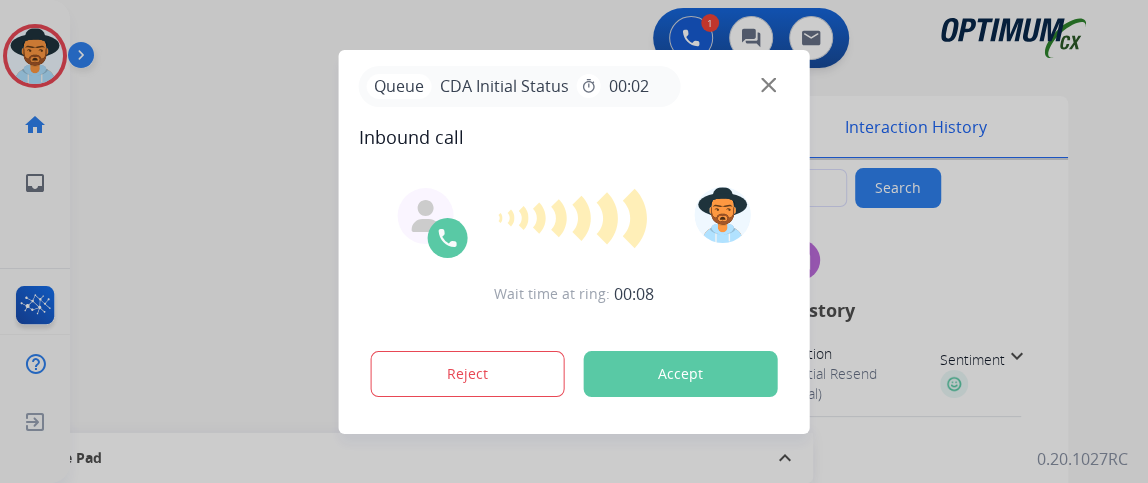 type on "**********" 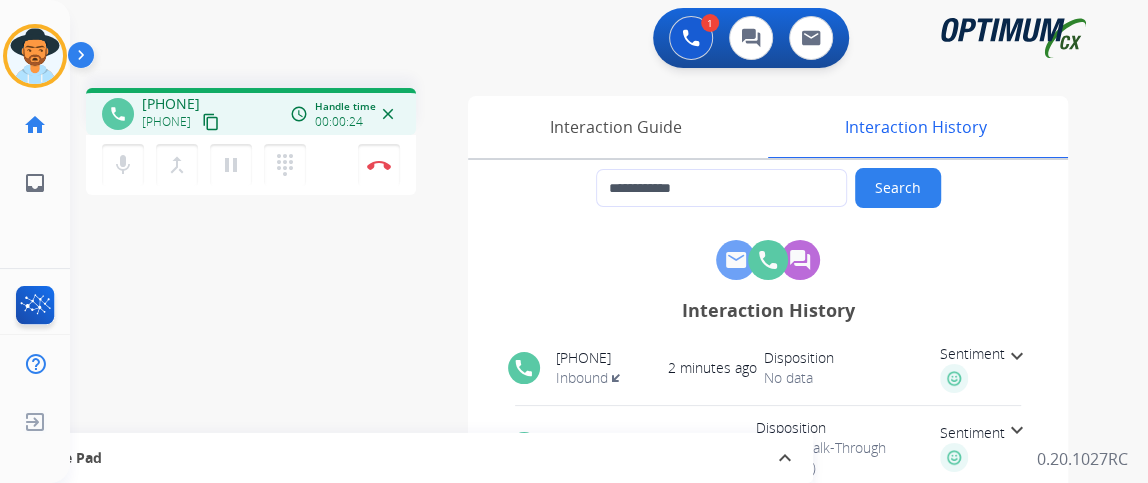 click on "content_copy" at bounding box center [211, 122] 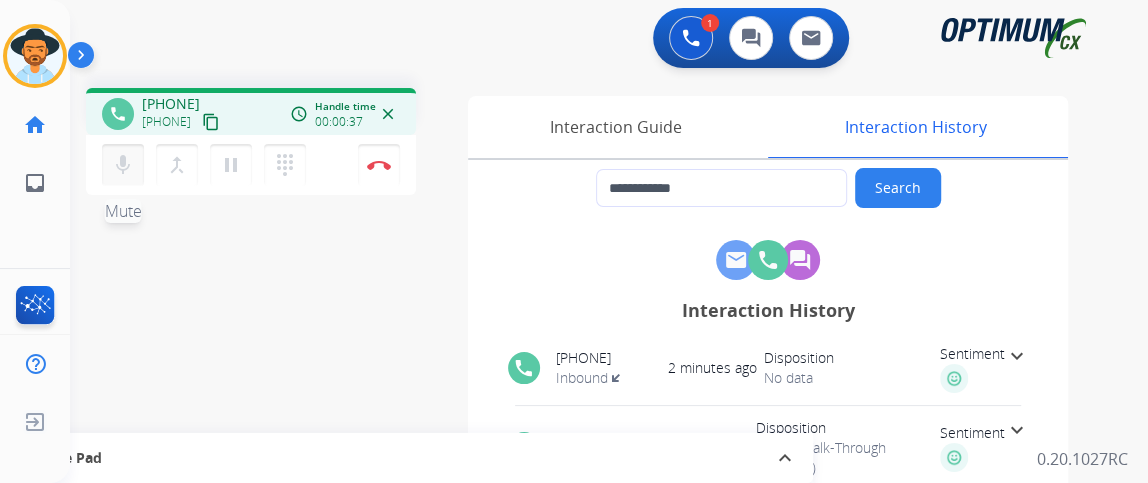 click on "mic" at bounding box center (123, 165) 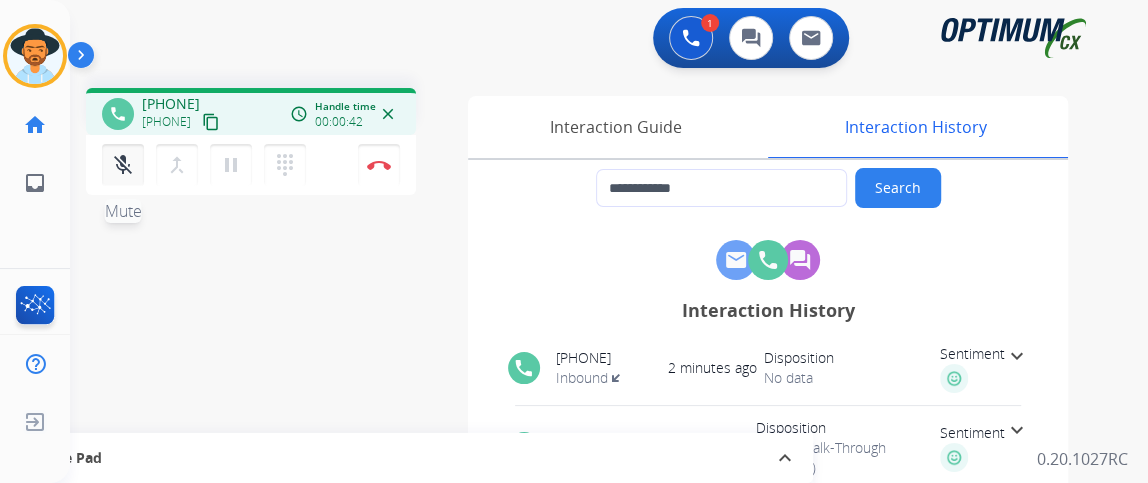 click on "mic_off" at bounding box center [123, 165] 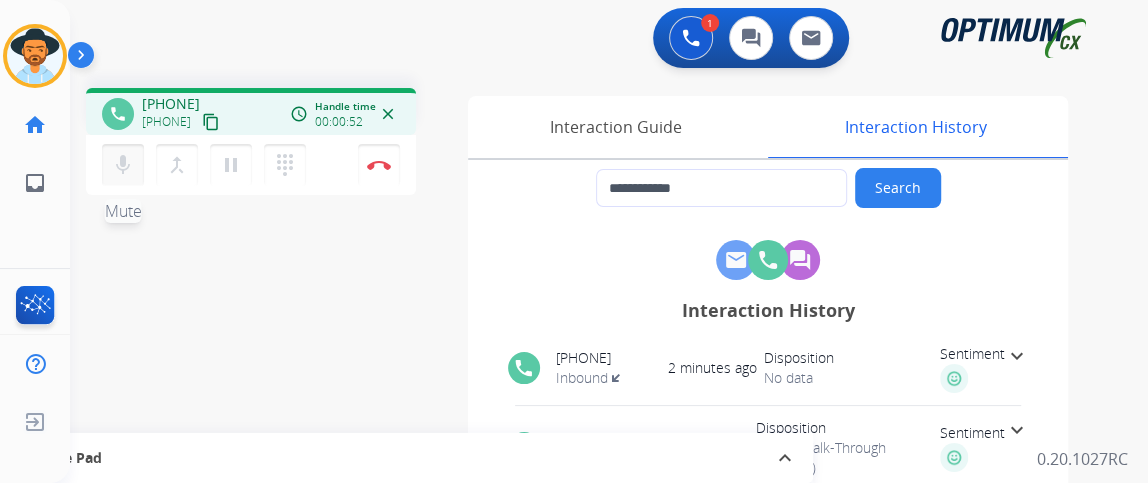 click on "mic" at bounding box center [123, 165] 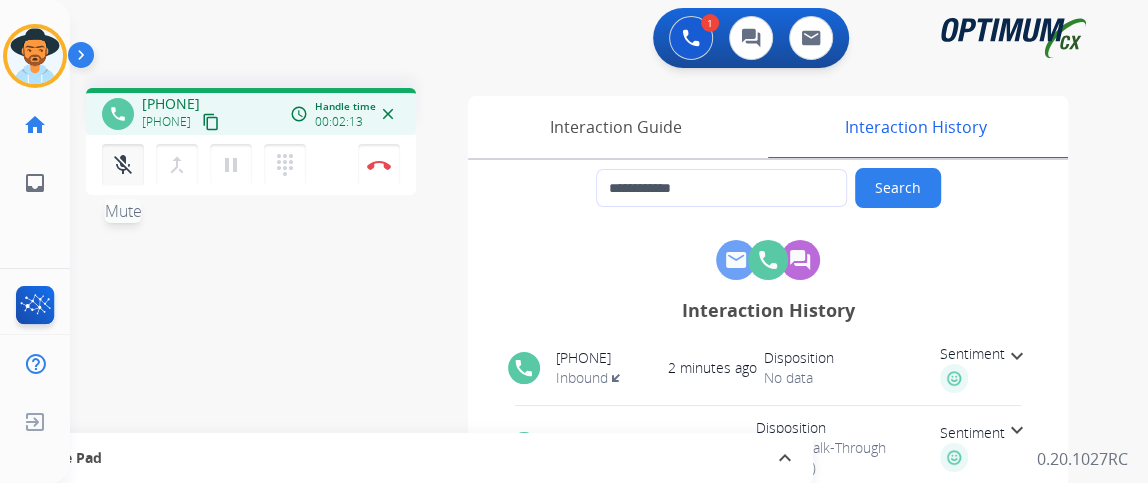 click on "mic_off Mute" at bounding box center [123, 165] 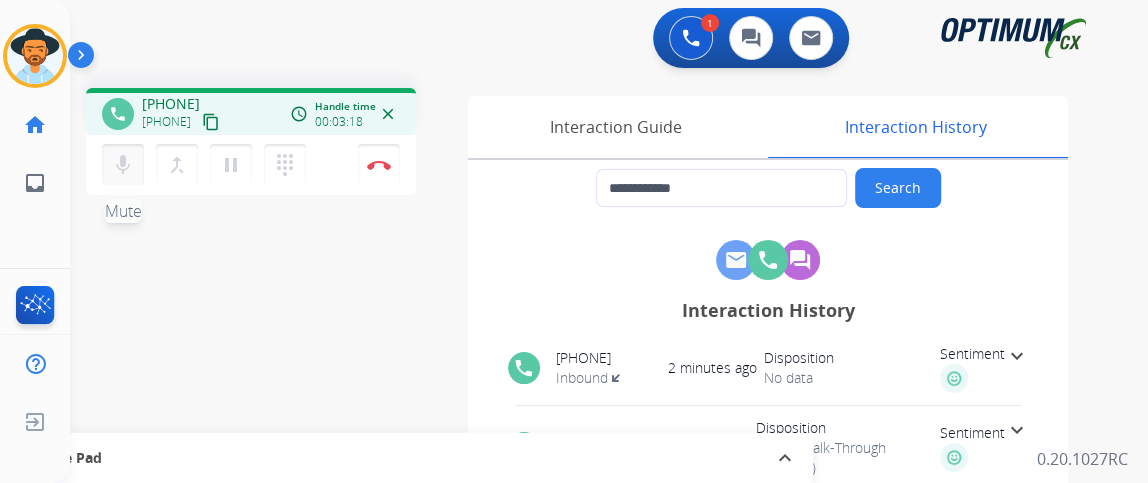 click on "mic" at bounding box center (123, 165) 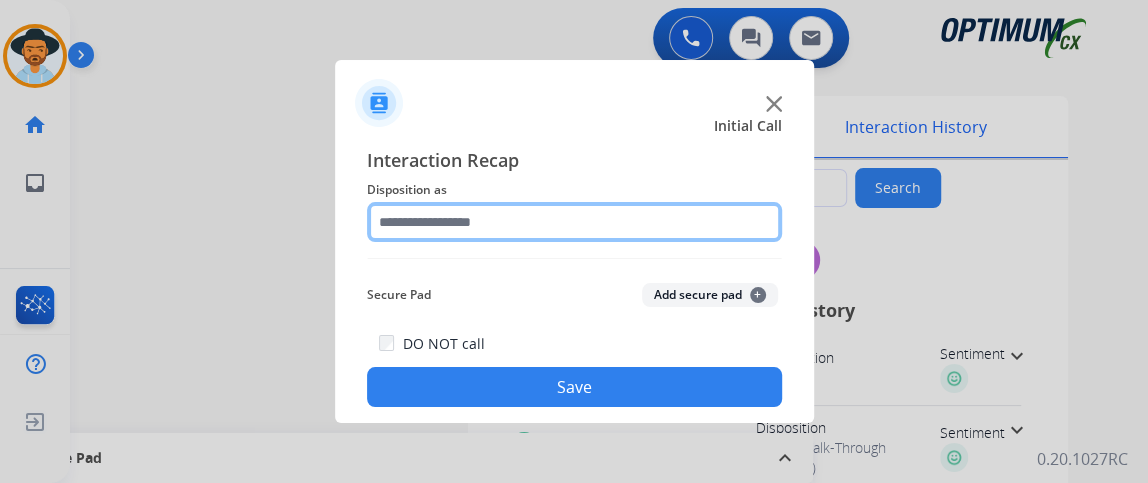 click 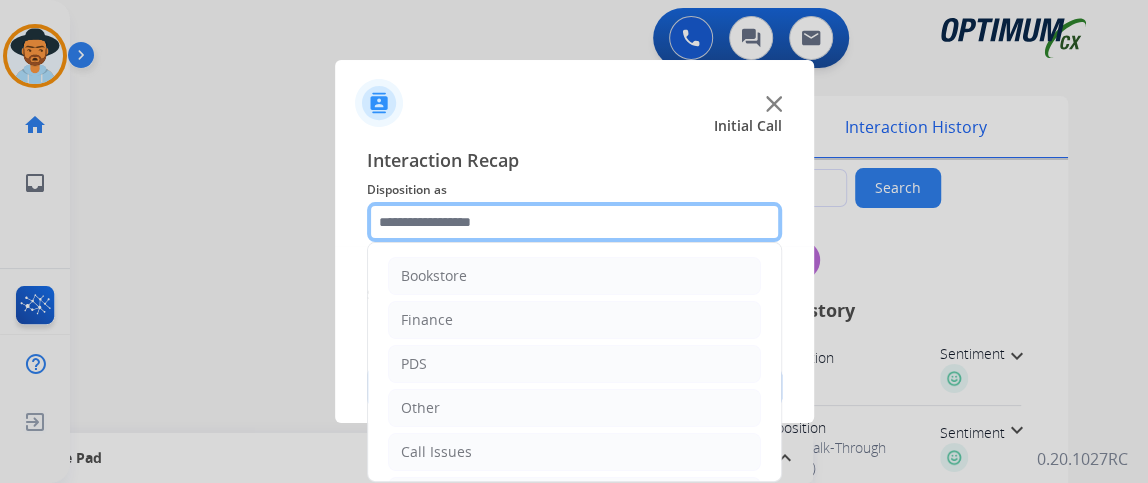 scroll, scrollTop: 131, scrollLeft: 0, axis: vertical 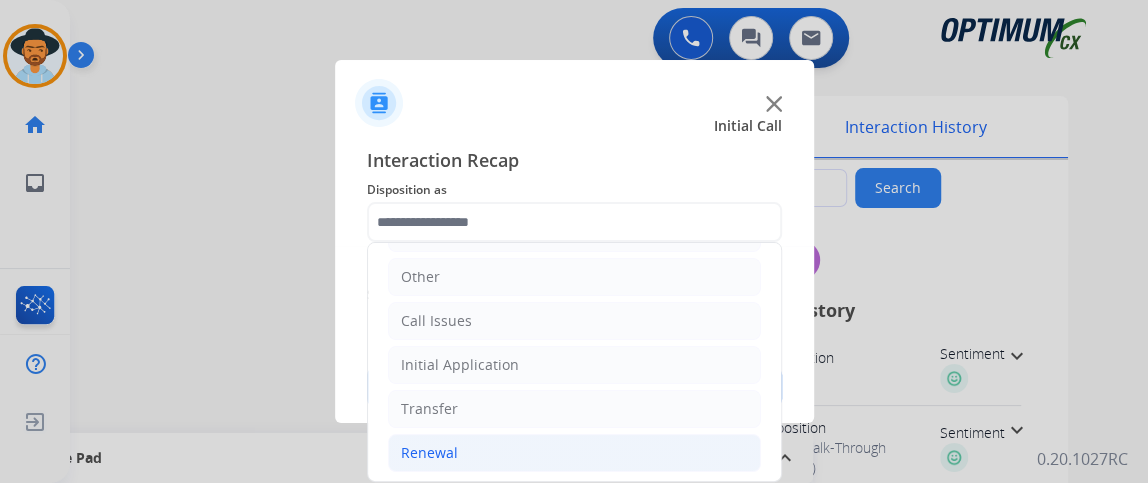click on "Renewal" 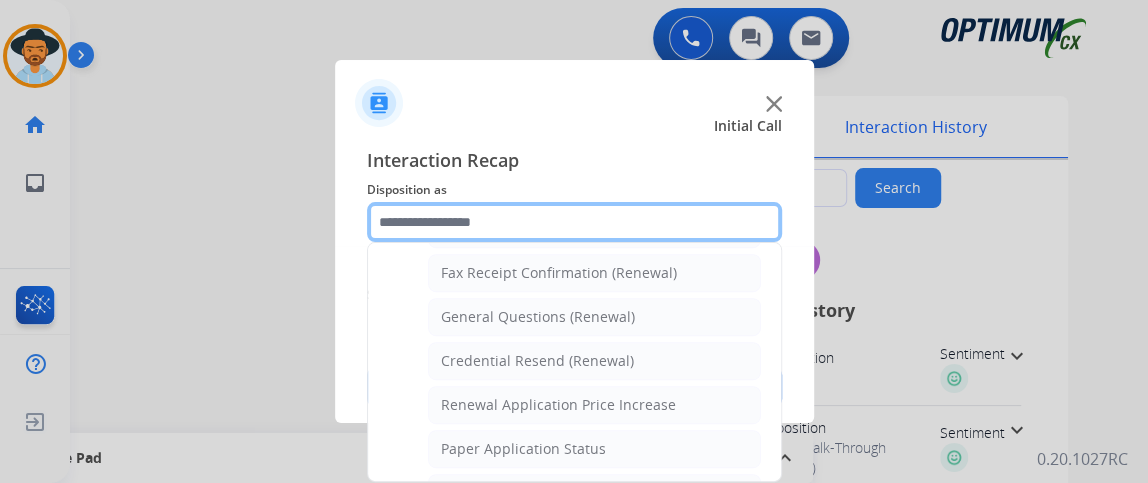 scroll, scrollTop: 614, scrollLeft: 0, axis: vertical 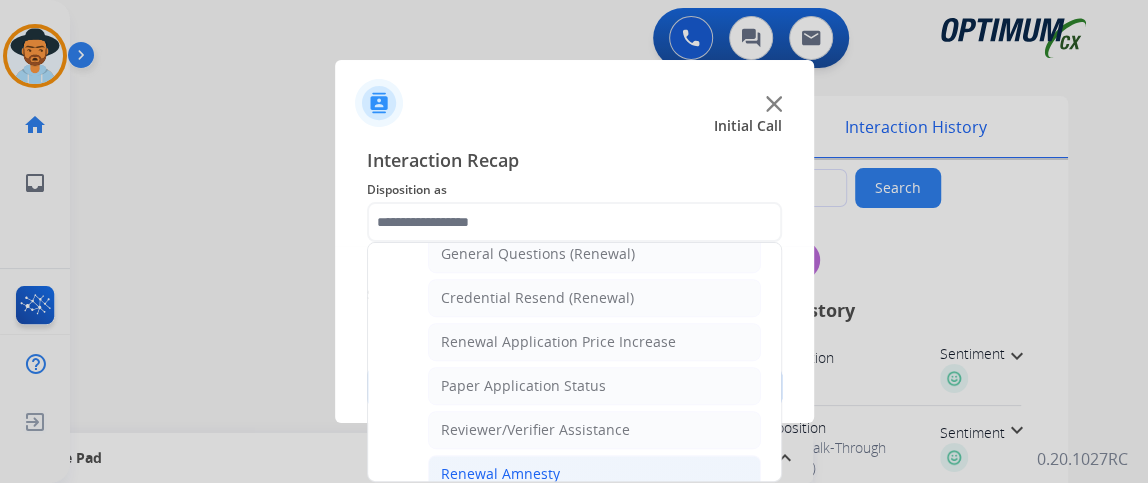 click on "Renewal Amnesty" 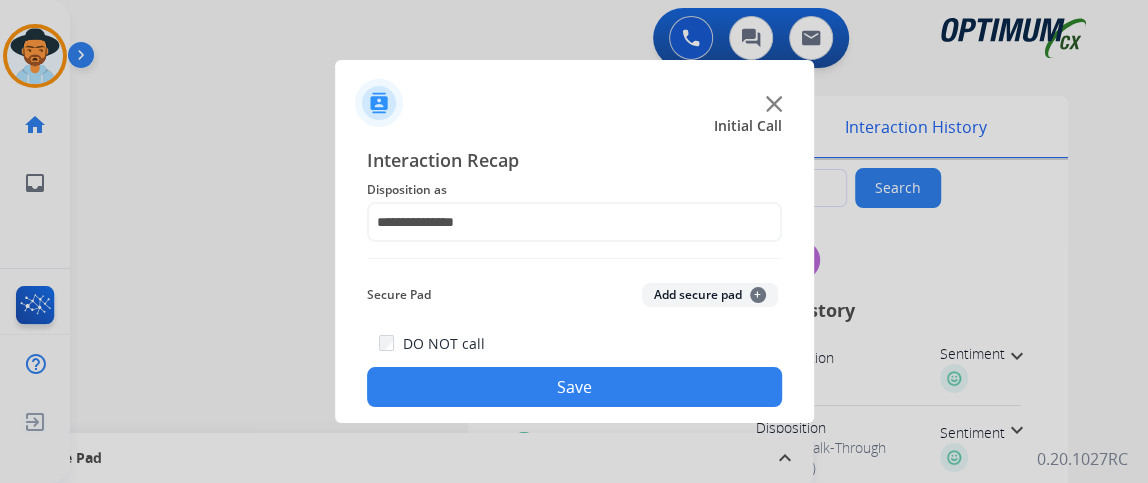 click on "Save" 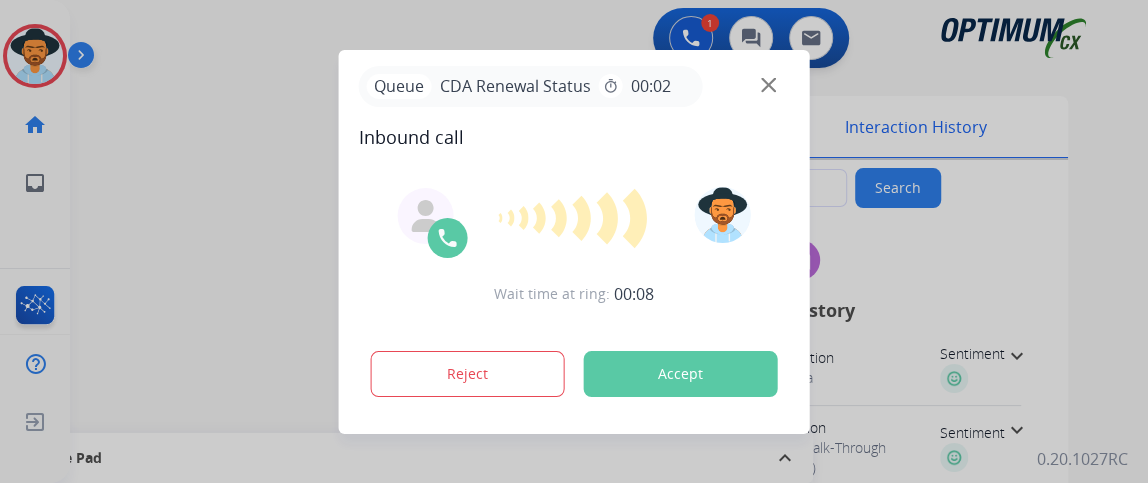 type on "**********" 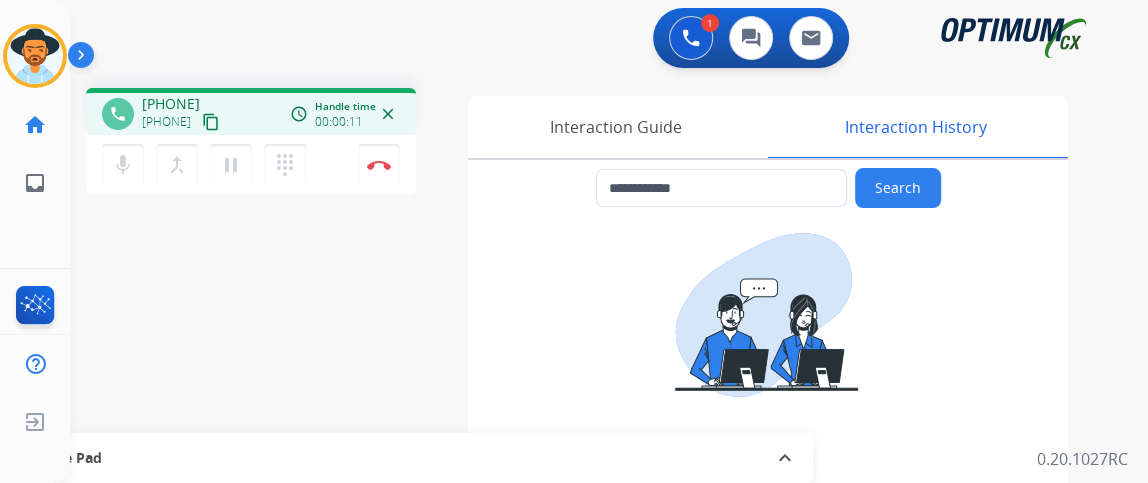 click on "content_copy" at bounding box center [211, 122] 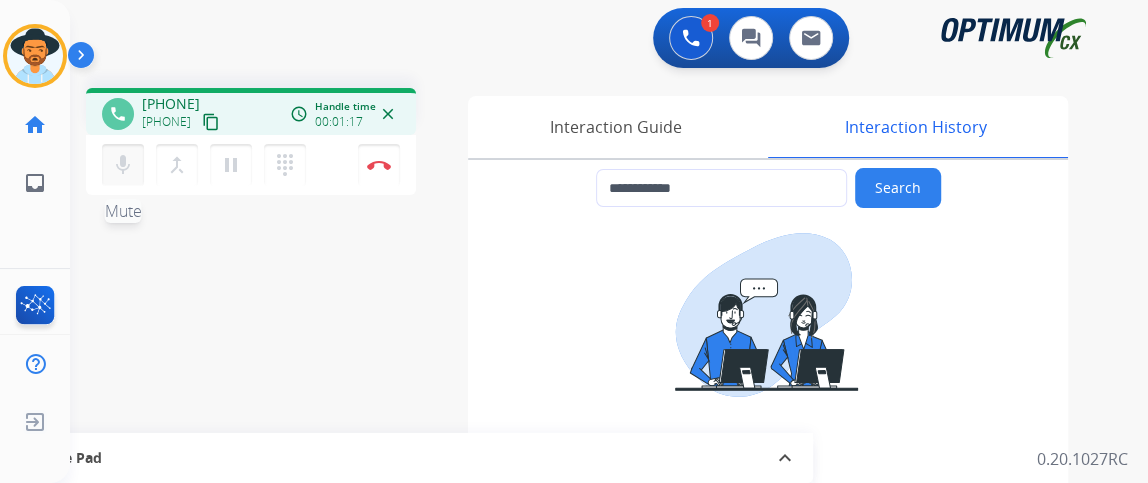 click on "mic Mute" at bounding box center (123, 165) 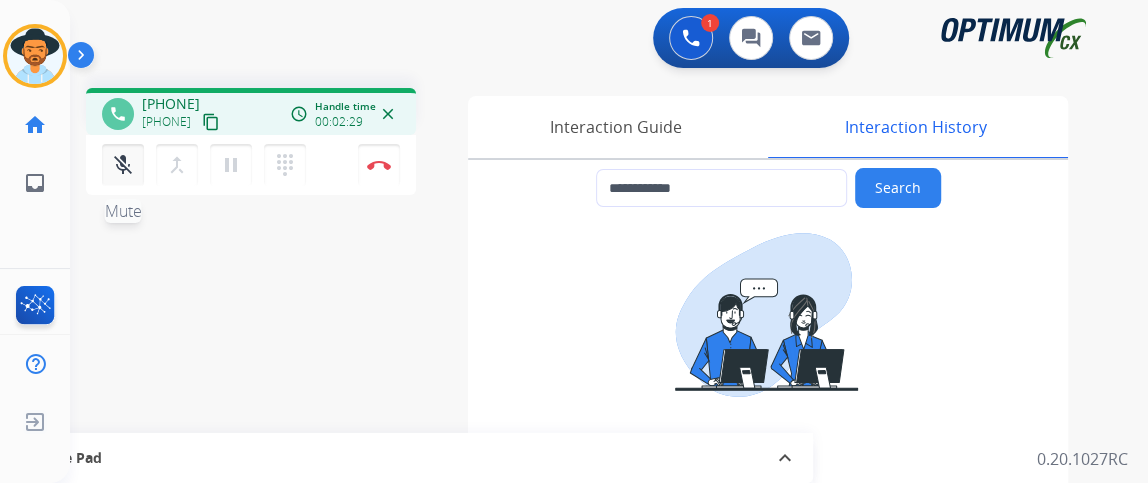 click on "mic_off" at bounding box center [123, 165] 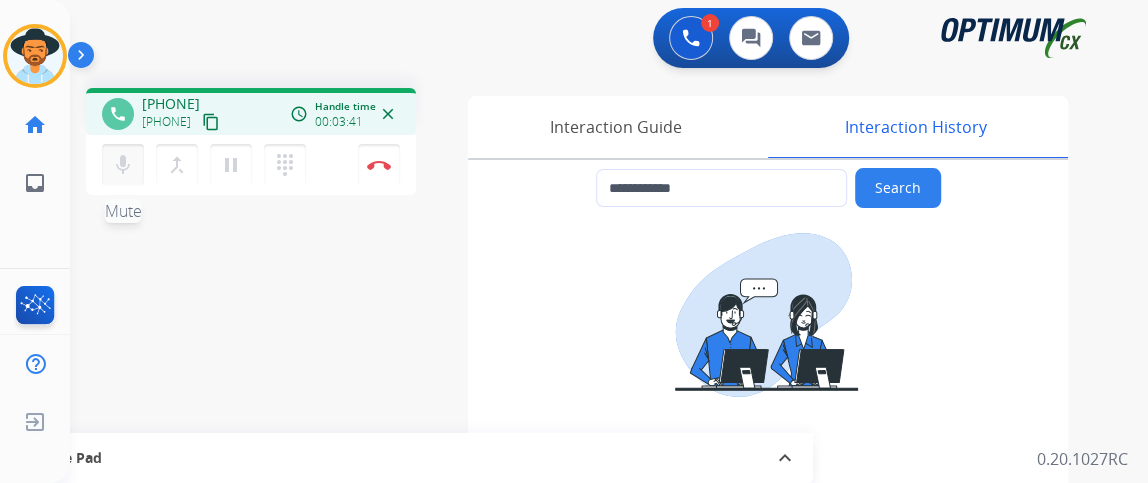 click on "mic" at bounding box center [123, 165] 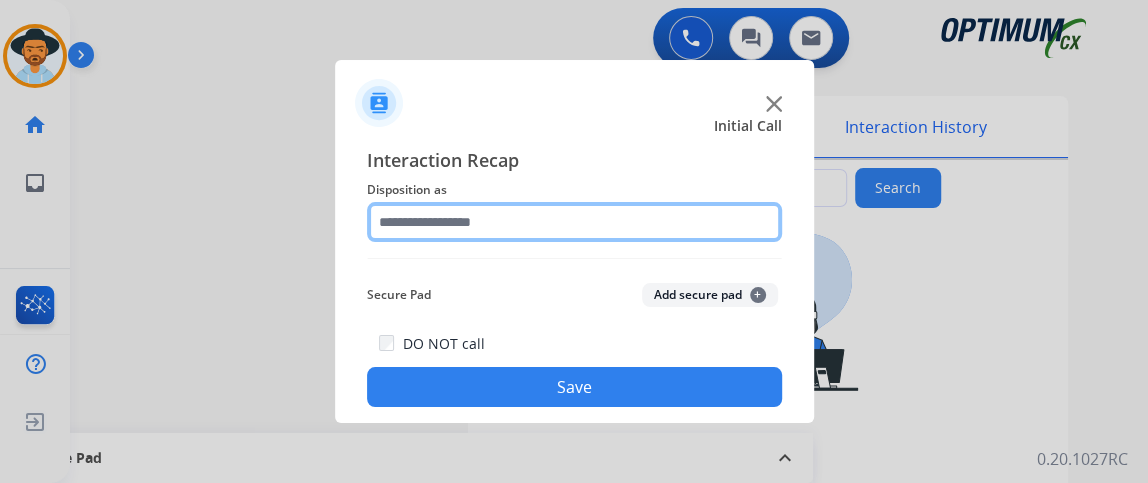 click 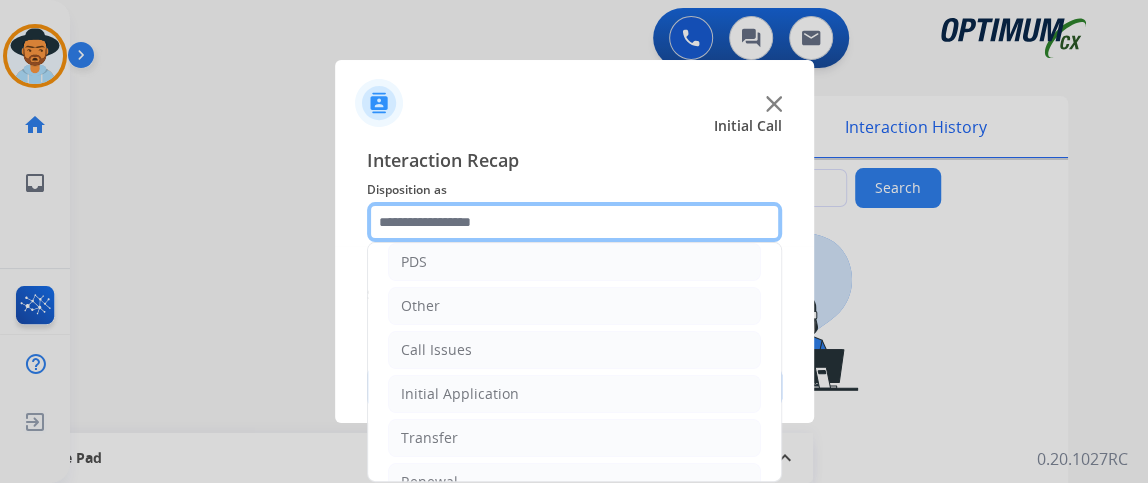 scroll, scrollTop: 131, scrollLeft: 0, axis: vertical 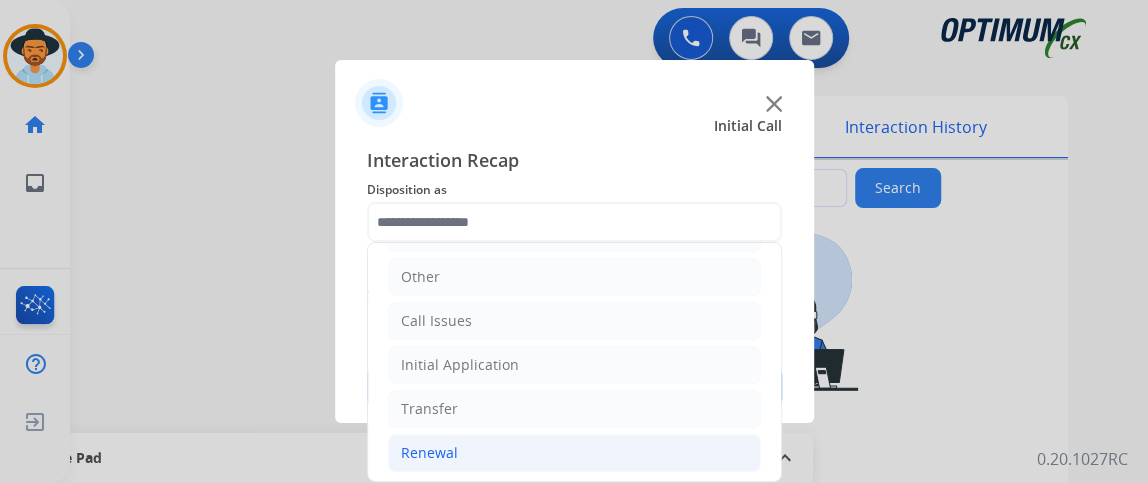 click on "Renewal" 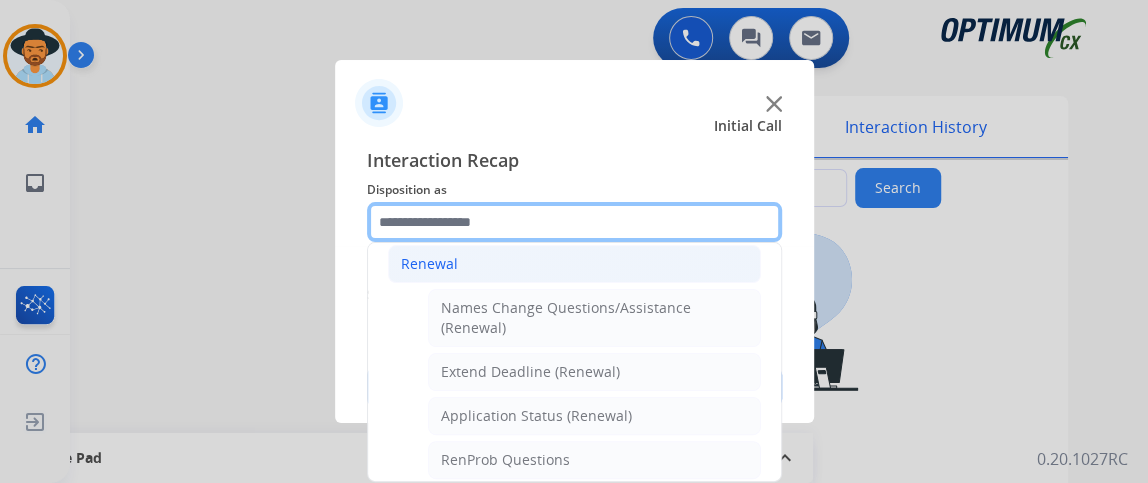 scroll, scrollTop: 378, scrollLeft: 0, axis: vertical 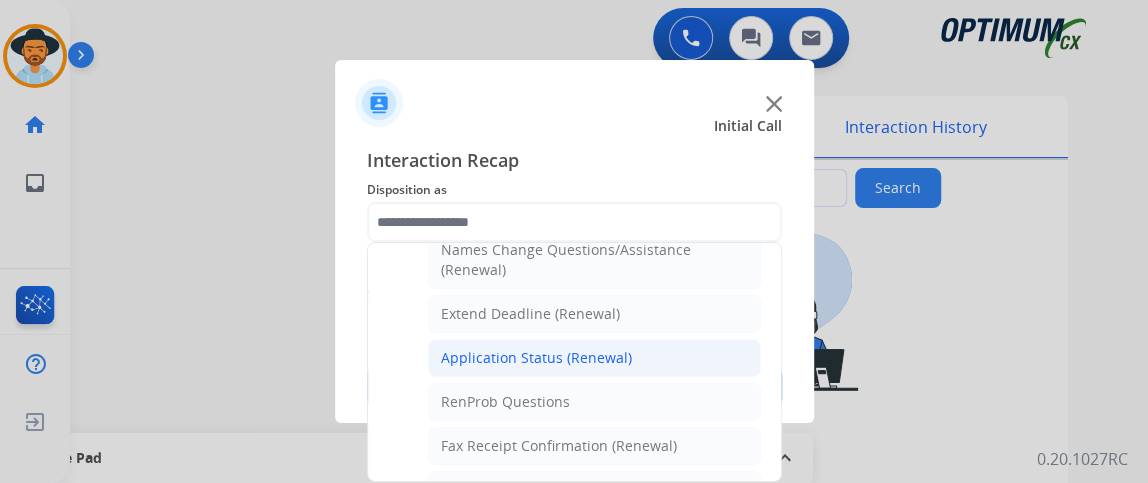 click on "Application Status (Renewal)" 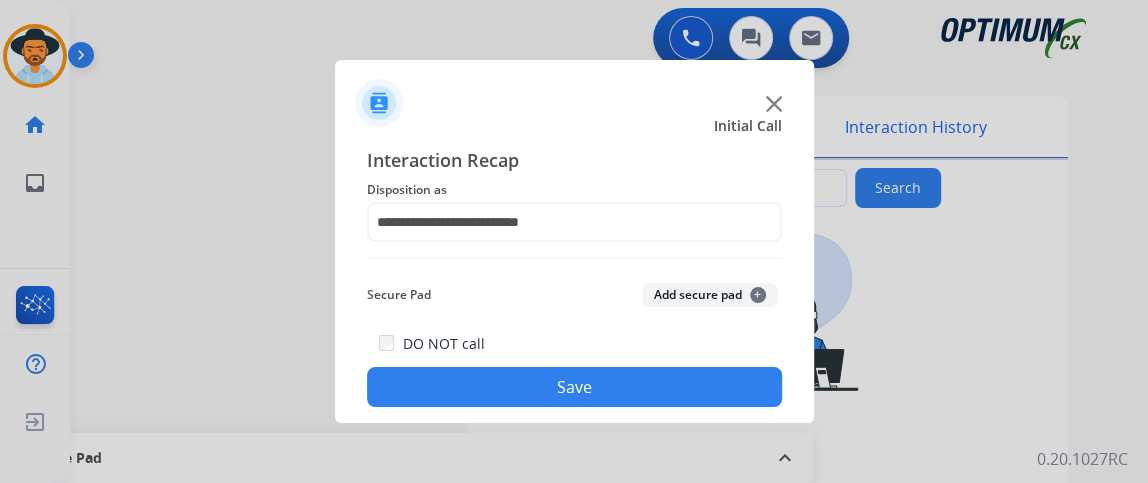 click on "Save" 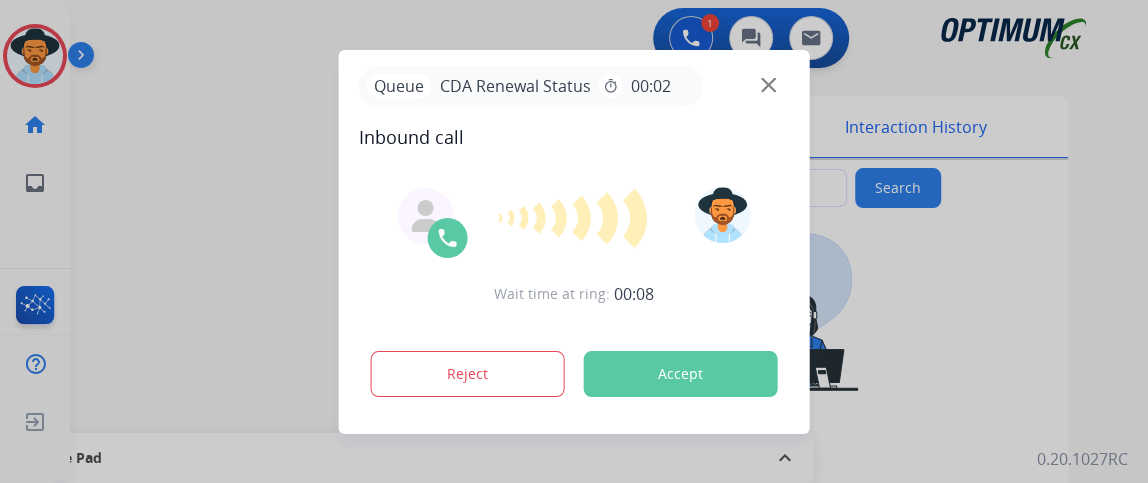 type on "**********" 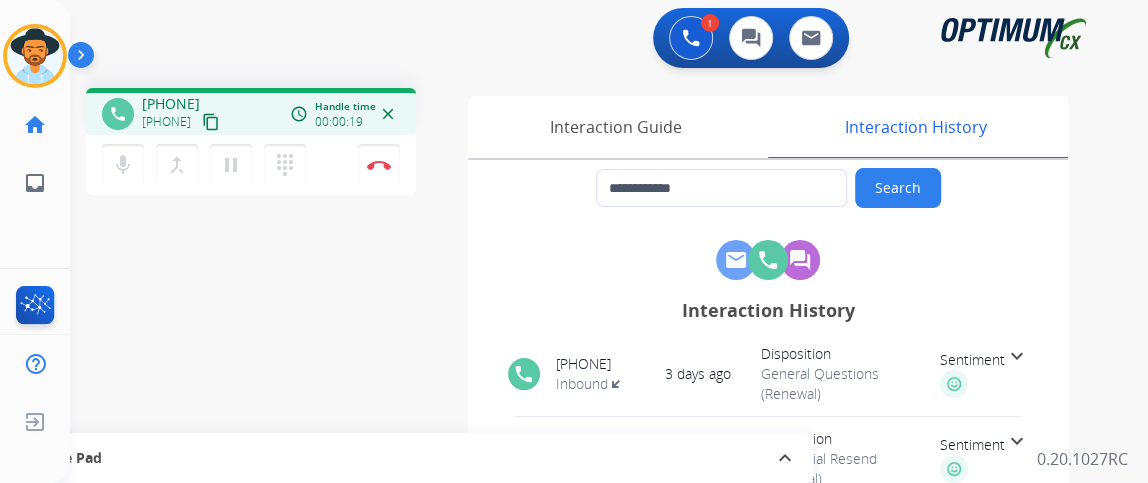 click on "content_copy" at bounding box center [211, 122] 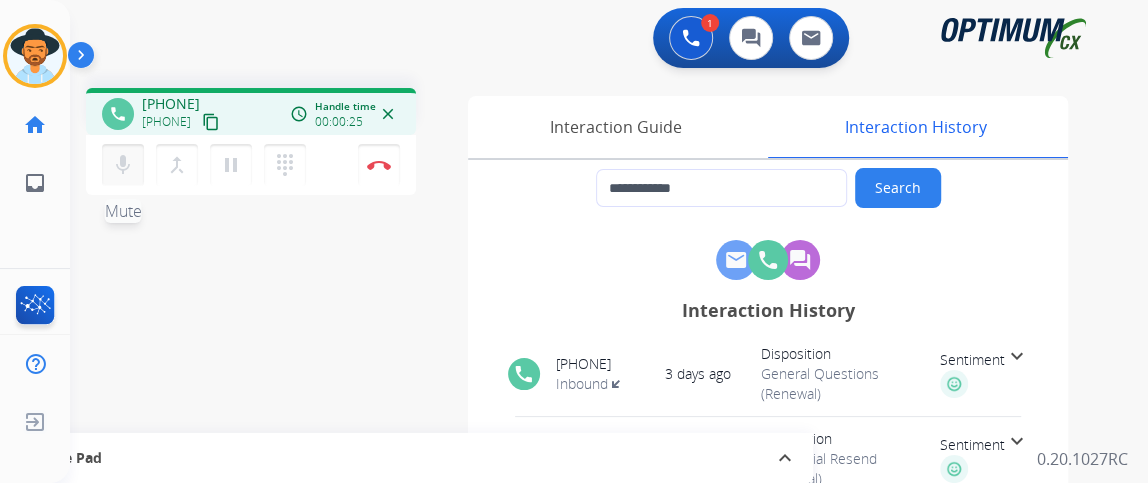 click on "mic Mute" at bounding box center [123, 165] 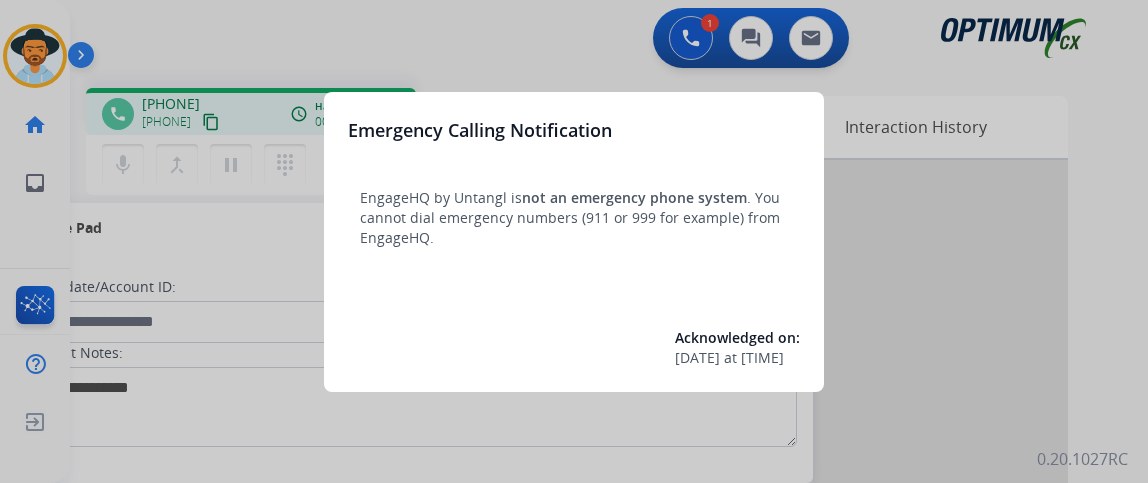 scroll, scrollTop: 0, scrollLeft: 0, axis: both 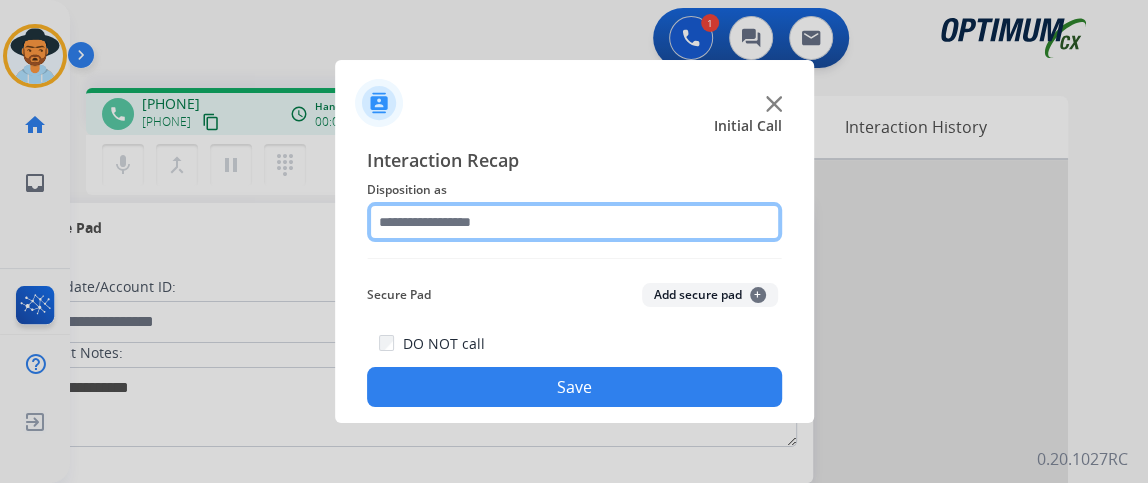 click 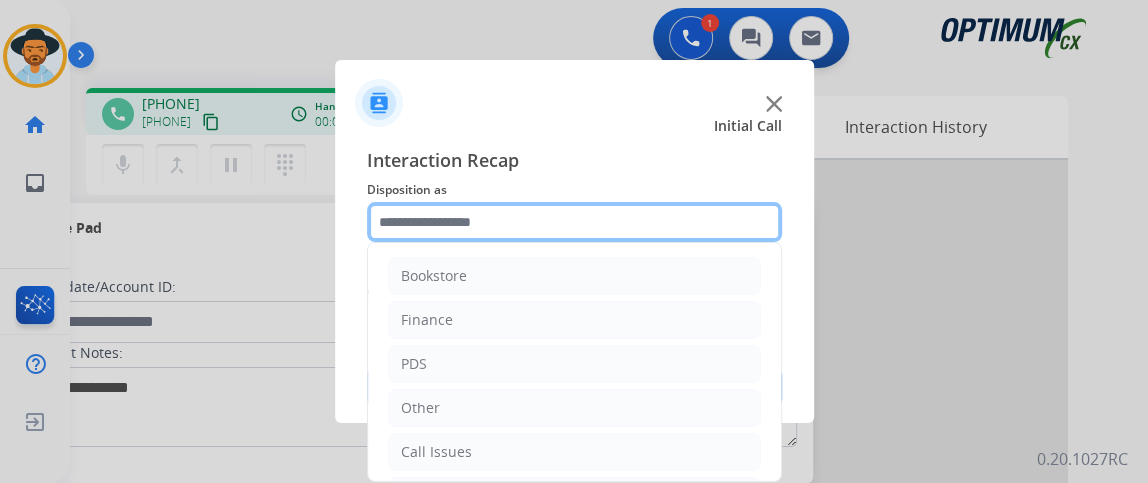 scroll, scrollTop: 131, scrollLeft: 0, axis: vertical 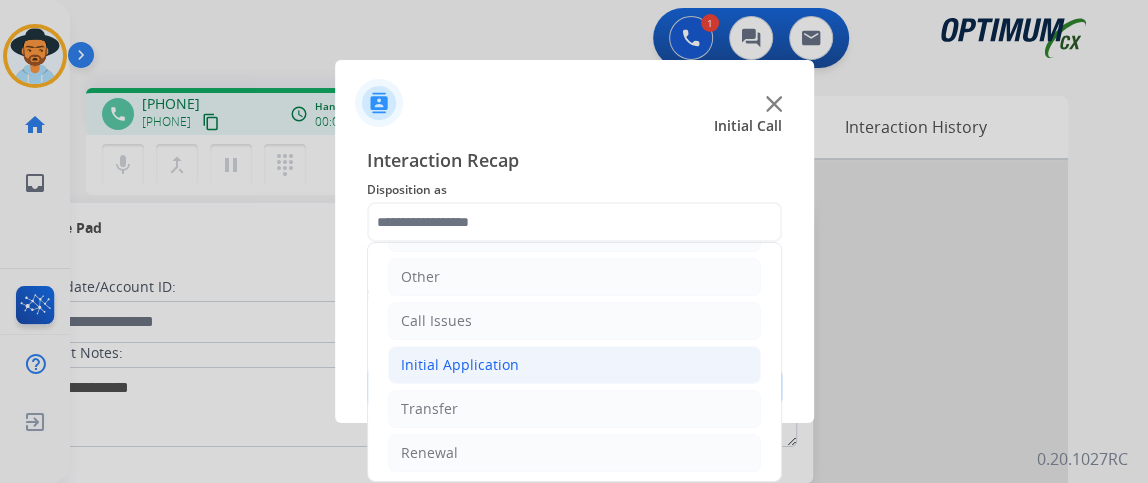 click on "Initial Application" 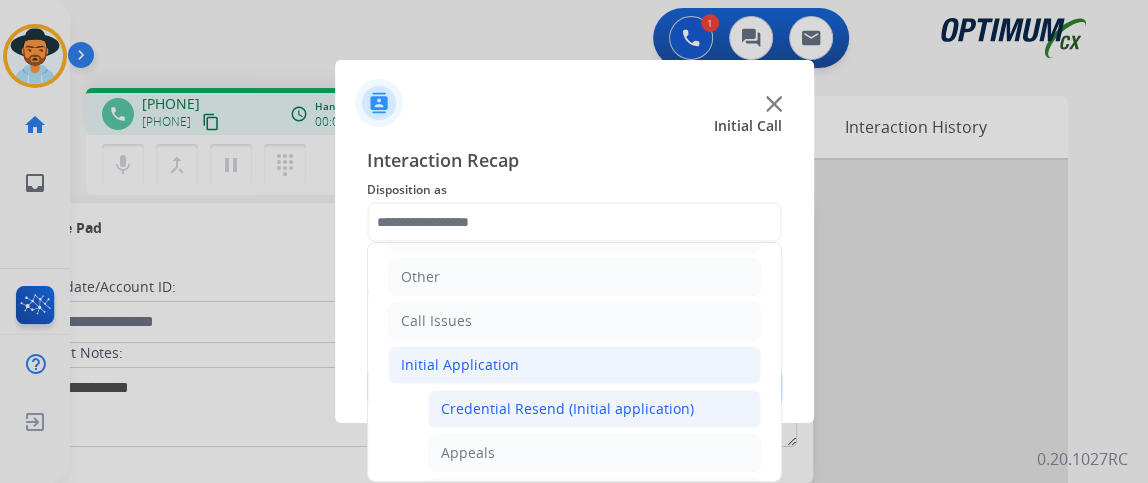 click on "Credential Resend (Initial application)" 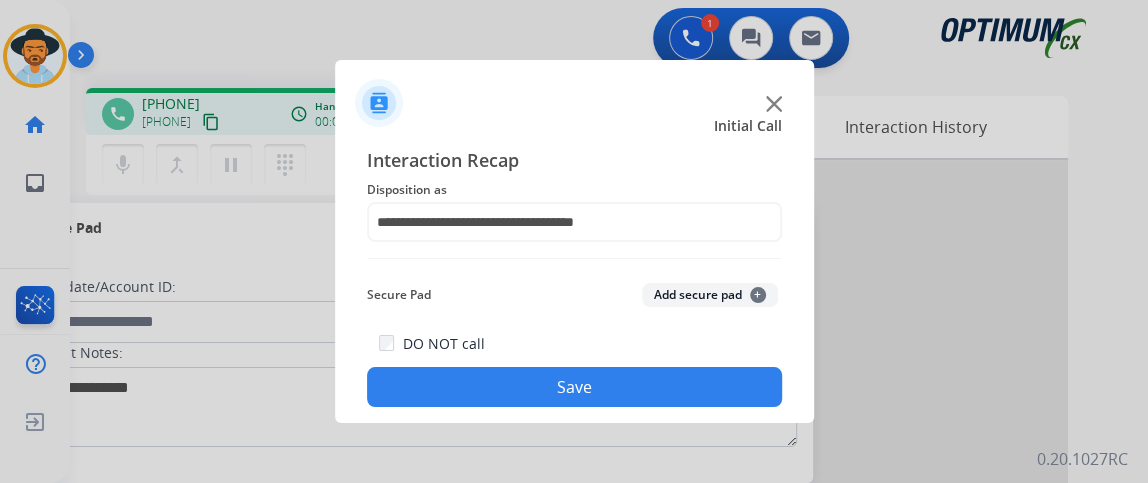 click on "Save" 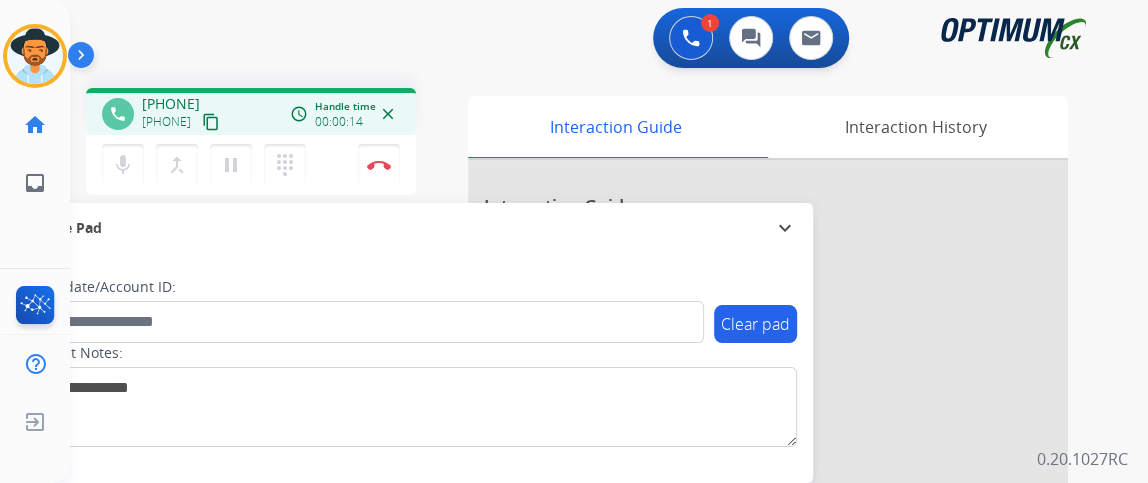 click on "content_copy" at bounding box center [211, 122] 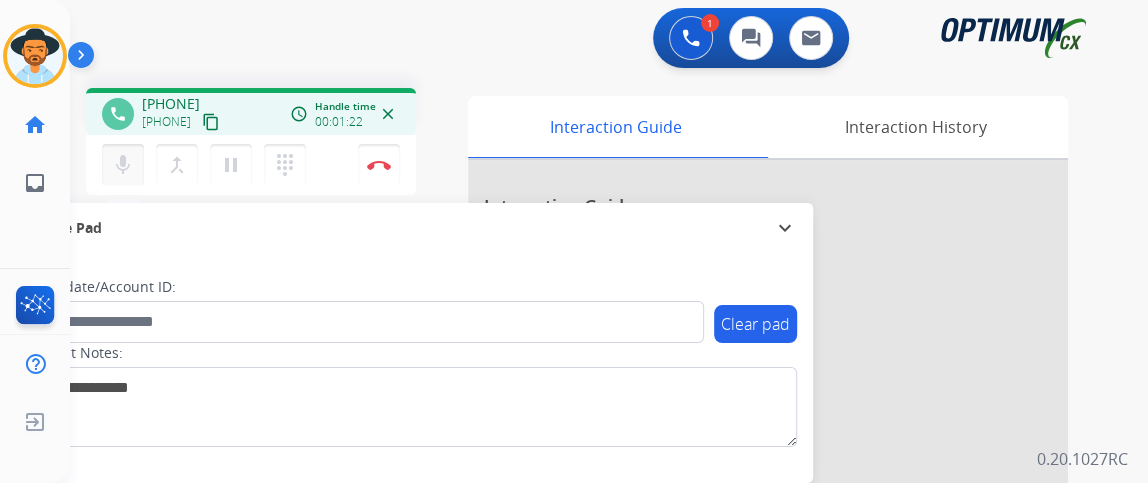 click on "mic" at bounding box center (123, 165) 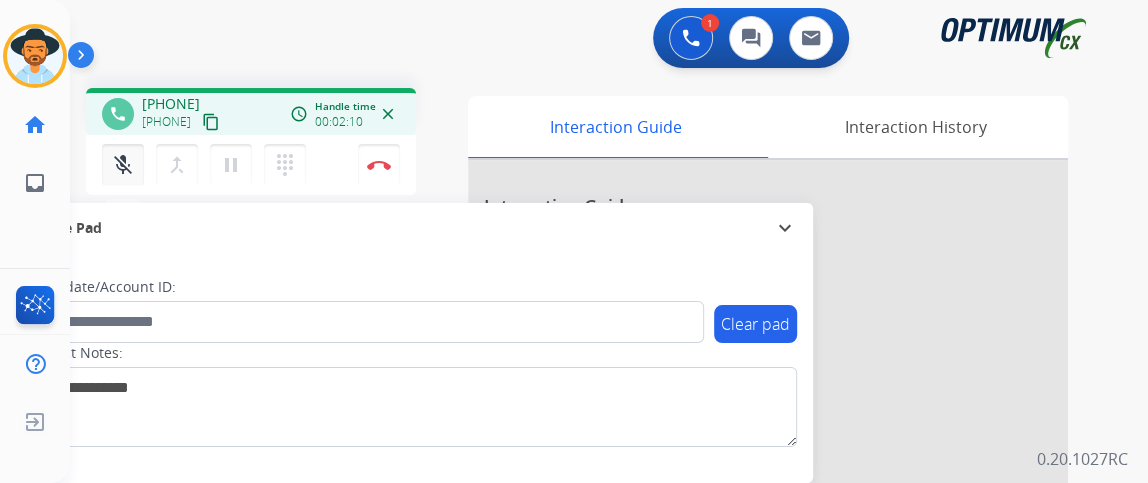 click on "mic_off" at bounding box center (123, 165) 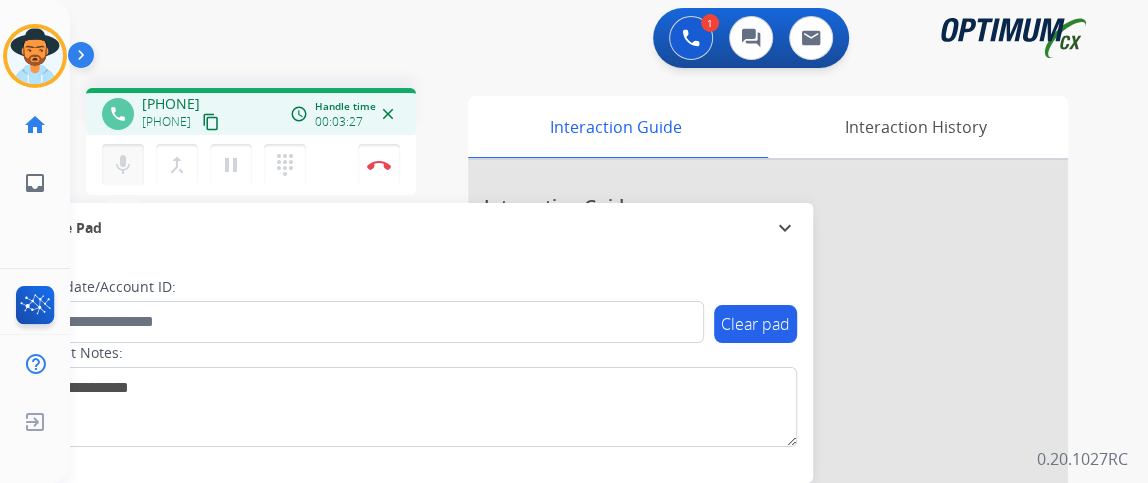click on "mic Mute merge_type Bridge pause Hold dialpad Dialpad" at bounding box center [210, 165] 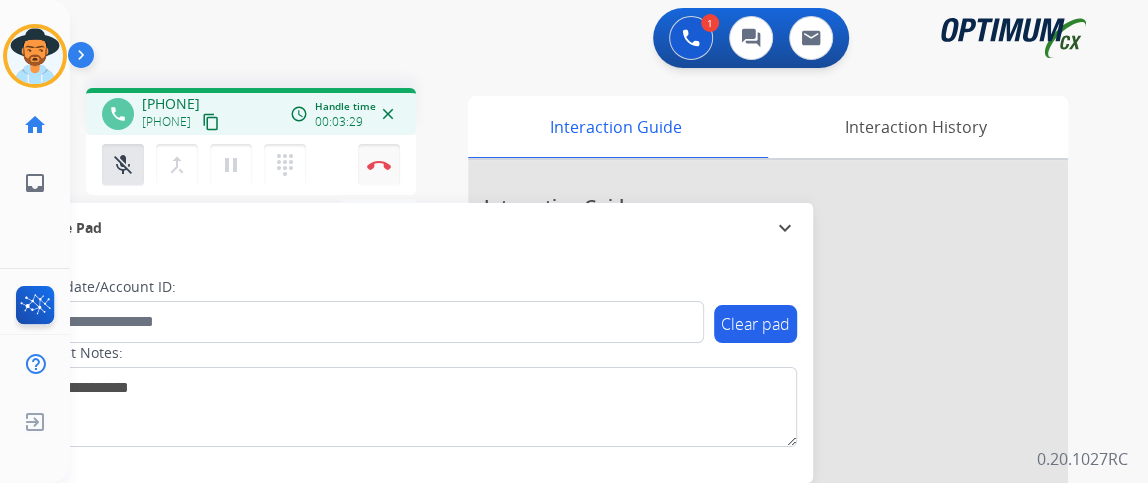 click on "Disconnect" at bounding box center [379, 165] 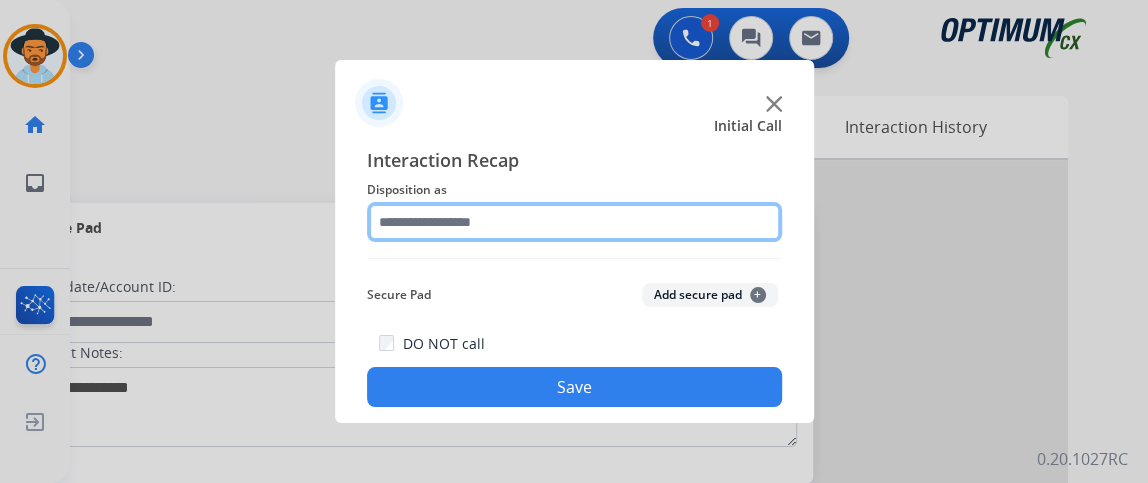 click 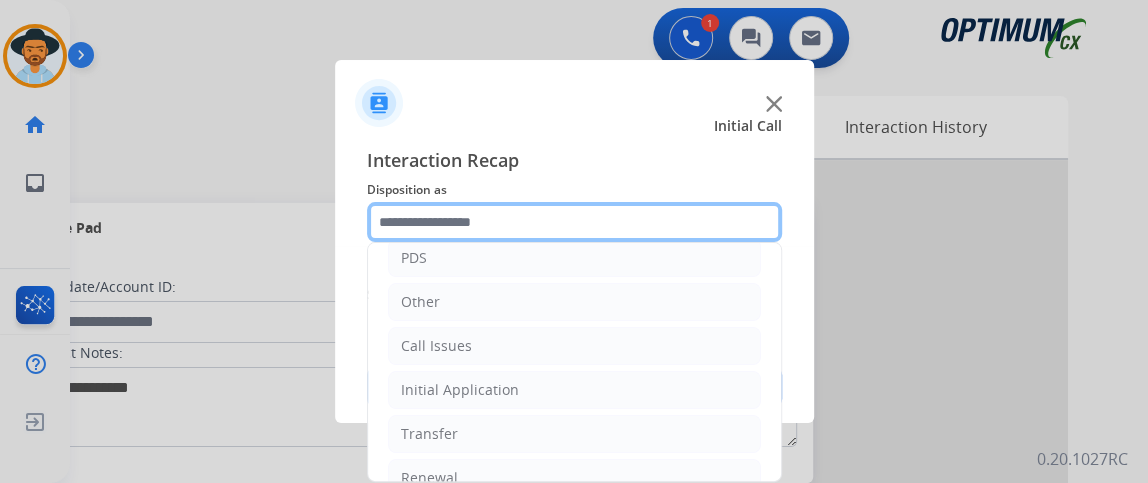 scroll, scrollTop: 131, scrollLeft: 0, axis: vertical 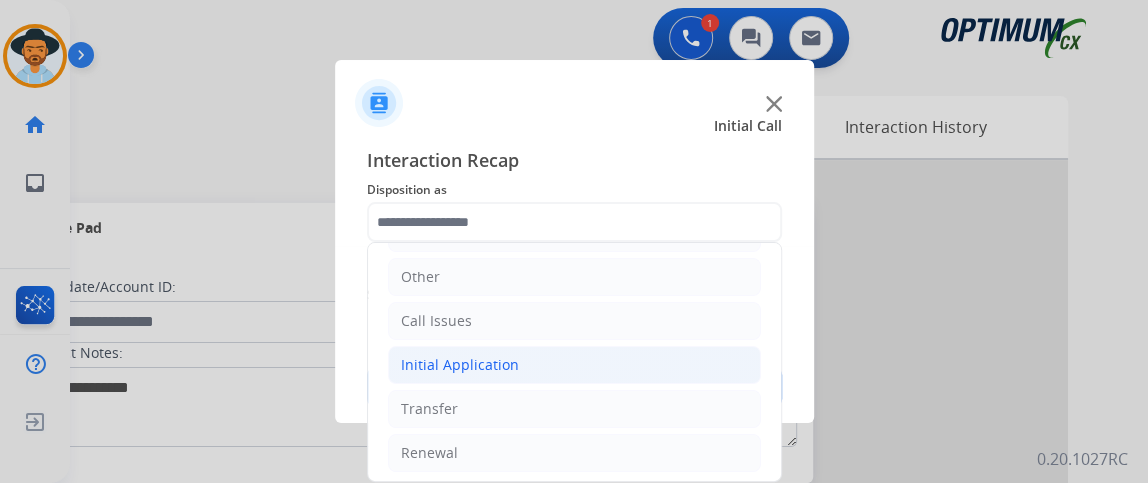 click on "Initial Application" 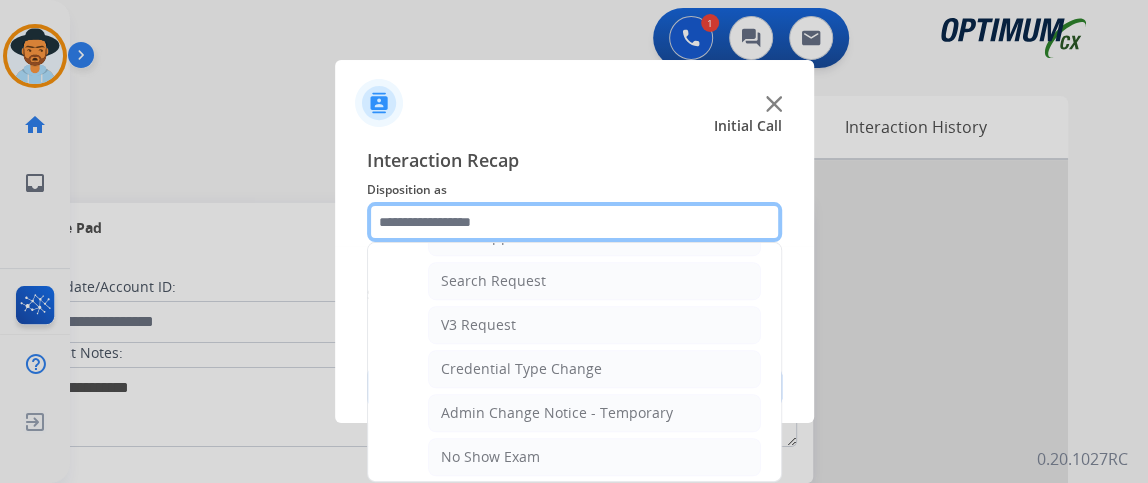scroll, scrollTop: 938, scrollLeft: 0, axis: vertical 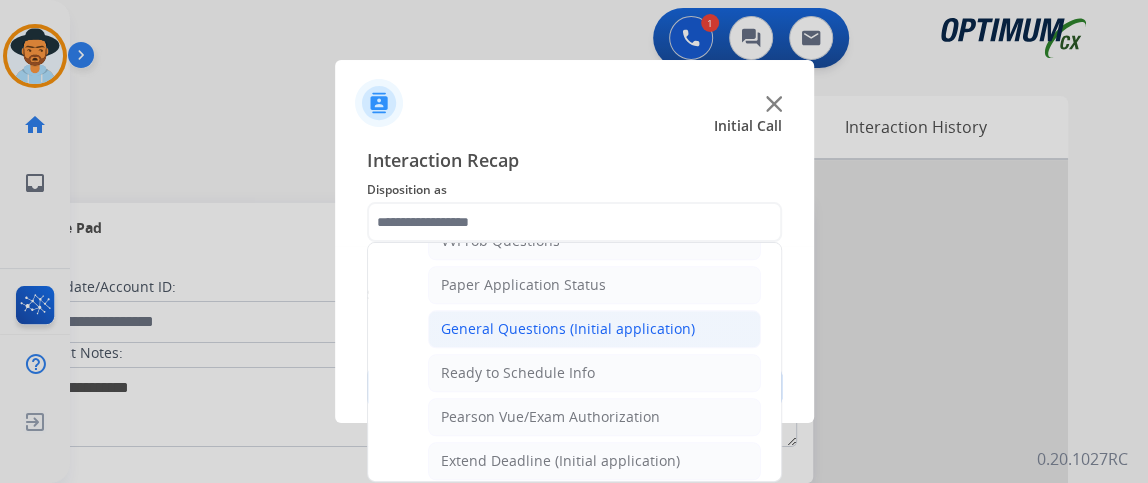 click on "General Questions (Initial application)" 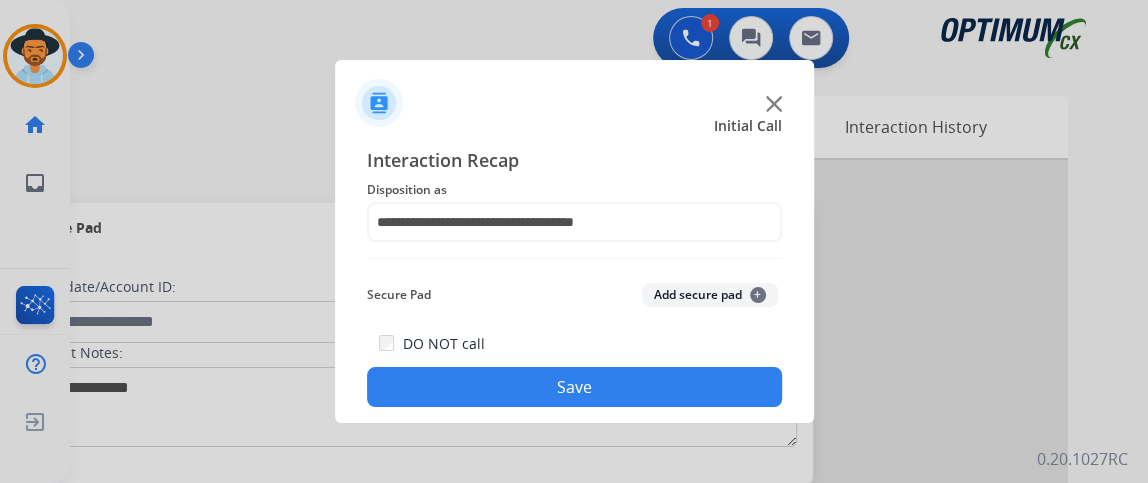 click on "DO NOT call  Save" 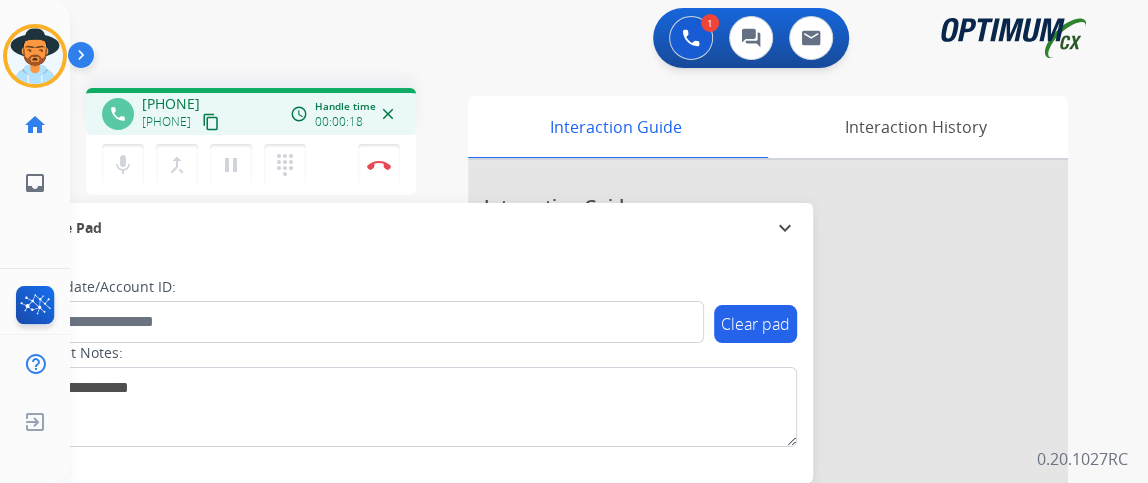 click on "content_copy" at bounding box center (211, 122) 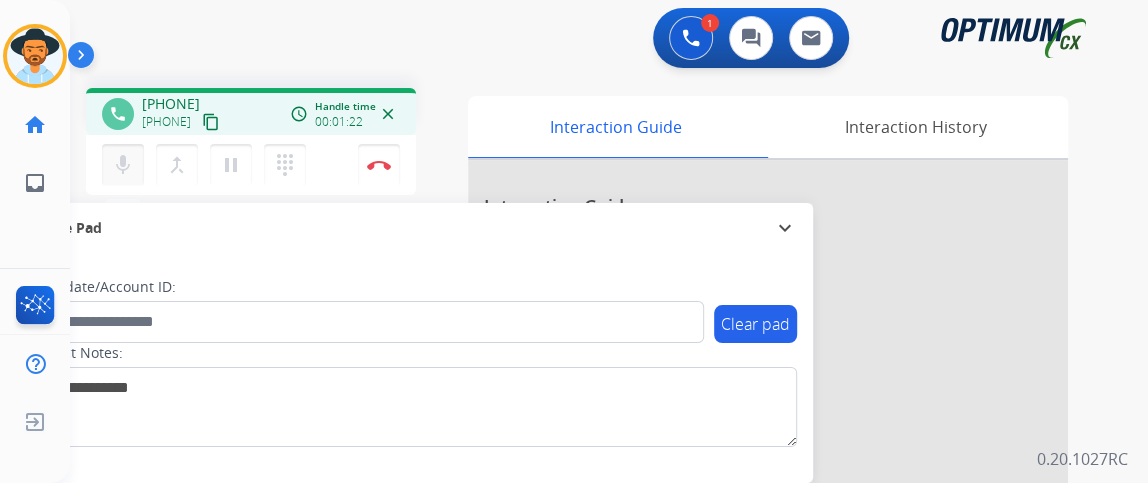 click on "mic Mute" at bounding box center (123, 165) 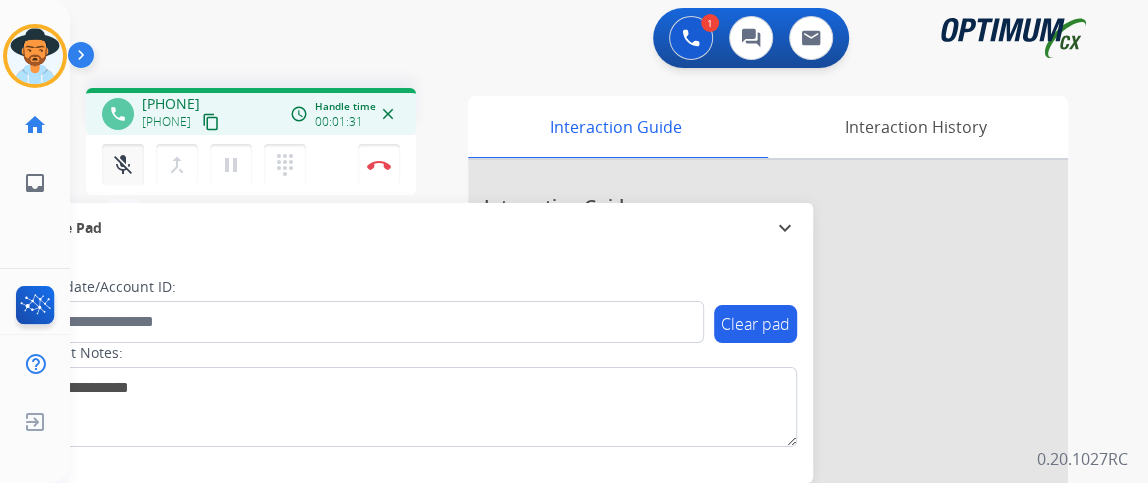 click on "mic_off Mute" at bounding box center (123, 165) 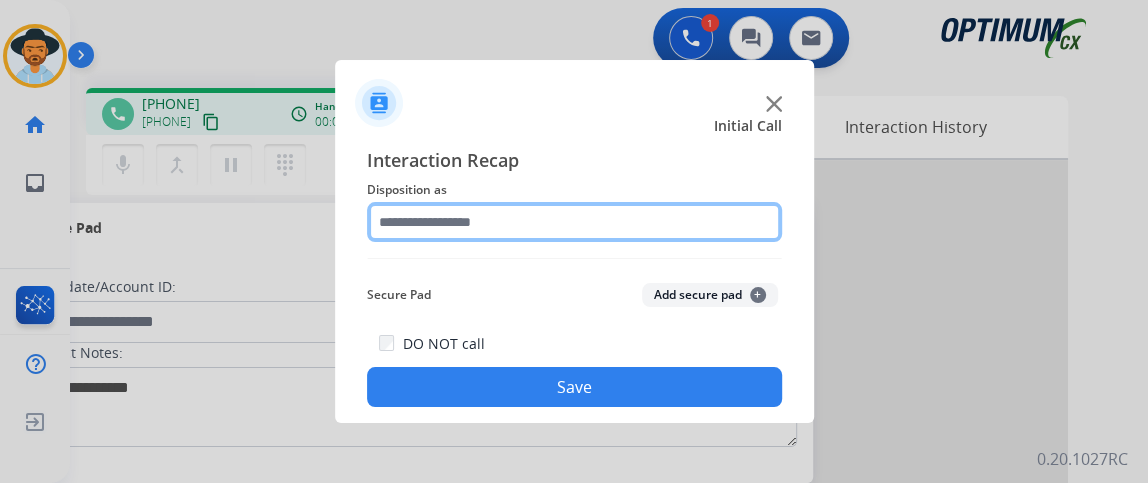 click 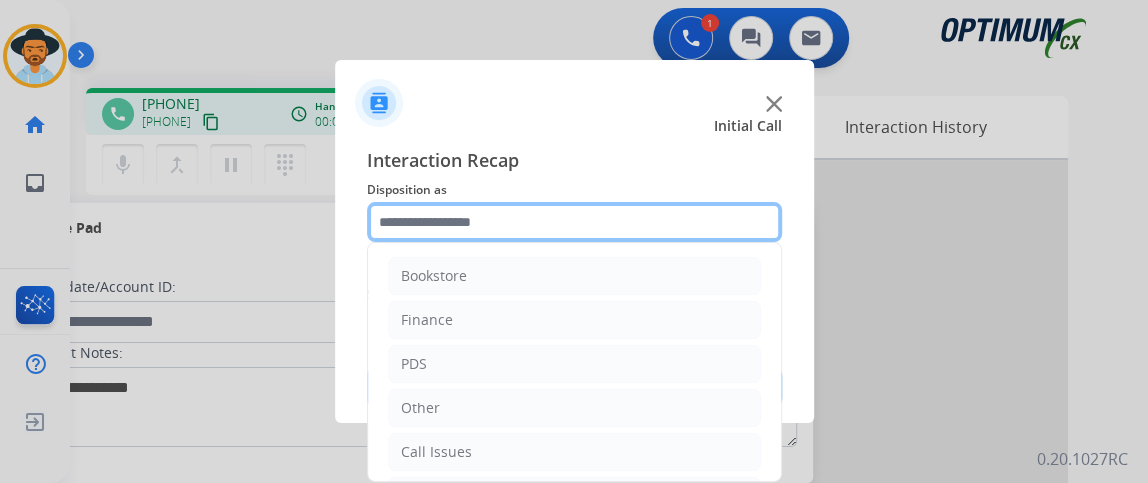 scroll, scrollTop: 131, scrollLeft: 0, axis: vertical 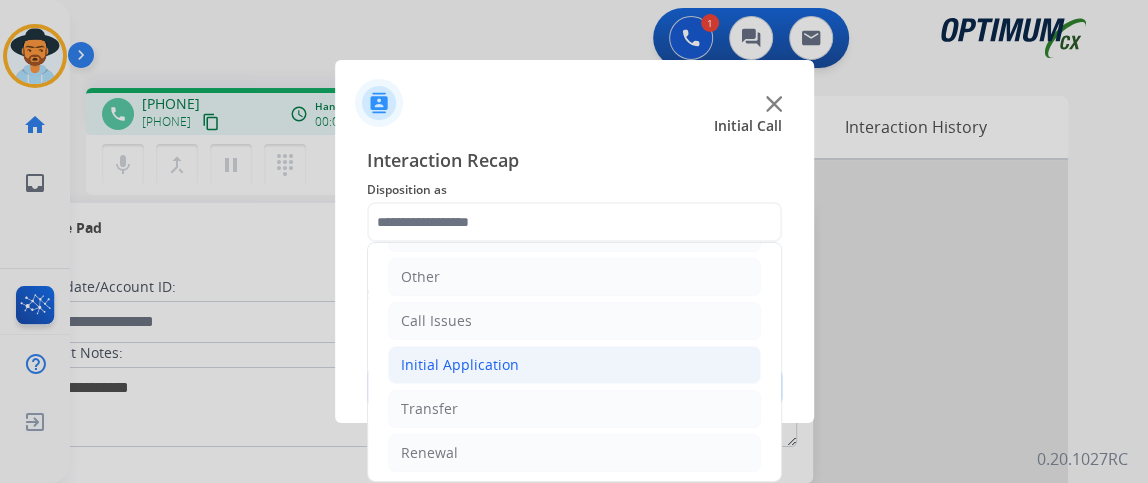 click on "Initial Application" 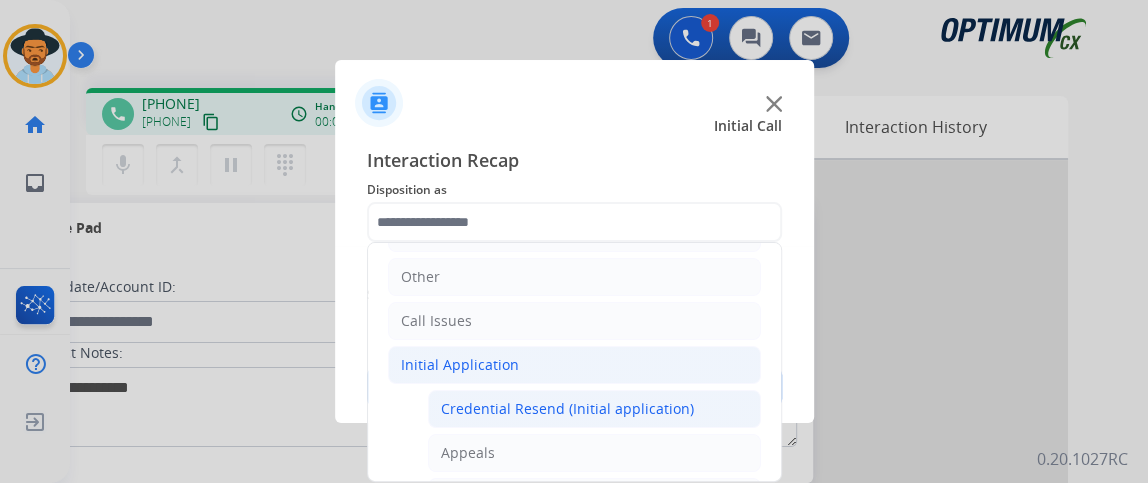 click on "Credential Resend (Initial application)" 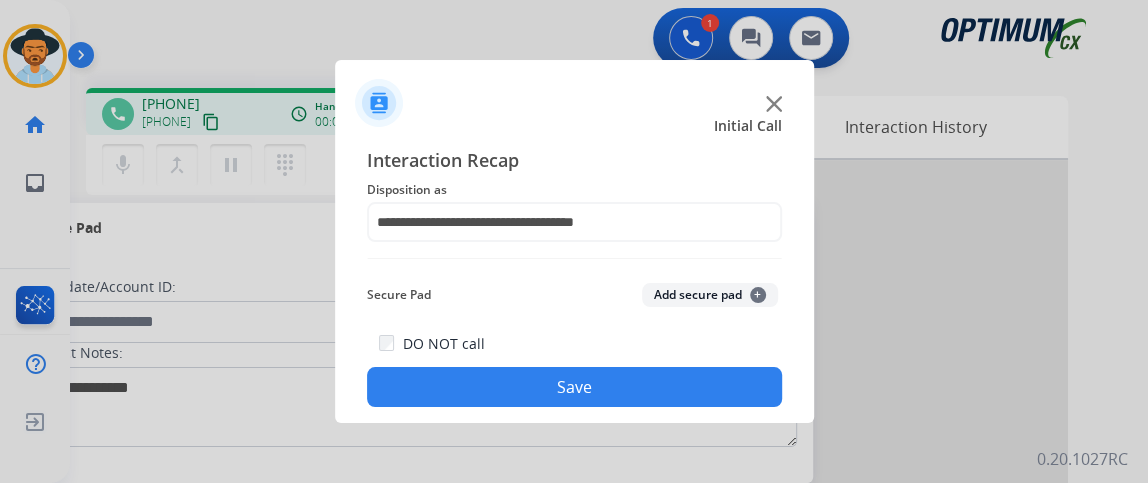 click on "Save" 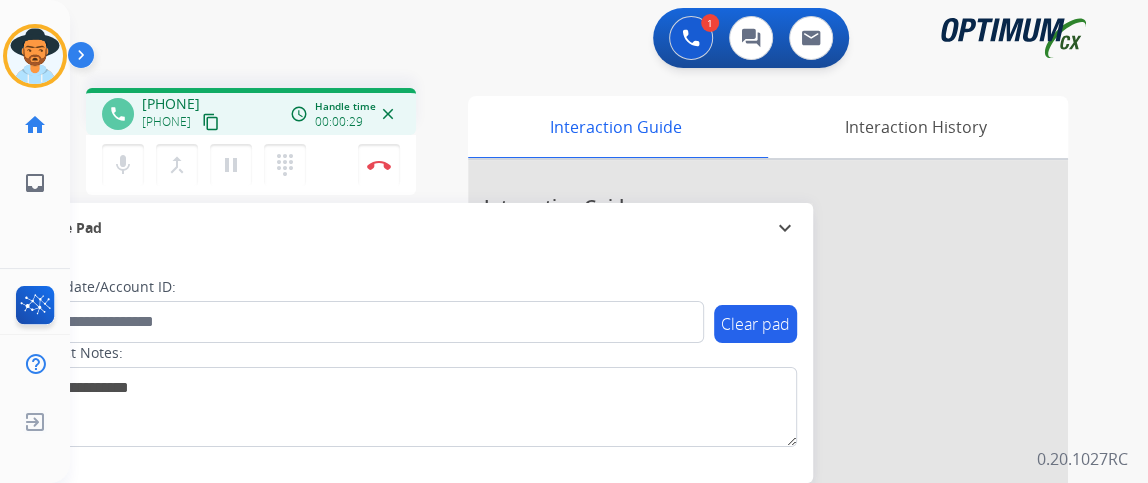 click on "content_copy" at bounding box center [211, 122] 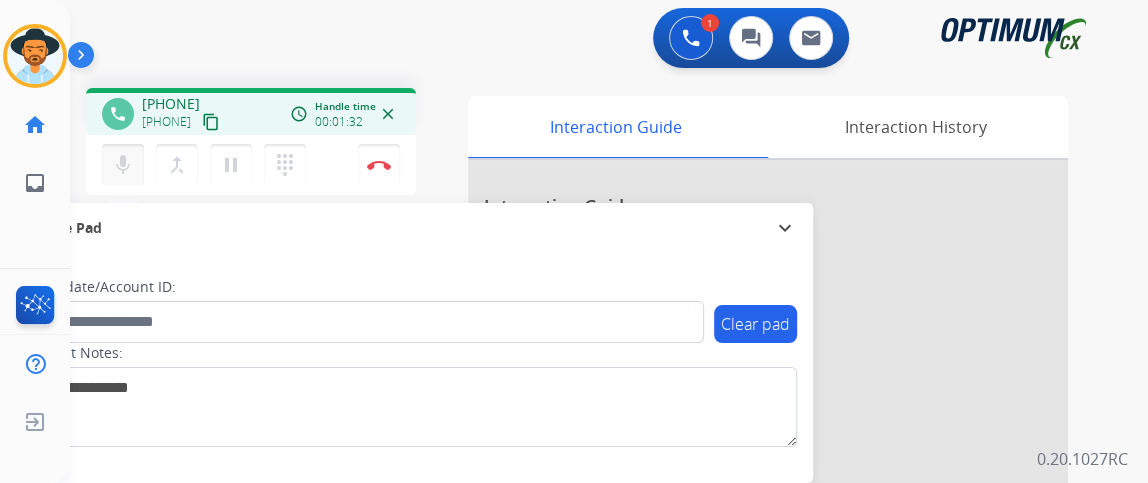 click on "mic Mute" at bounding box center (123, 165) 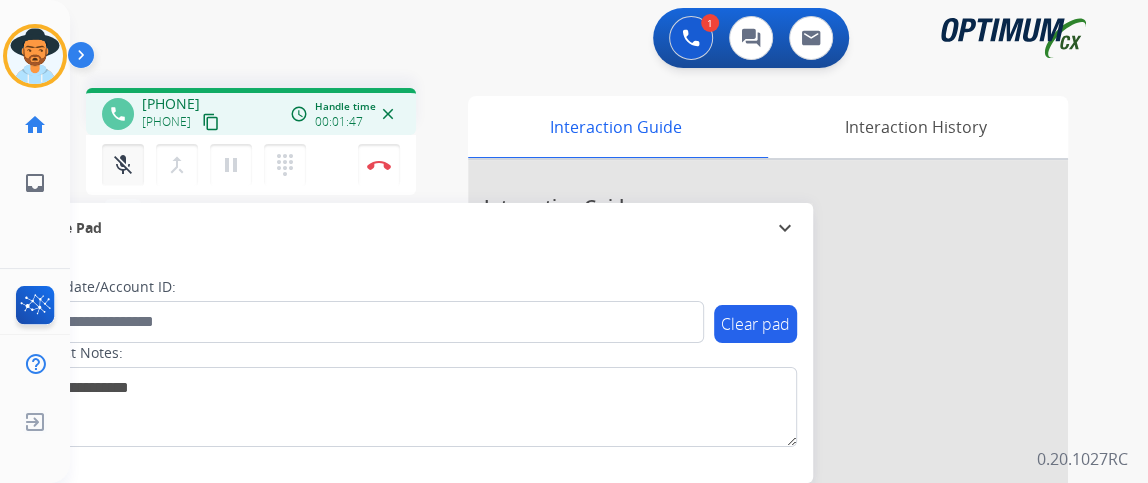 click on "mic_off Mute" at bounding box center (123, 165) 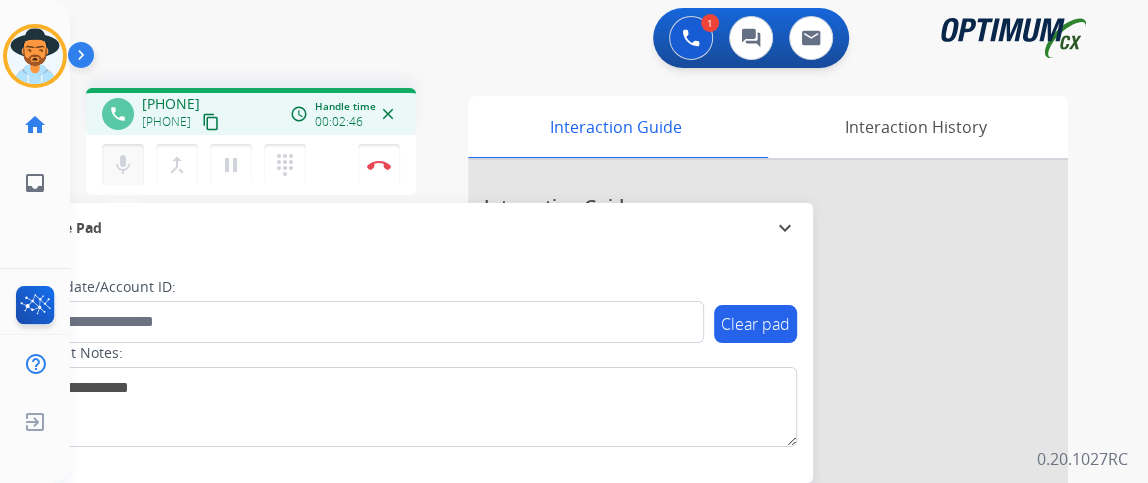 click on "mic" at bounding box center [123, 165] 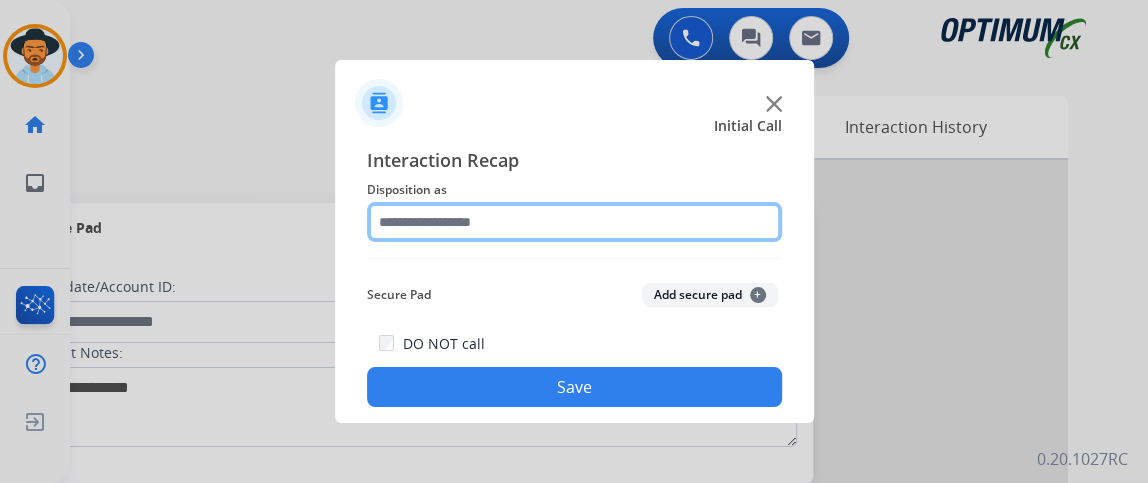 click 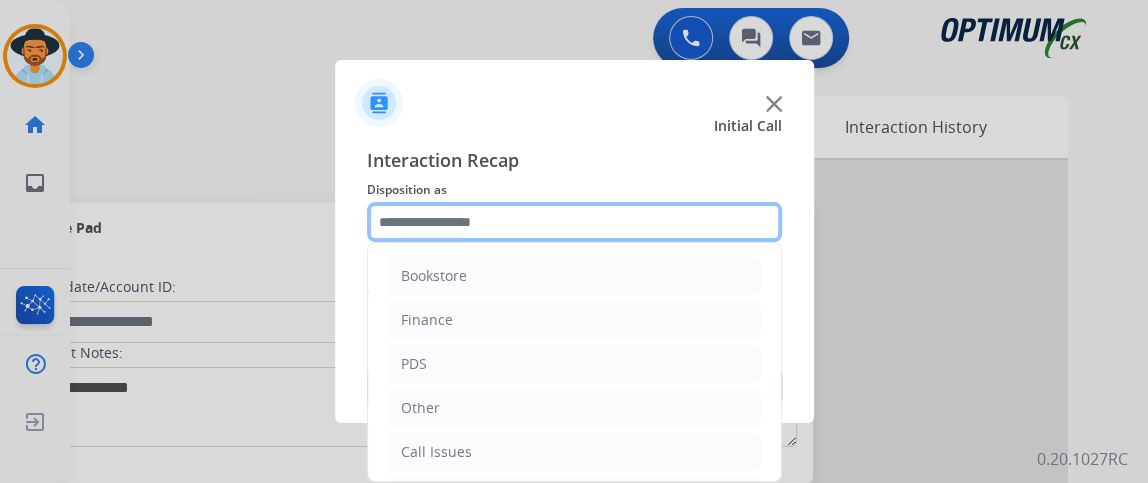 scroll, scrollTop: 131, scrollLeft: 0, axis: vertical 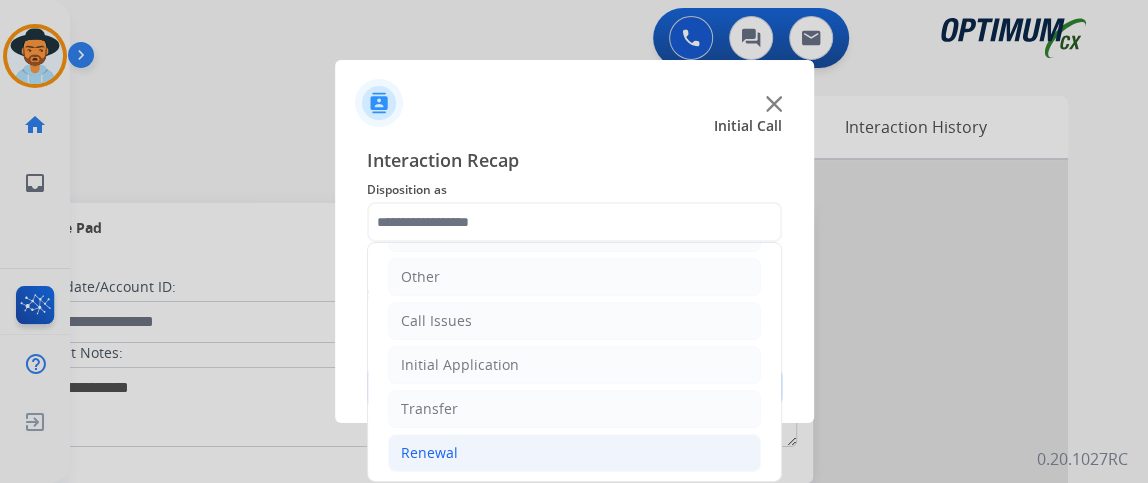 click on "Renewal" 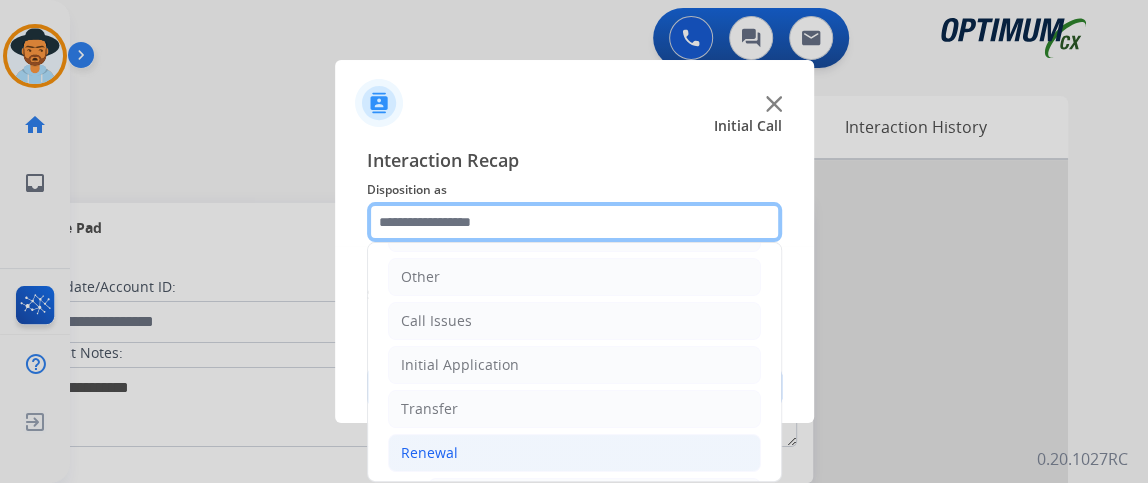 scroll, scrollTop: 339, scrollLeft: 0, axis: vertical 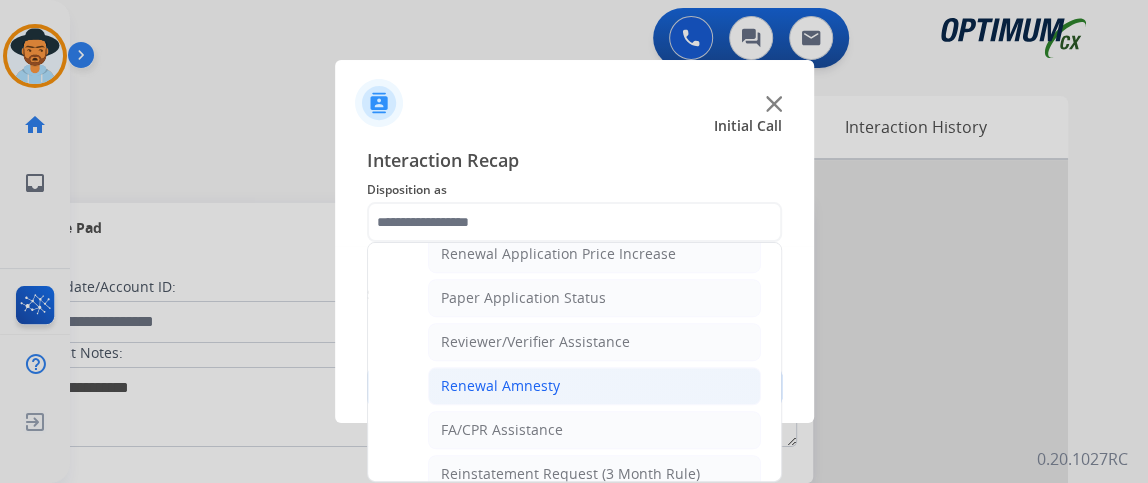 click on "Renewal Amnesty" 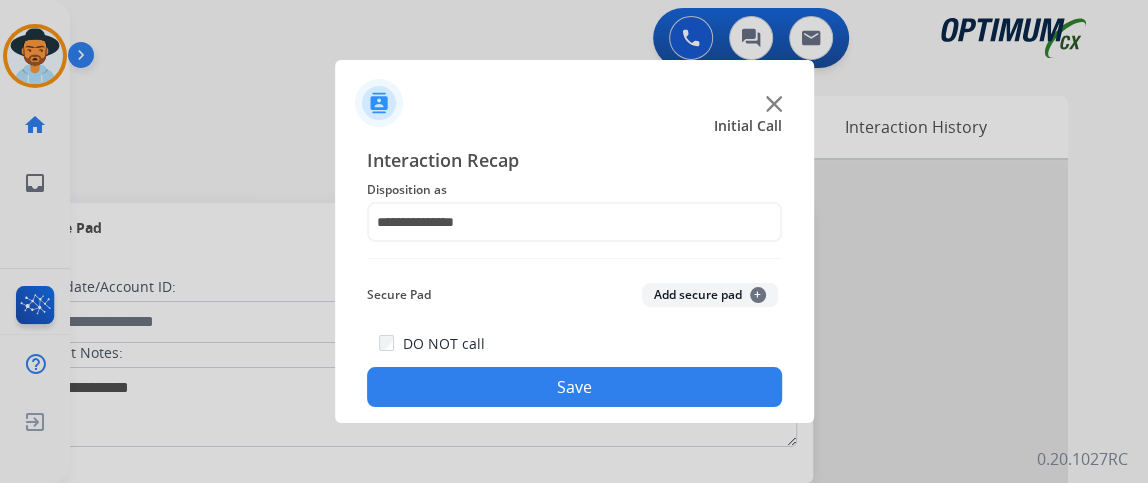 click on "Save" 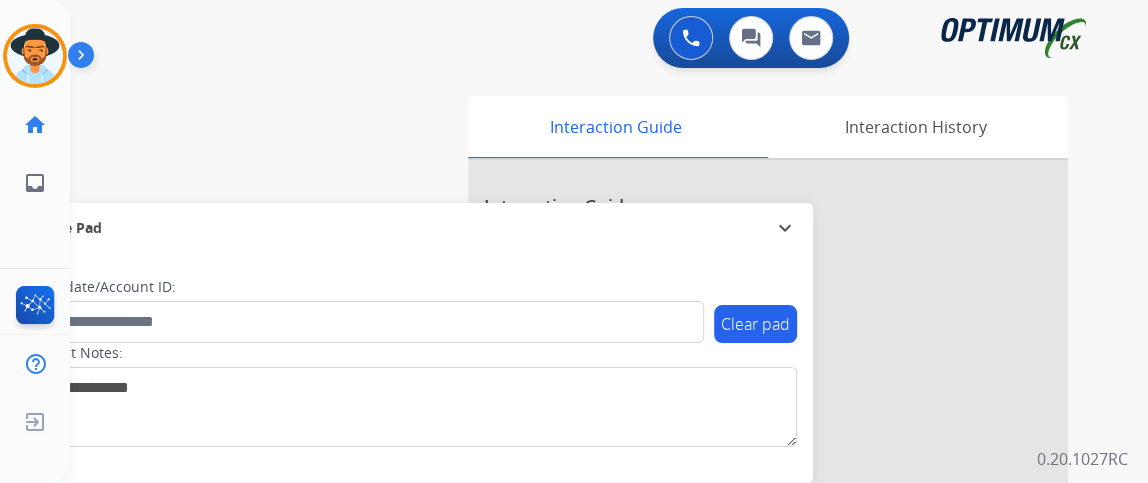 click on "Gilce   AfterCallWork  Edit Avatar  Agent:   Gilce  Routing Profile:  NH_Bilingual home  Home  Home inbox  Emails  Emails  FocalPoints  Help Center  Help Center  Log out  Log out" 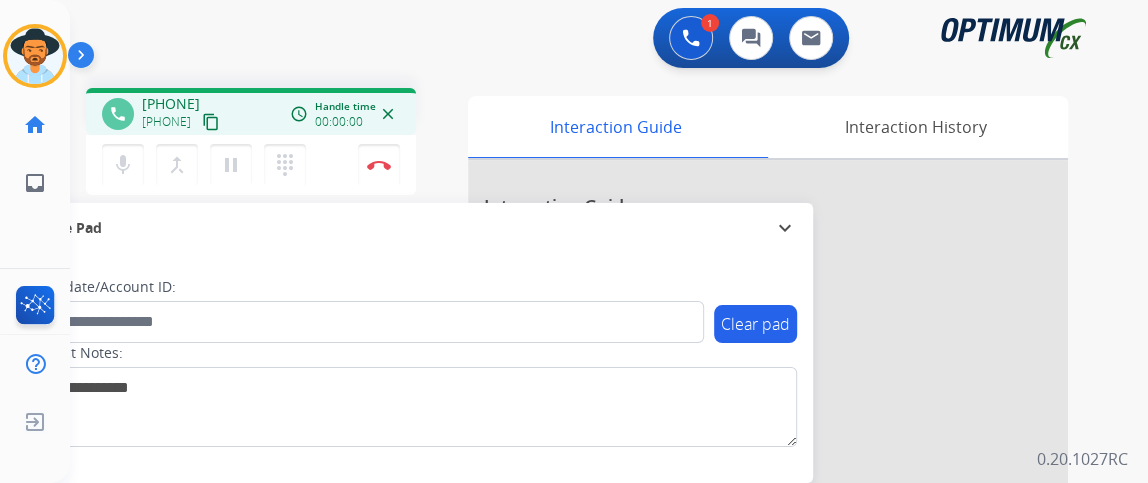 click on "content_copy" at bounding box center (211, 122) 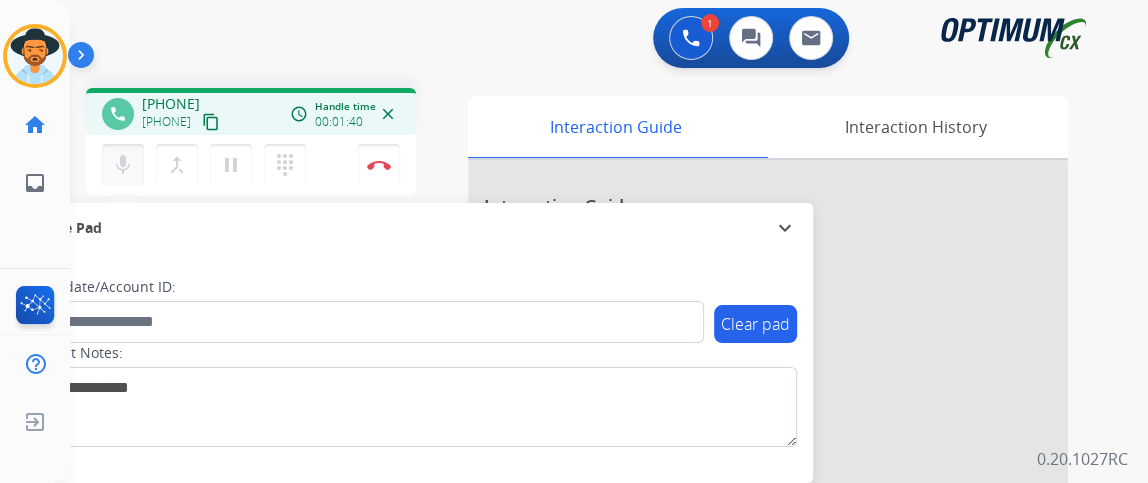 click on "mic" at bounding box center [123, 165] 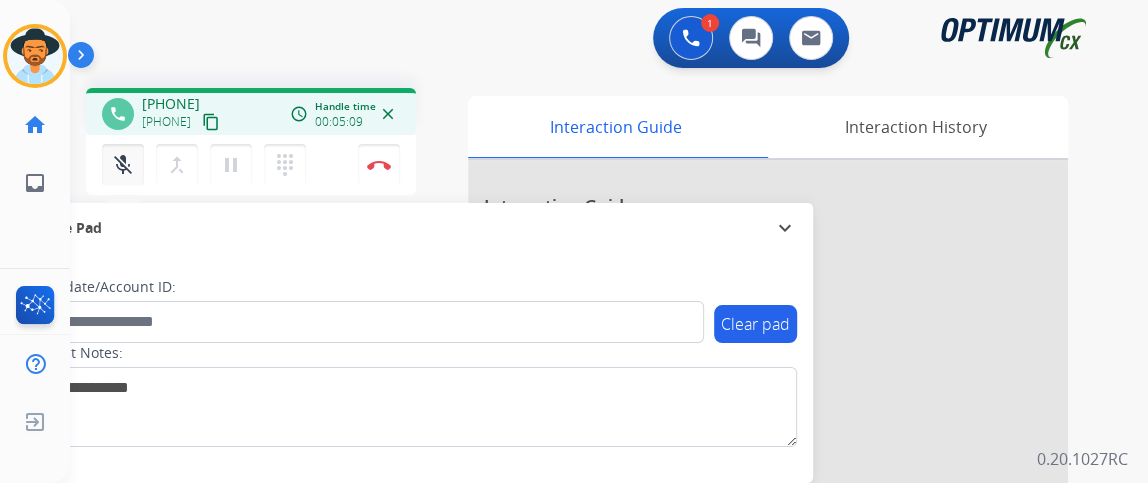 click on "mic_off" at bounding box center [123, 165] 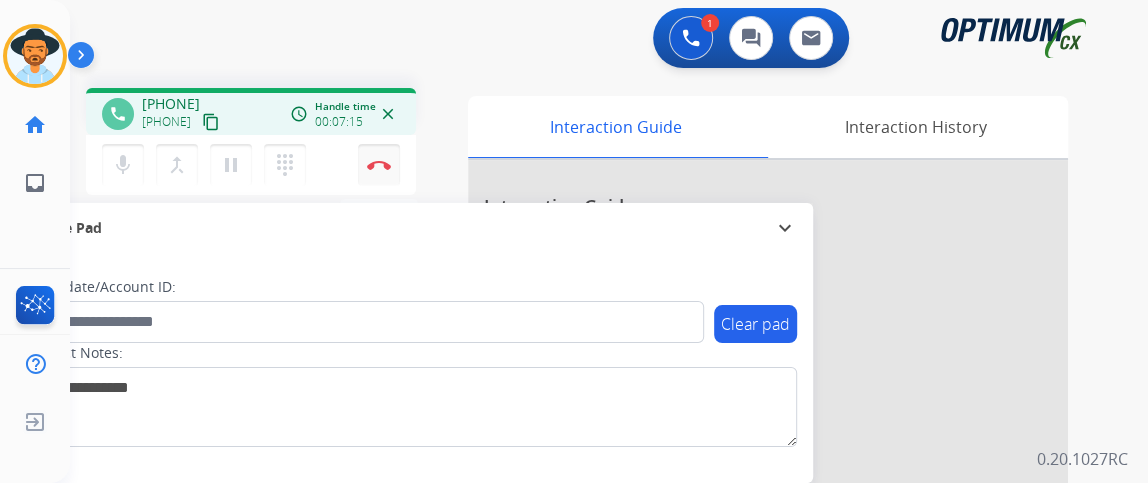 drag, startPoint x: 391, startPoint y: 158, endPoint x: 370, endPoint y: 156, distance: 21.095022 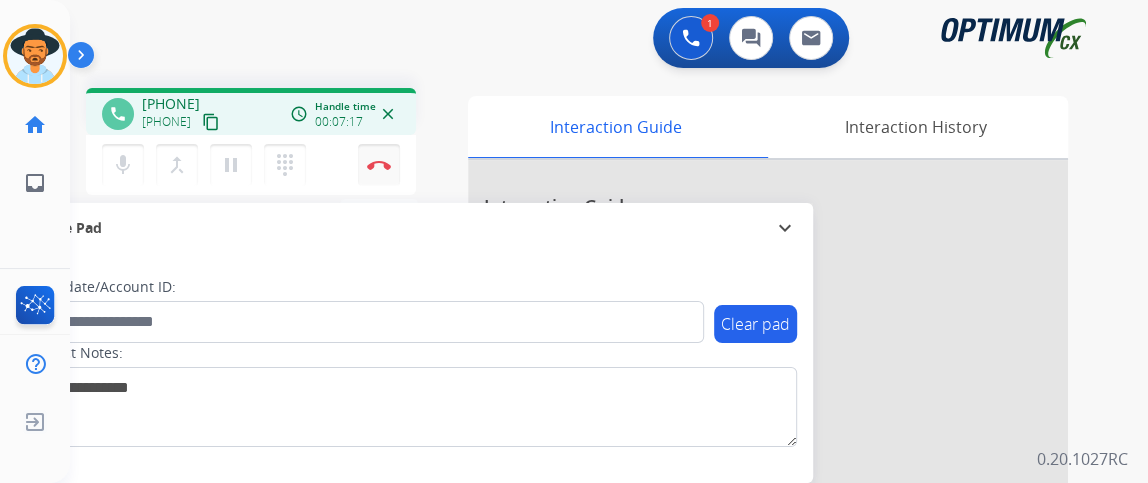 drag, startPoint x: 369, startPoint y: 151, endPoint x: 363, endPoint y: 172, distance: 21.84033 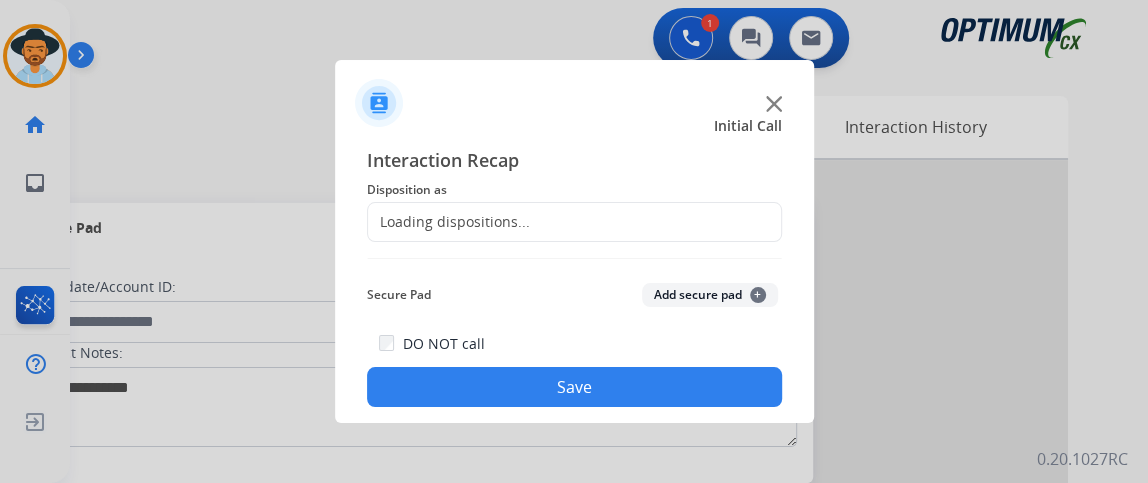 click on "Interaction Recap" 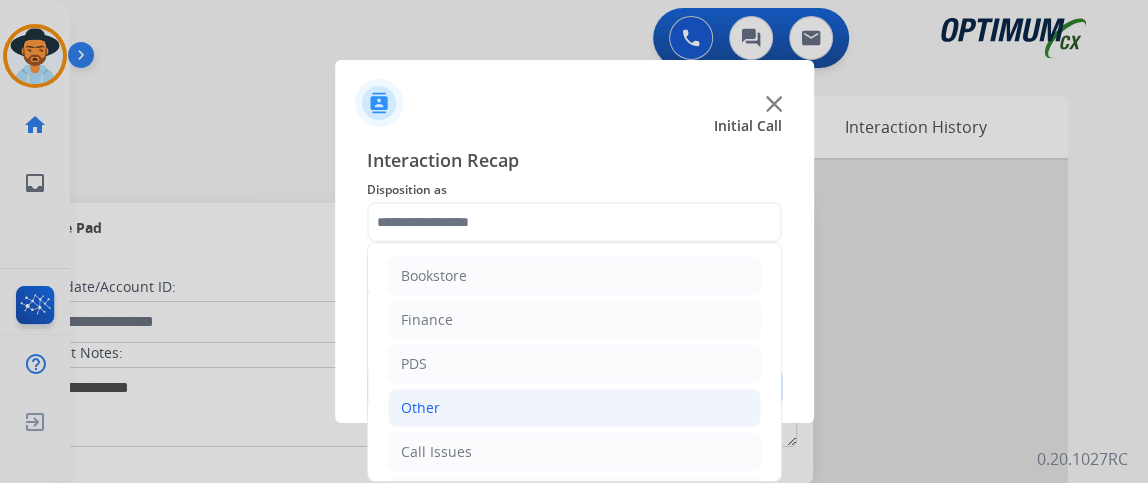 drag, startPoint x: 452, startPoint y: 237, endPoint x: 672, endPoint y: 389, distance: 267.4023 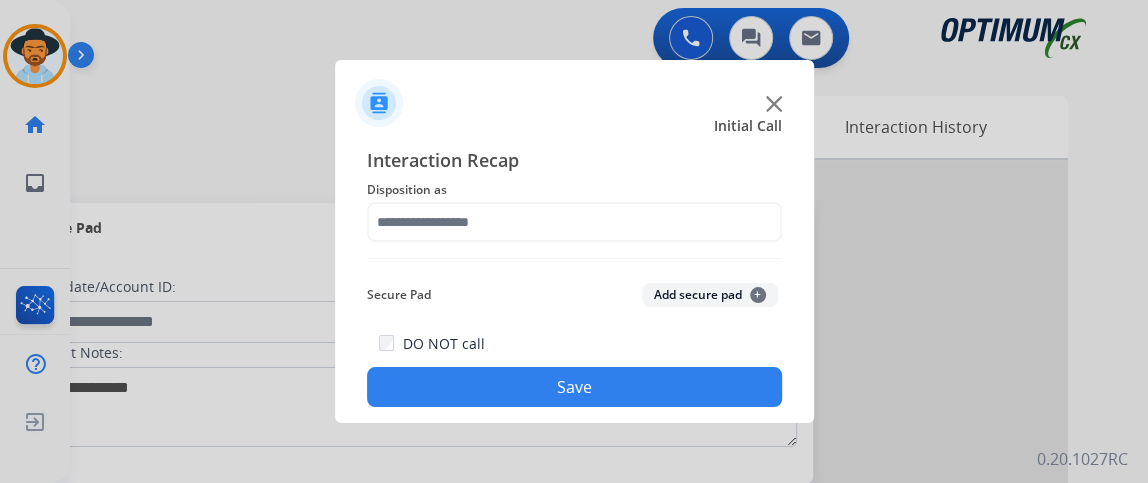 drag, startPoint x: 672, startPoint y: 389, endPoint x: 645, endPoint y: 433, distance: 51.62364 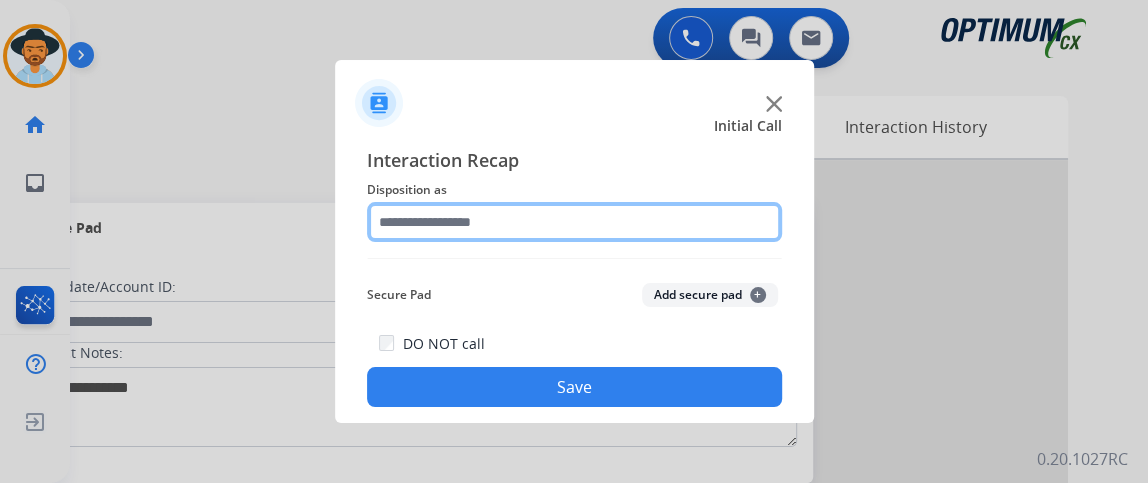drag, startPoint x: 547, startPoint y: 259, endPoint x: 445, endPoint y: 209, distance: 113.59577 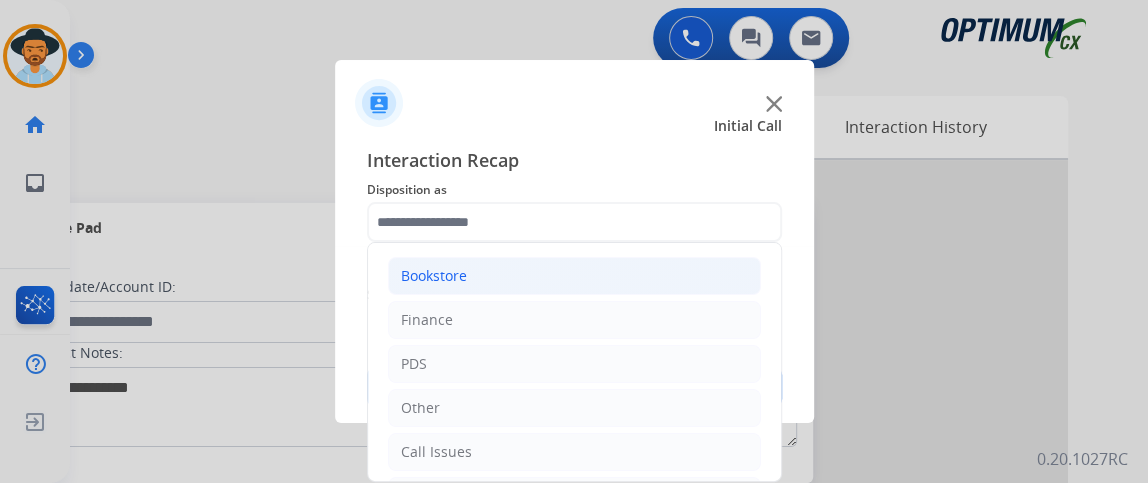 click on "Bookstore" 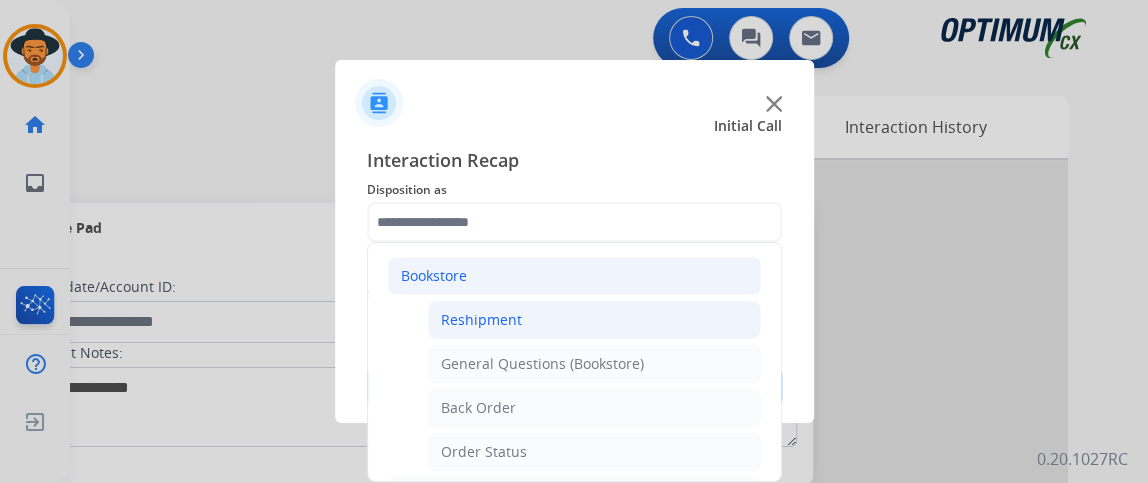 click on "Reshipment" 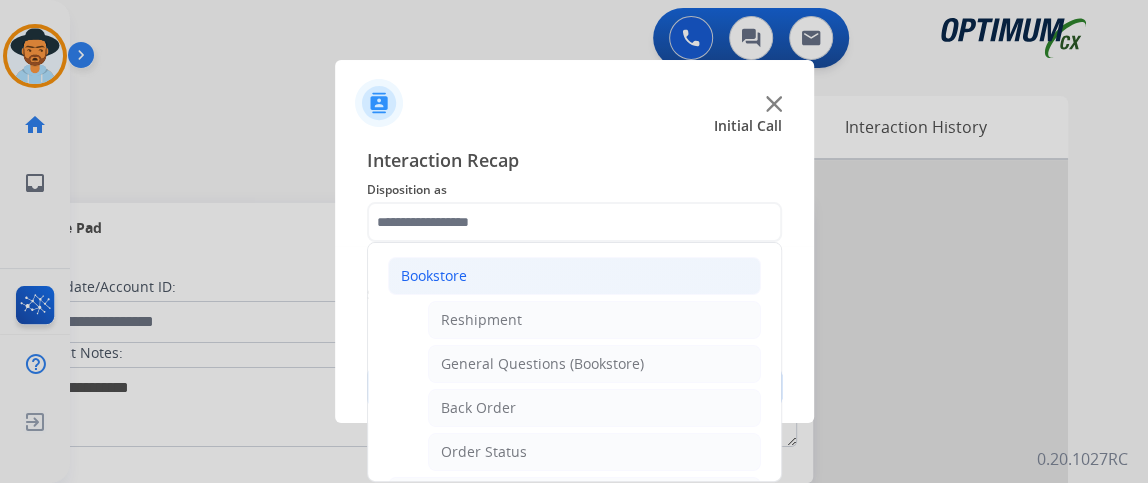 type on "**********" 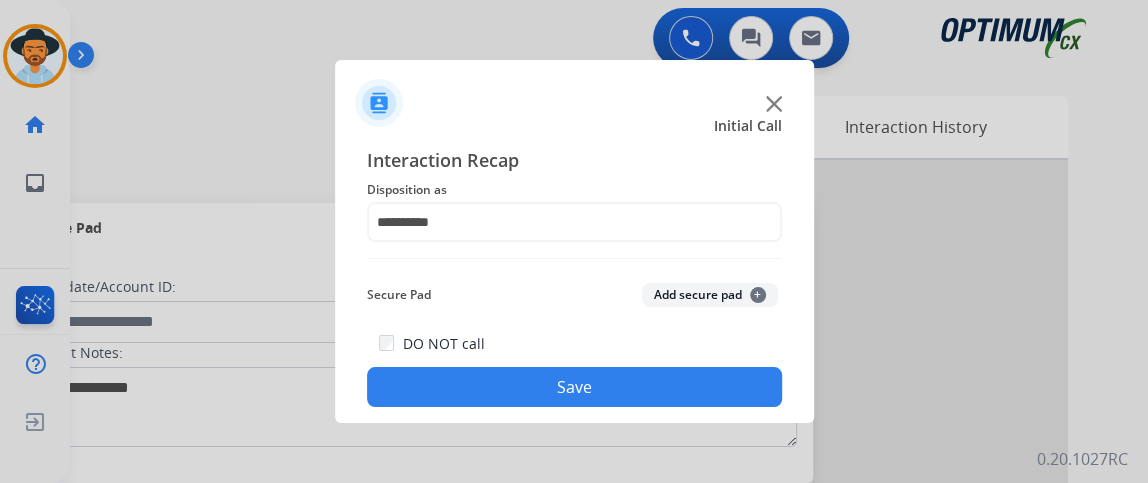 click on "Save" 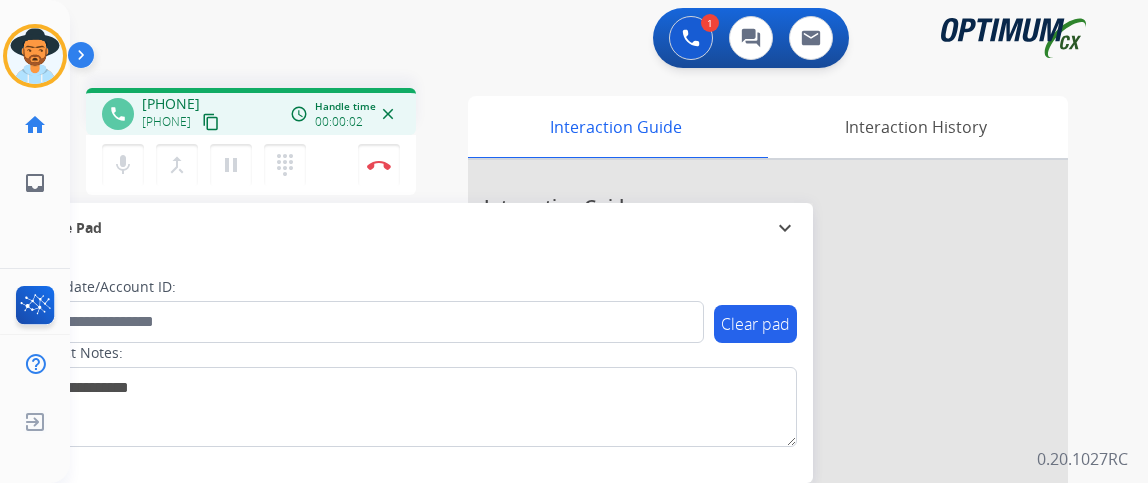scroll, scrollTop: 0, scrollLeft: 0, axis: both 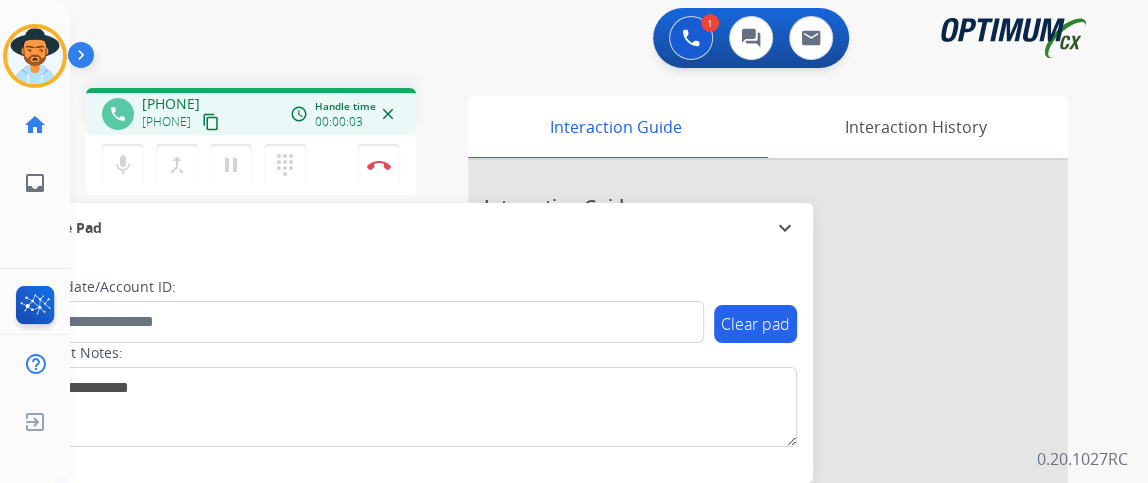 click on "content_copy" at bounding box center (211, 122) 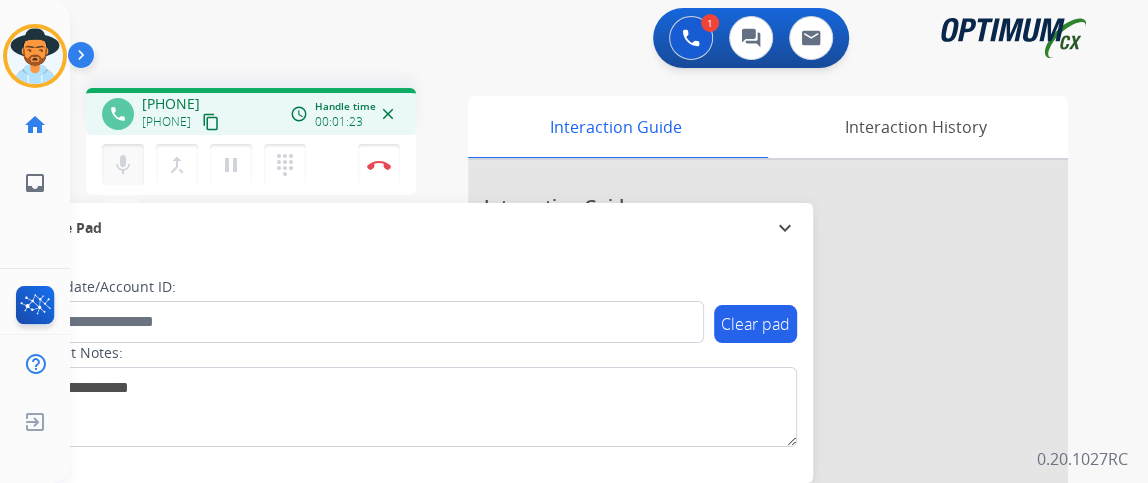 click on "mic" at bounding box center (123, 165) 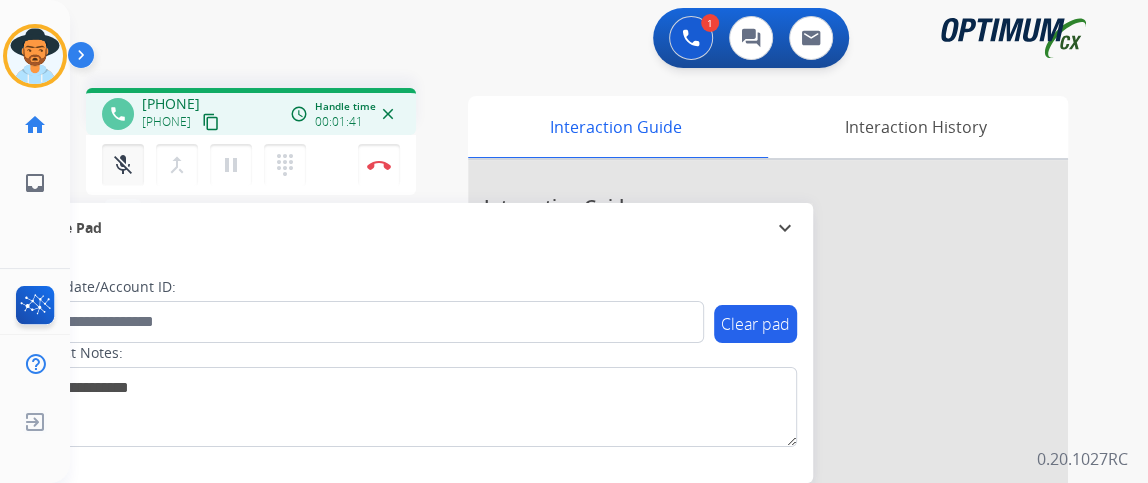click on "mic_off" at bounding box center [123, 165] 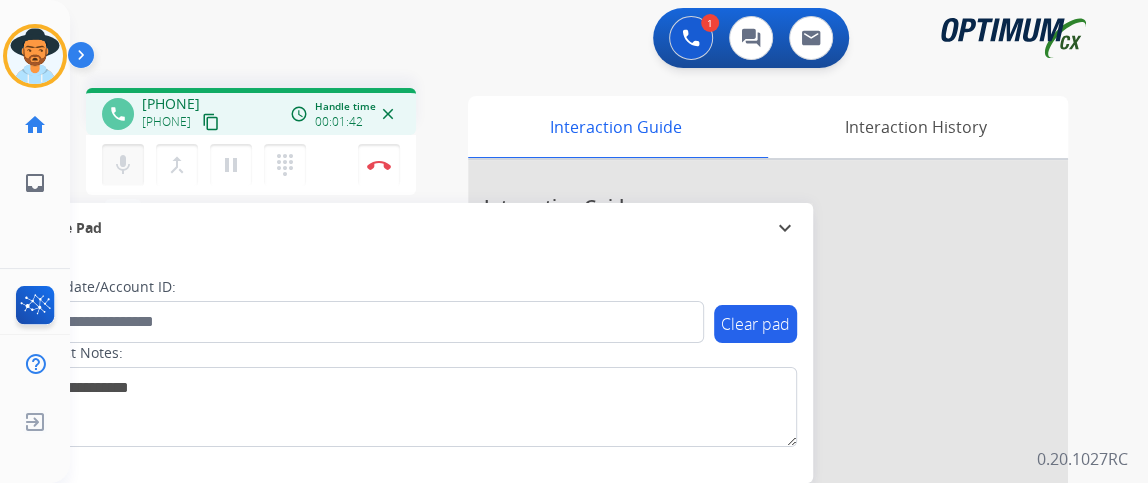 click on "mic" at bounding box center [123, 165] 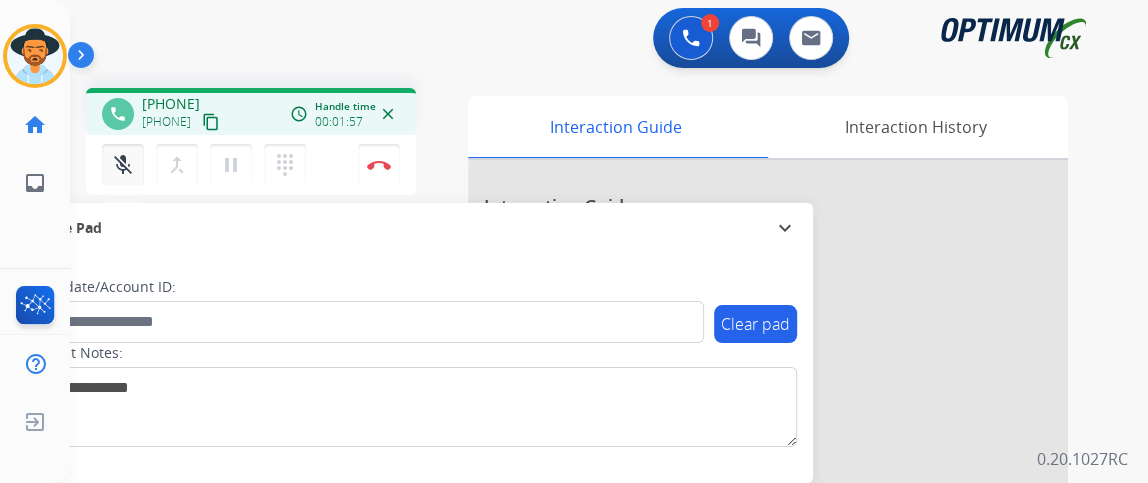 drag, startPoint x: 119, startPoint y: 161, endPoint x: 111, endPoint y: 154, distance: 10.630146 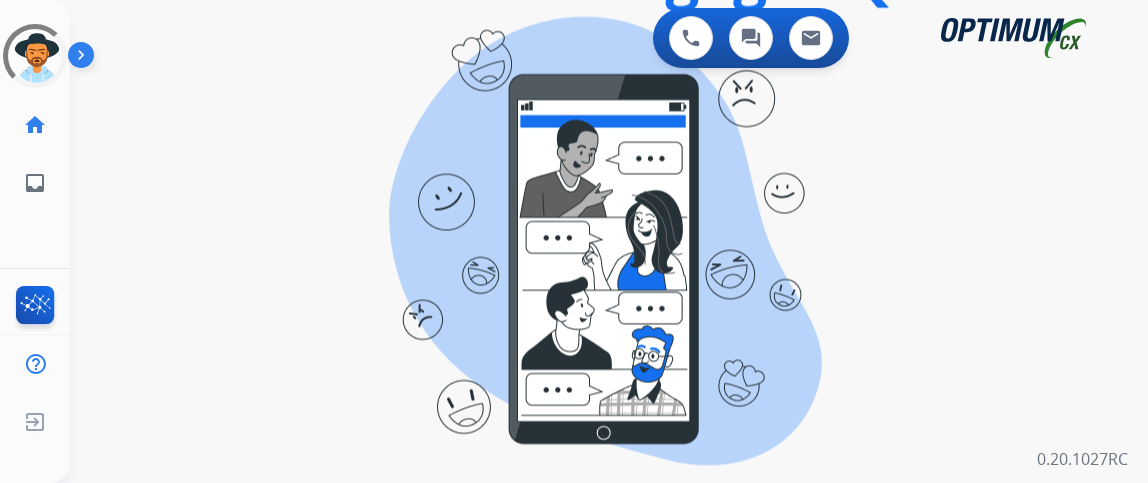 scroll, scrollTop: 0, scrollLeft: 0, axis: both 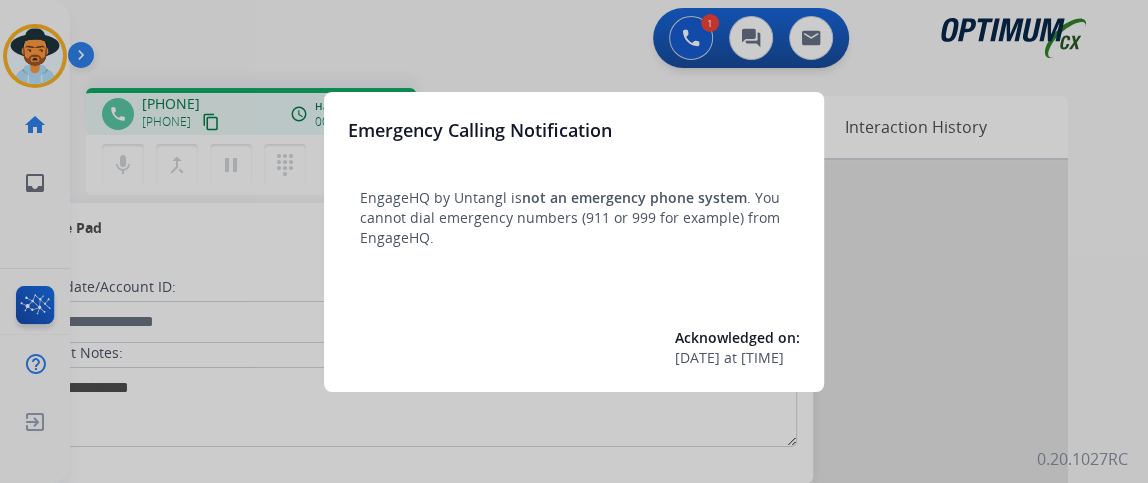 click at bounding box center [574, 241] 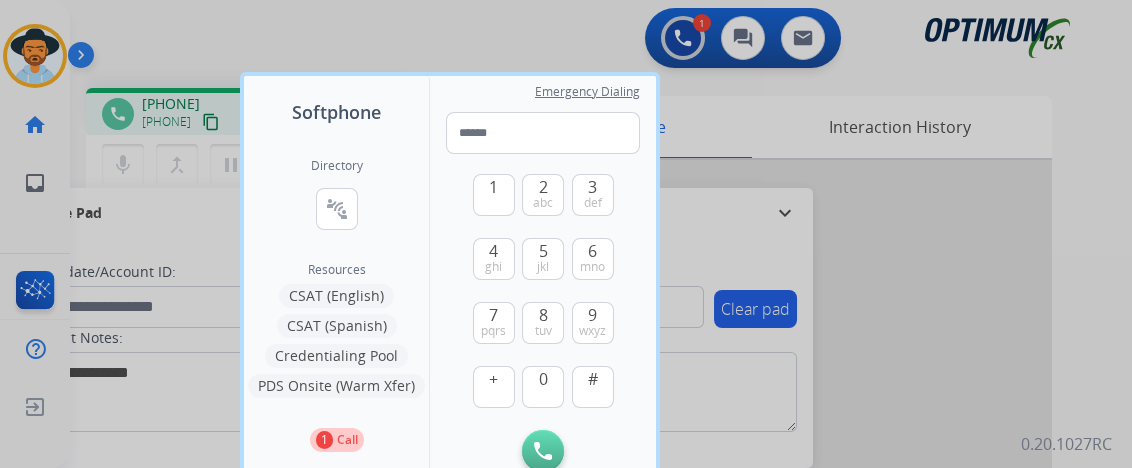 click at bounding box center [566, 234] 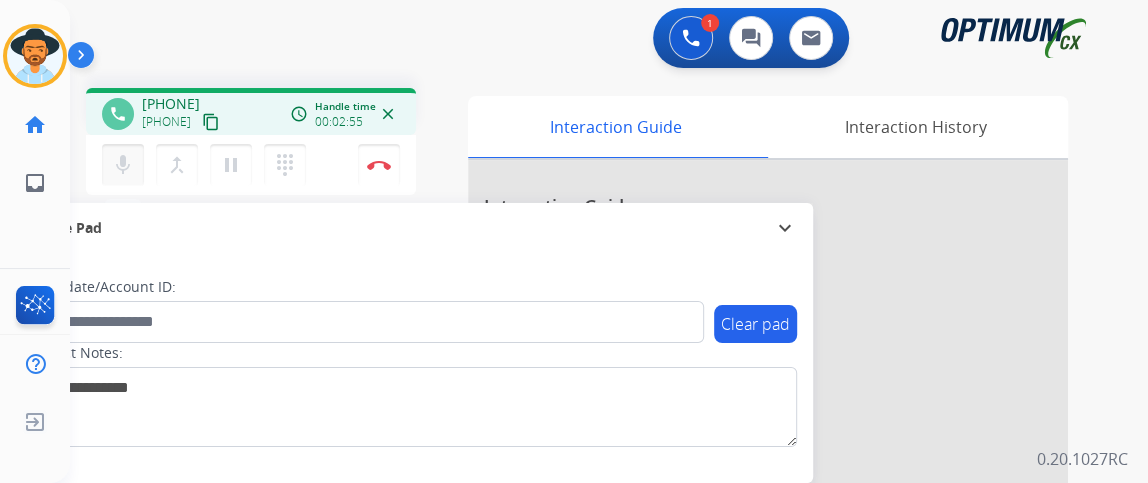 click on "mic" at bounding box center [123, 165] 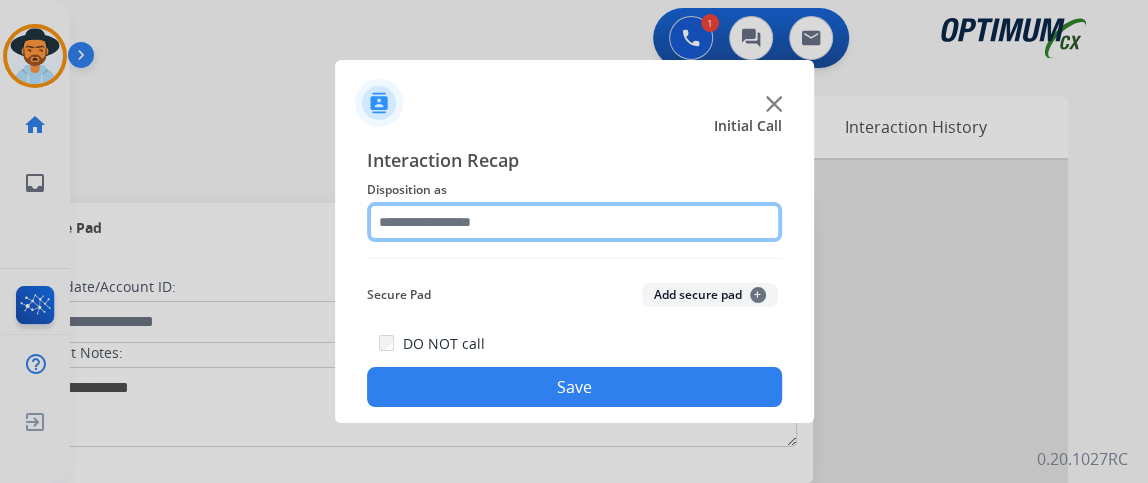 click 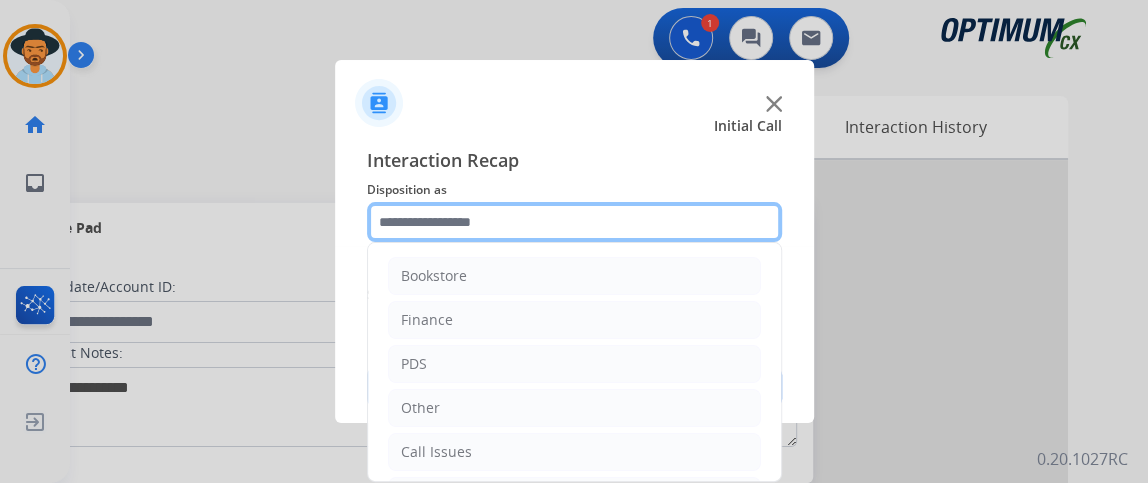 scroll, scrollTop: 131, scrollLeft: 0, axis: vertical 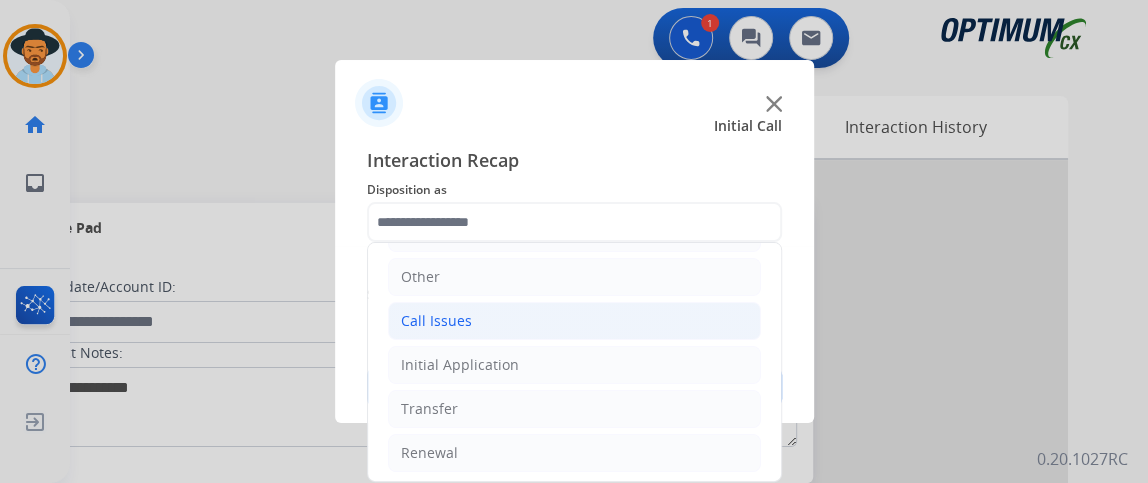 click on "Call Issues" 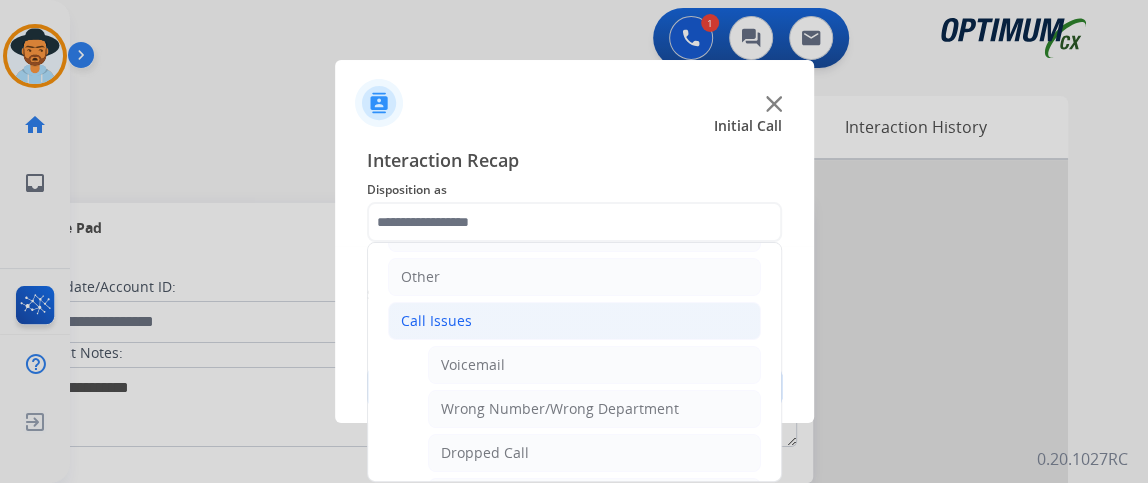 drag, startPoint x: 763, startPoint y: 307, endPoint x: 766, endPoint y: 387, distance: 80.05623 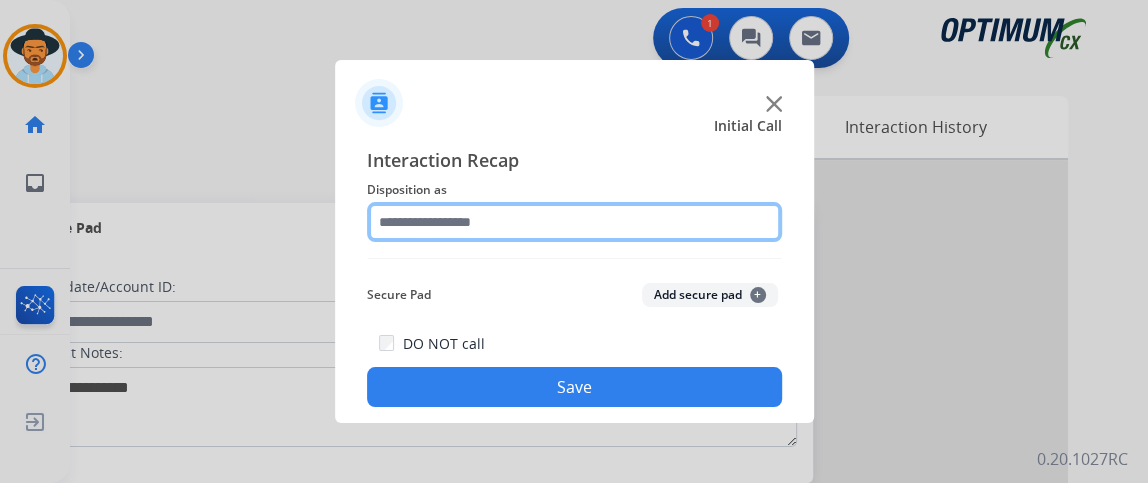click 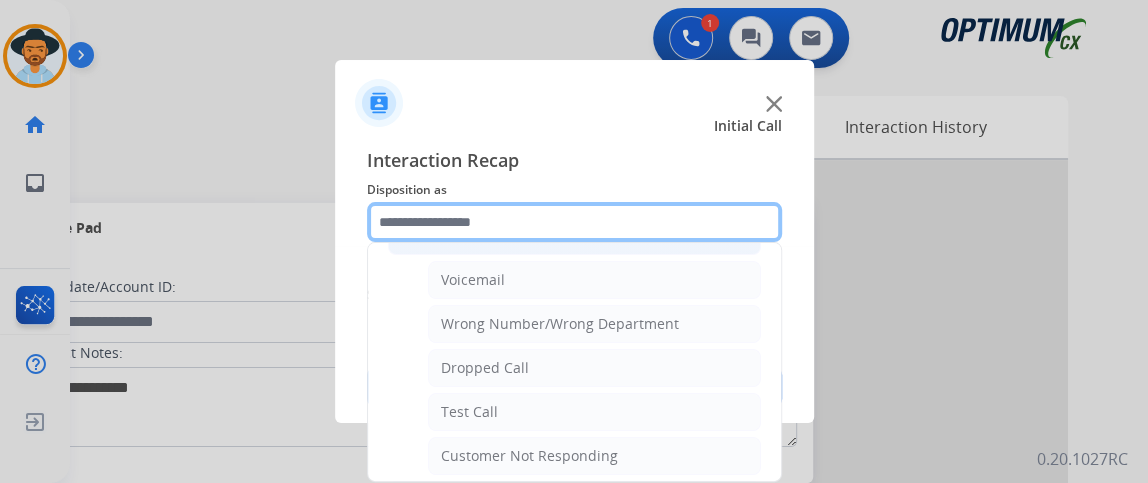 scroll, scrollTop: 218, scrollLeft: 0, axis: vertical 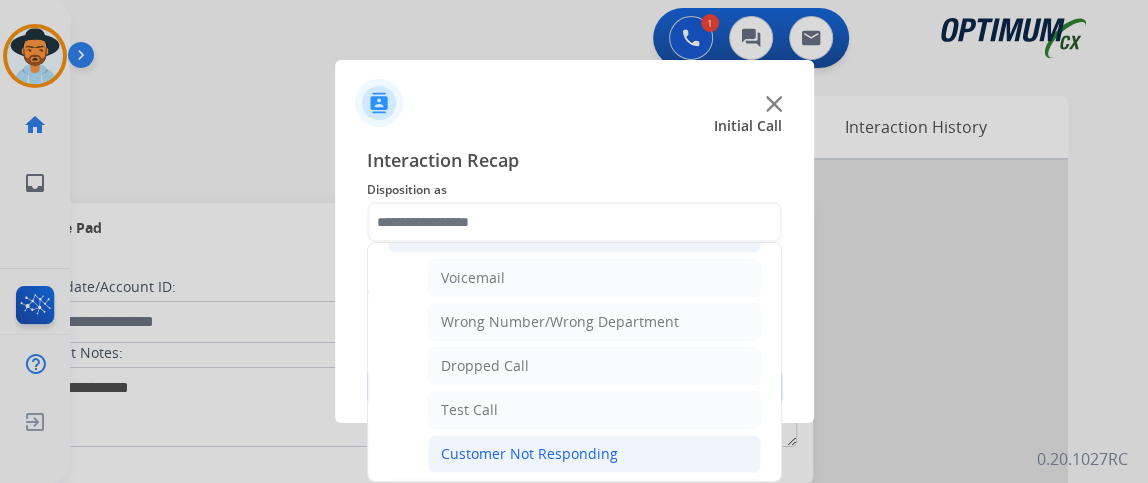 click on "Customer Not Responding" 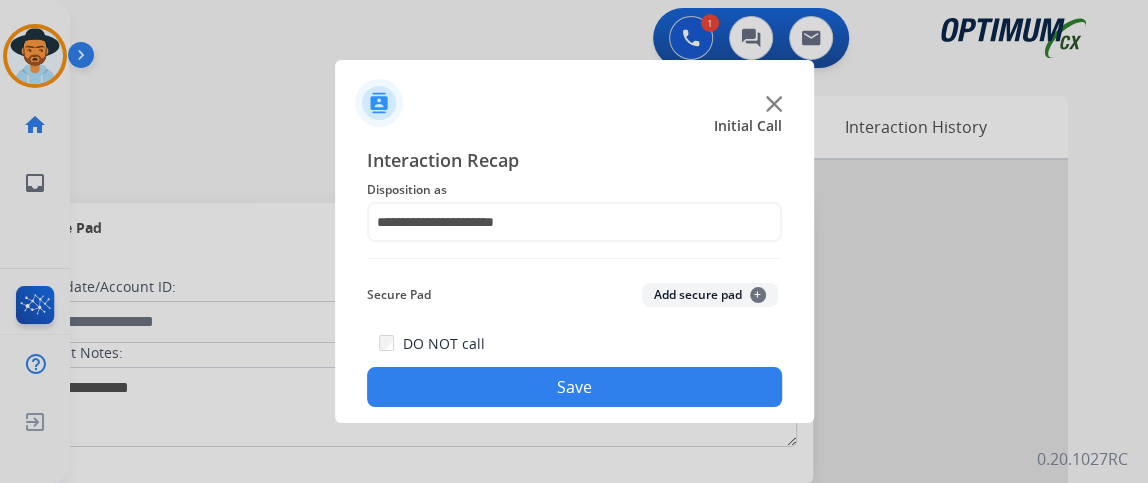 click on "Save" 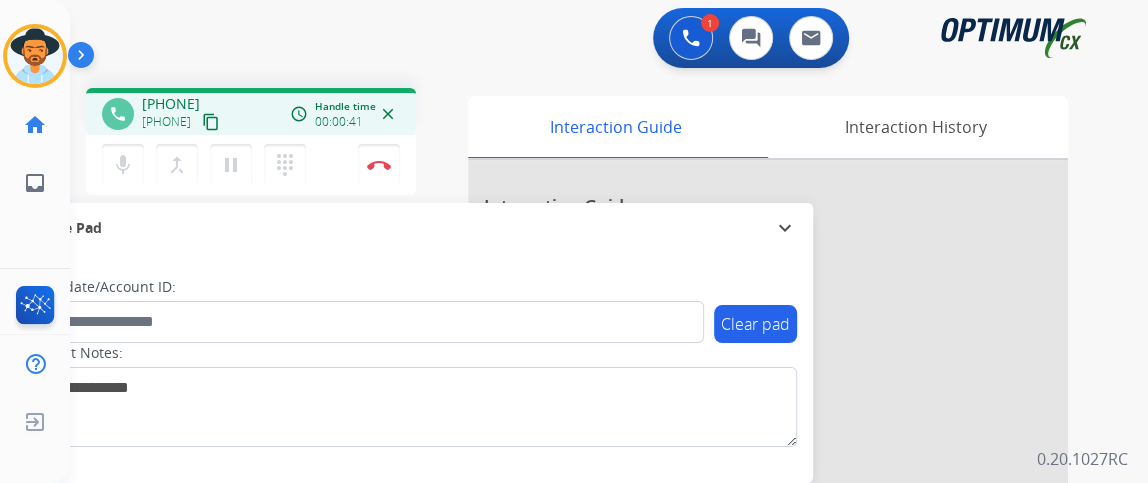 click on "content_copy" at bounding box center [211, 122] 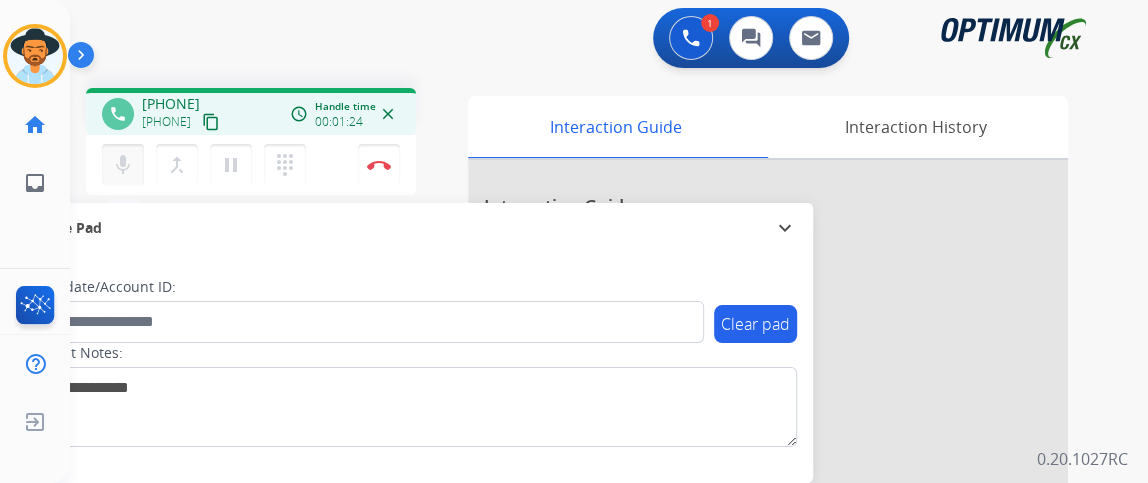 click on "mic Mute" at bounding box center (123, 165) 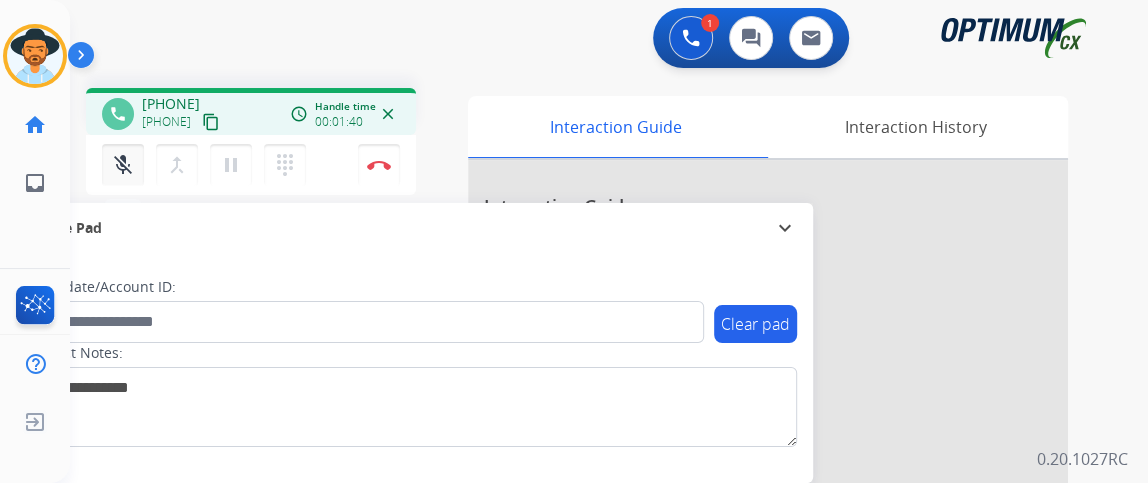 click on "mic_off Mute" at bounding box center (123, 165) 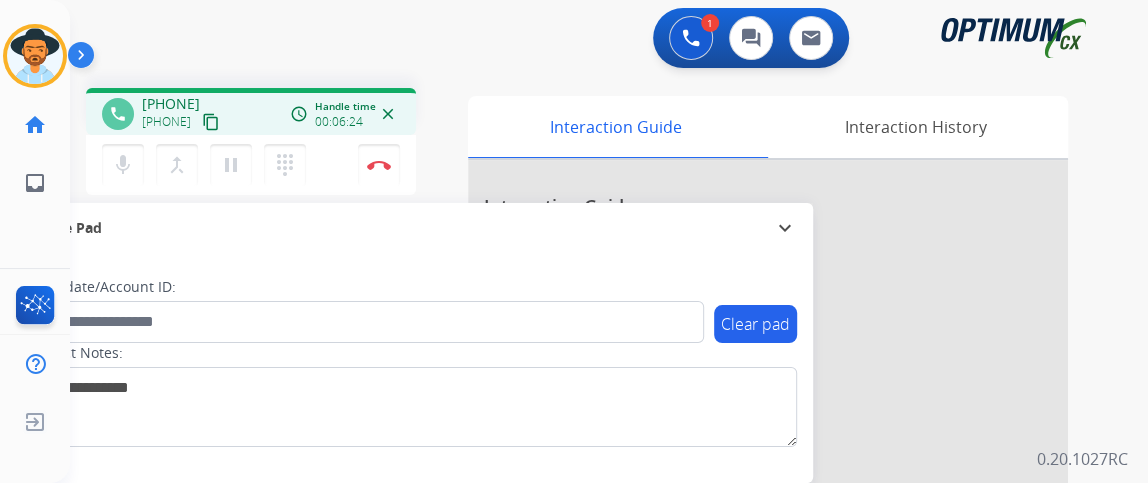 click on "mic Mute merge_type Bridge pause Hold dialpad Dialpad" at bounding box center [210, 165] 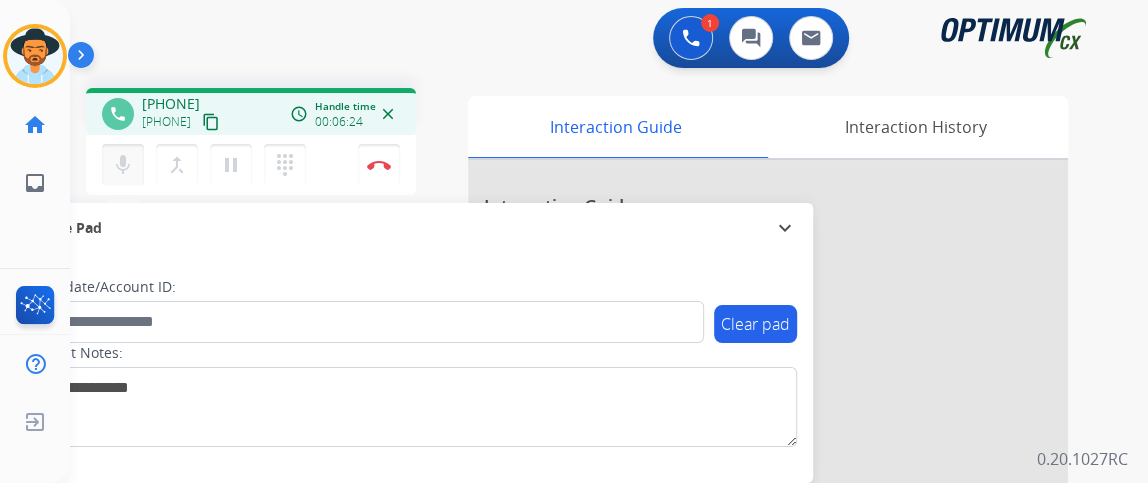 click on "mic Mute" at bounding box center [123, 165] 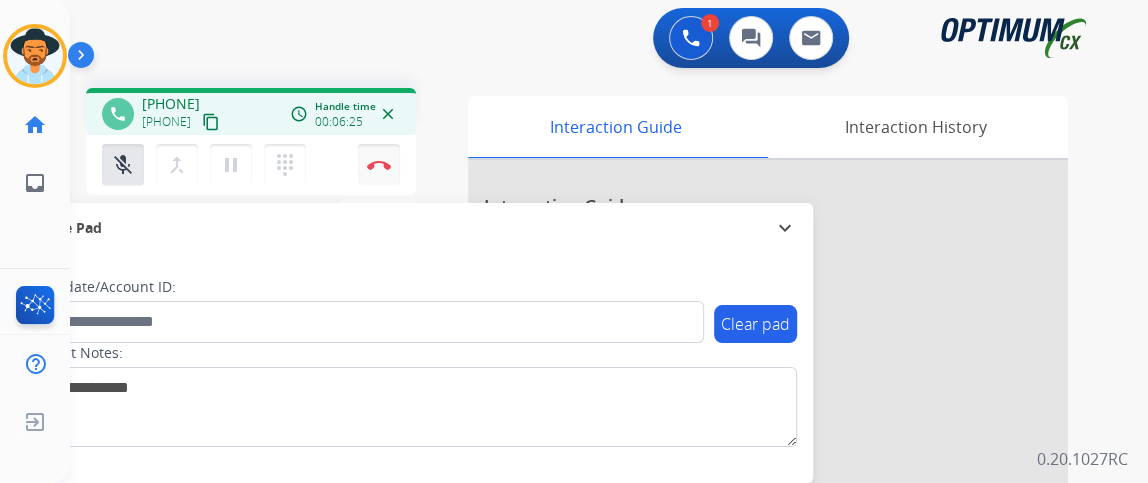 click at bounding box center [379, 165] 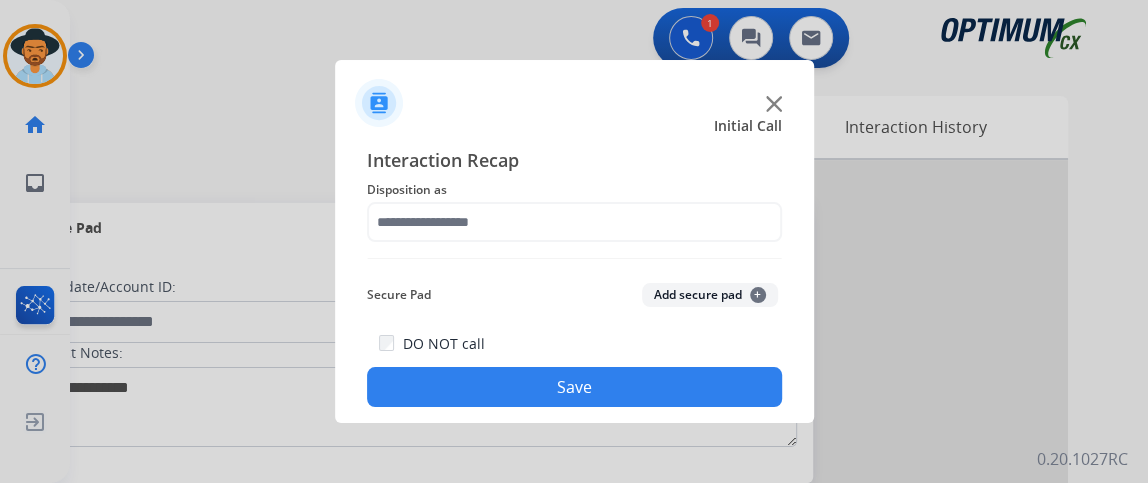click on "Disposition as" 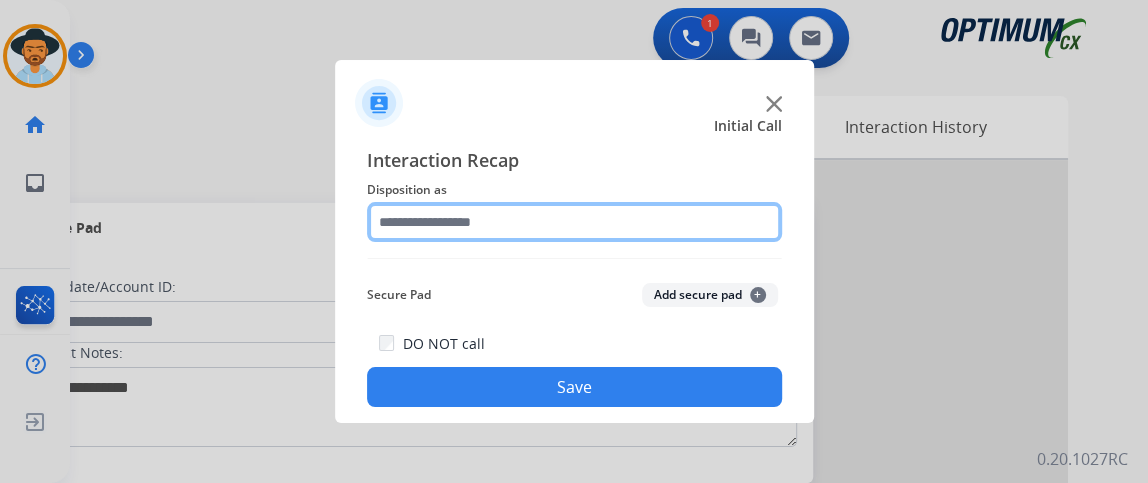 click 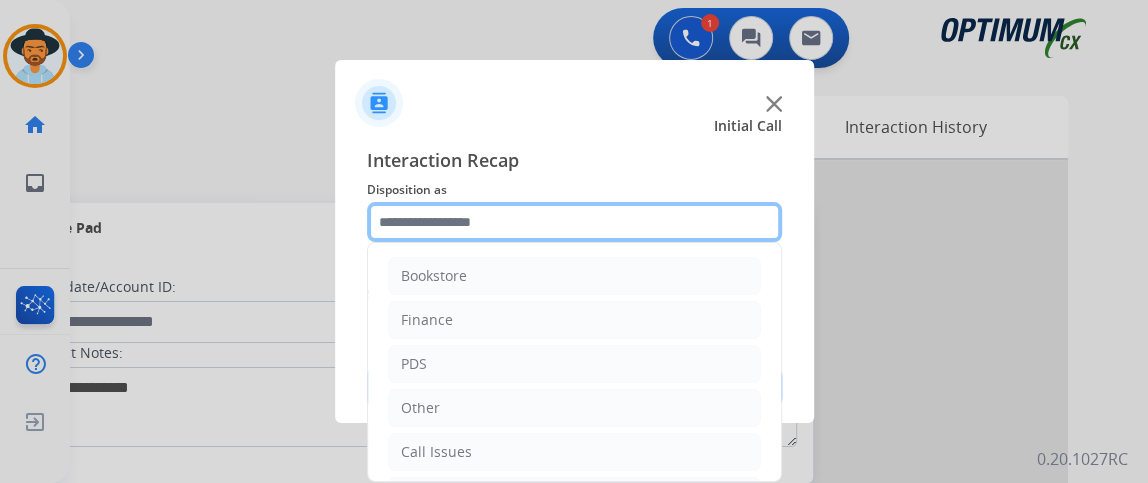 scroll, scrollTop: 131, scrollLeft: 0, axis: vertical 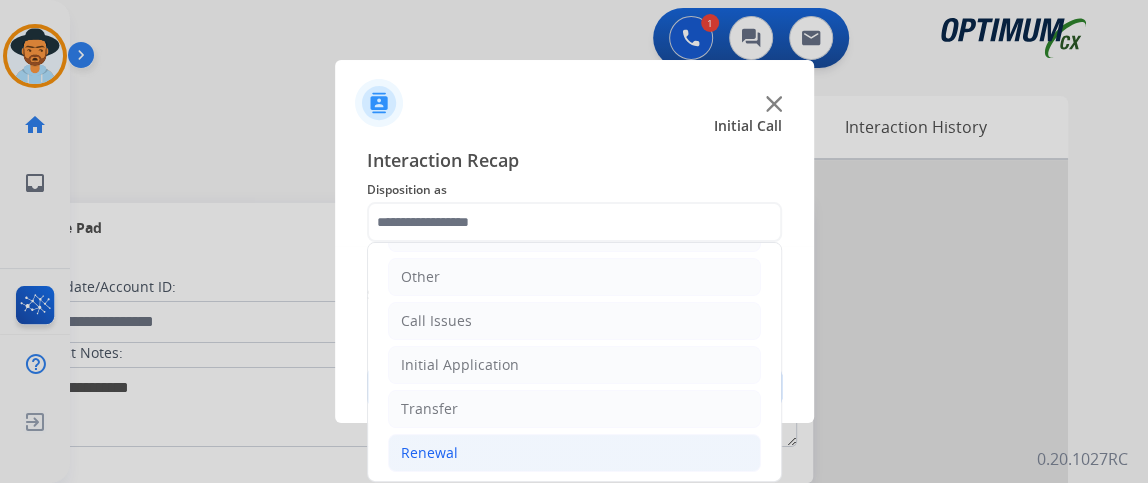 click on "Renewal" 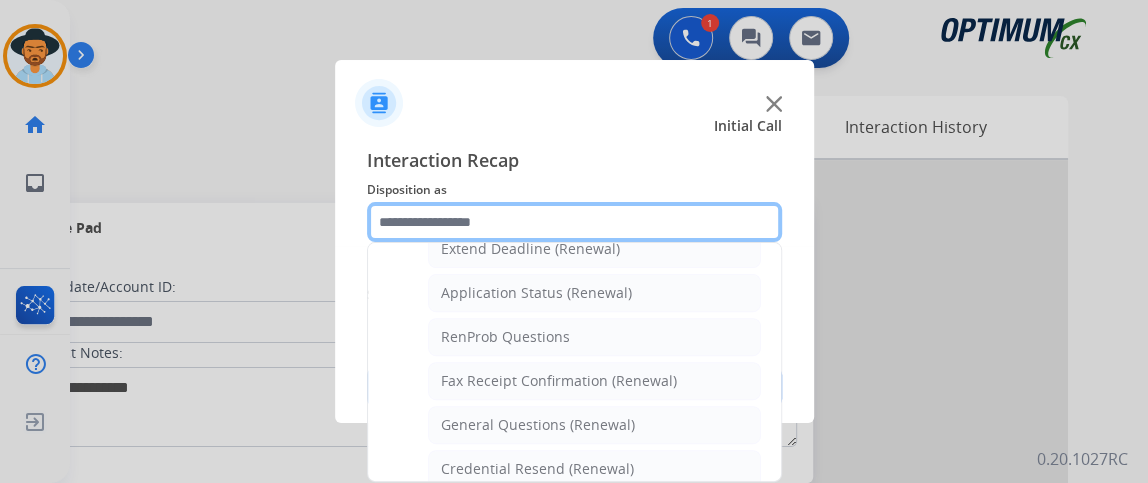 scroll, scrollTop: 260, scrollLeft: 0, axis: vertical 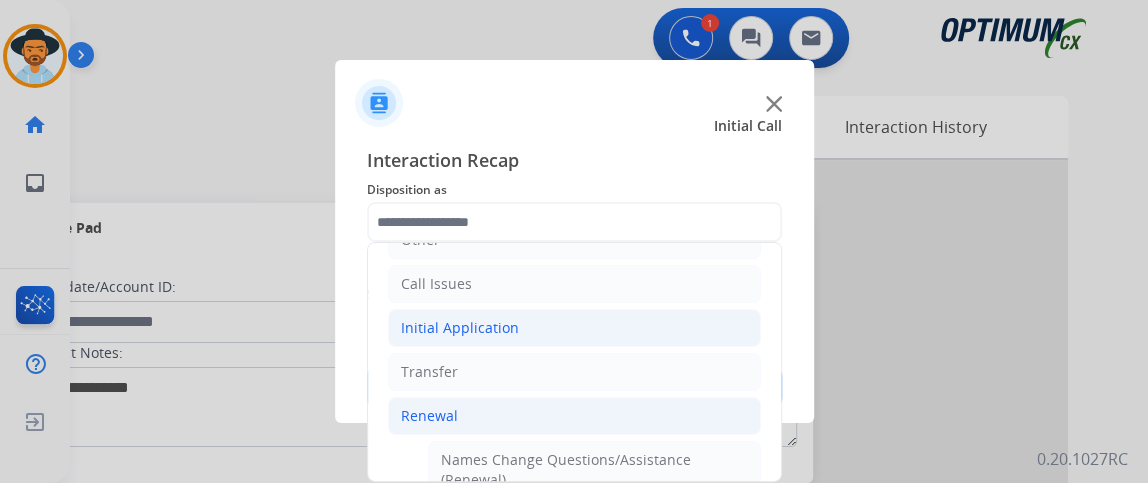click on "Initial Application" 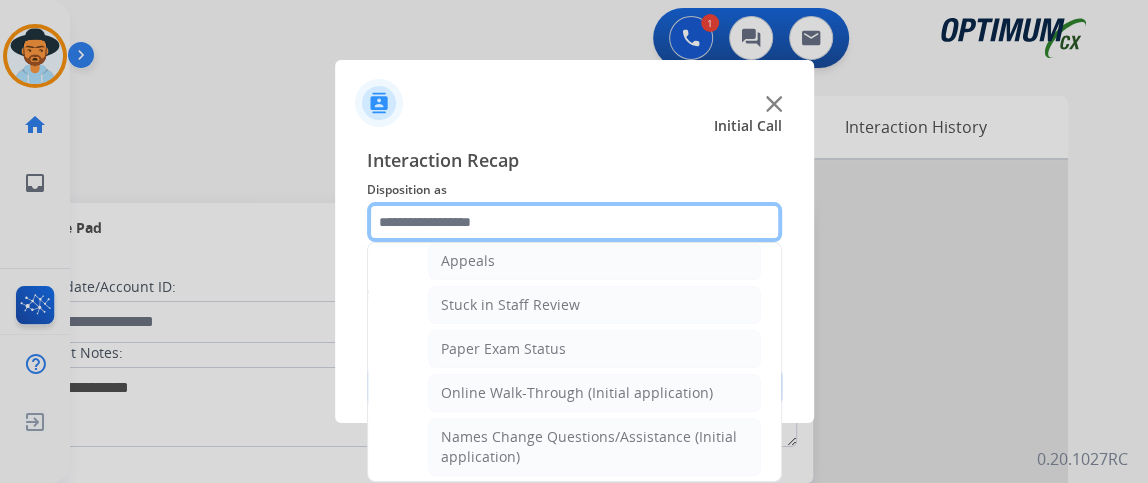 scroll, scrollTop: 353, scrollLeft: 0, axis: vertical 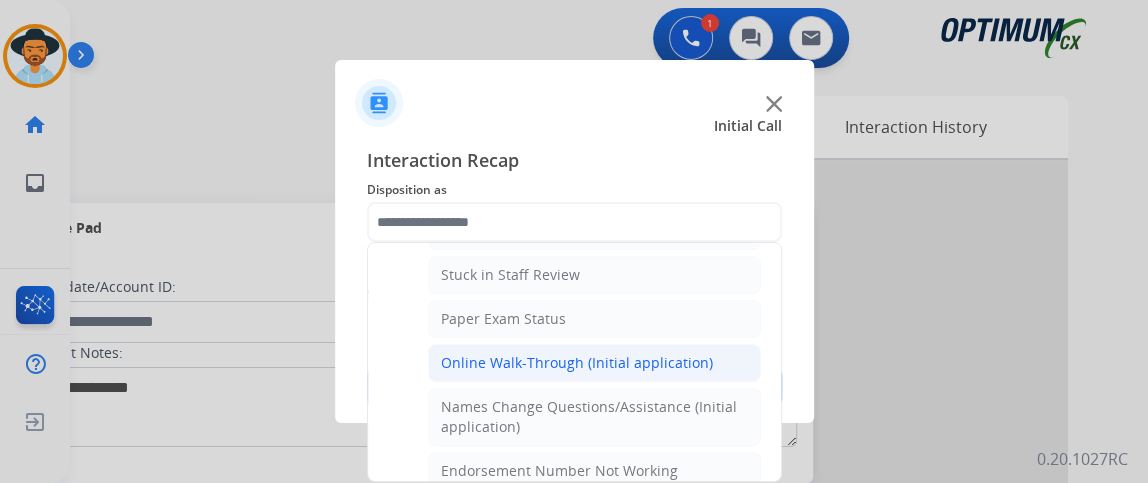 click on "Online Walk-Through (Initial application)" 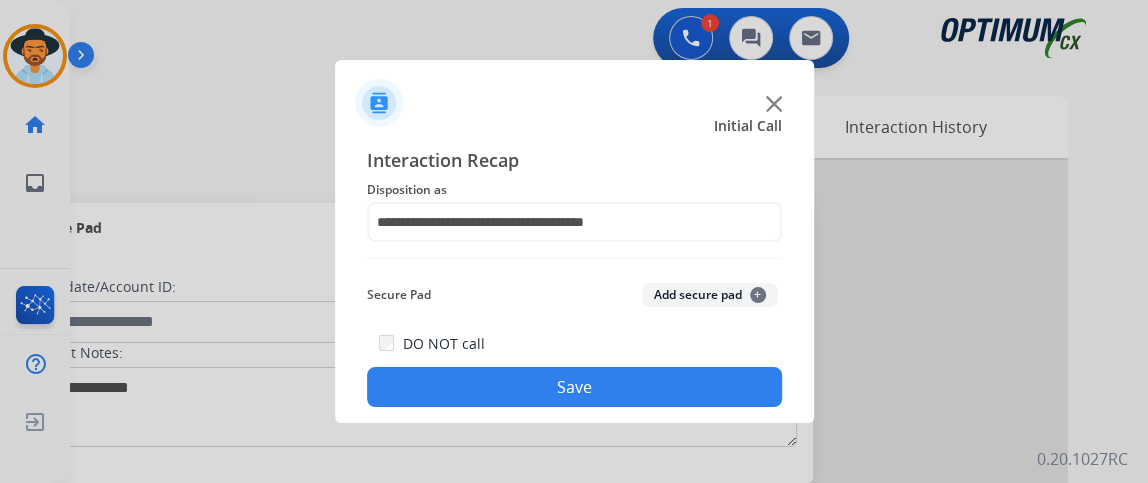 click on "Save" 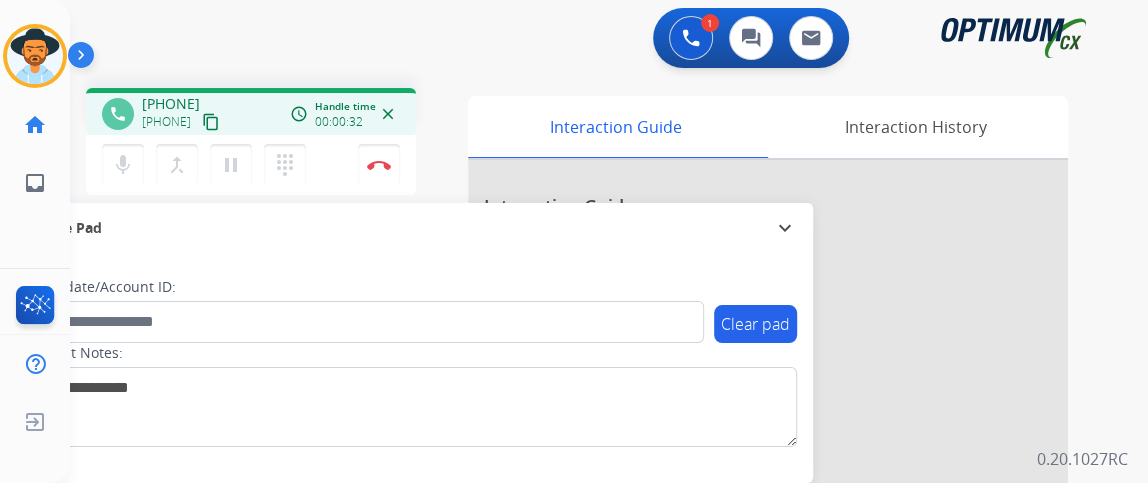 click on "content_copy" at bounding box center [211, 122] 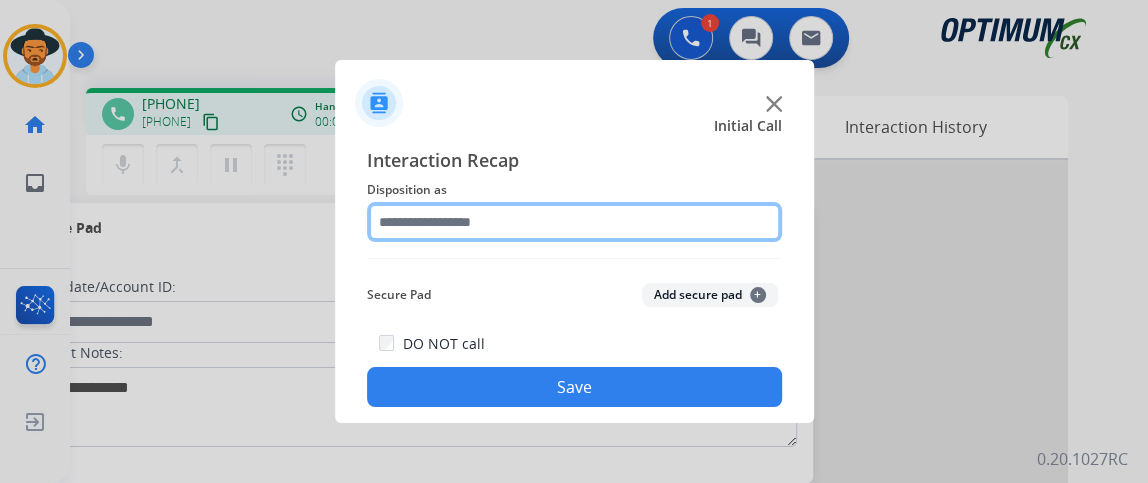 click 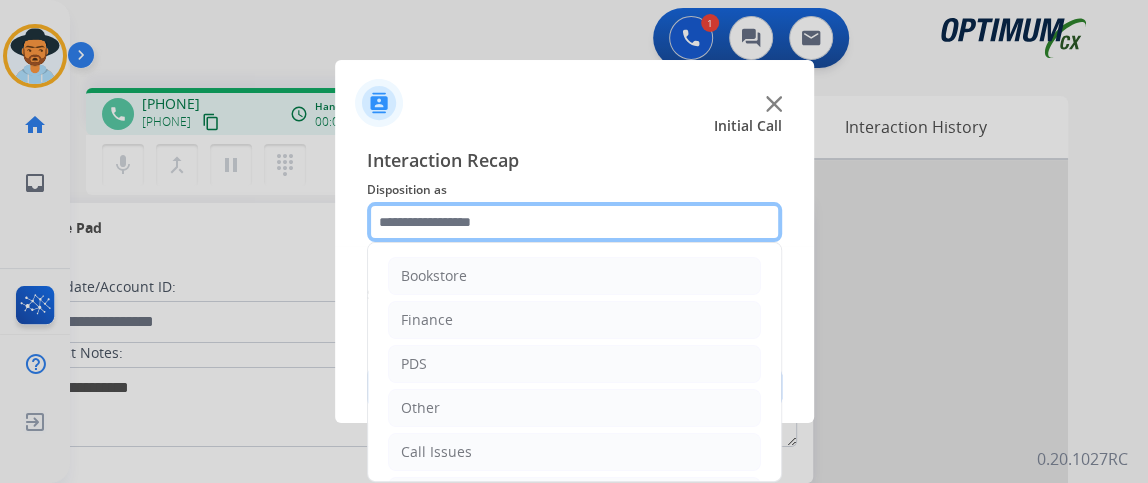 scroll, scrollTop: 131, scrollLeft: 0, axis: vertical 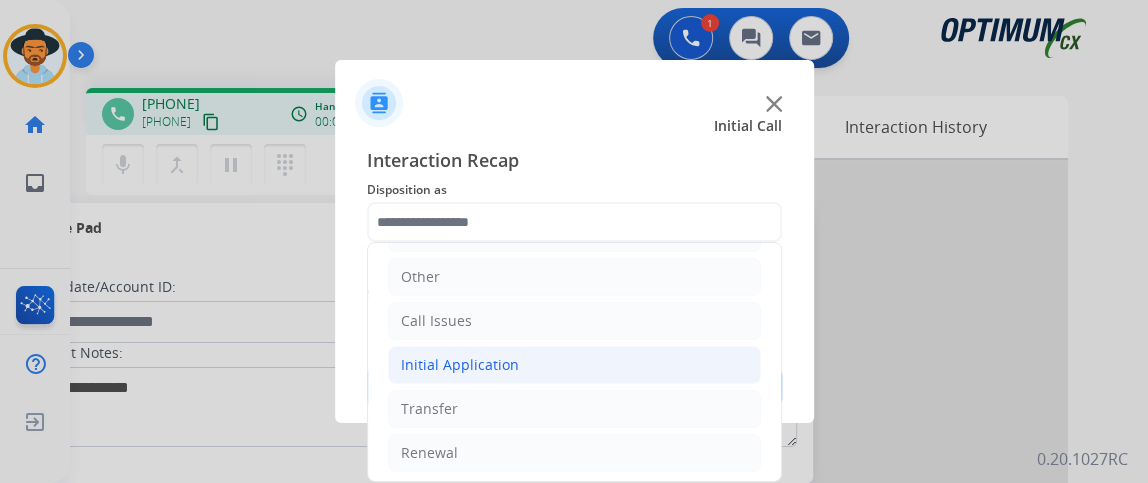 click on "Initial Application" 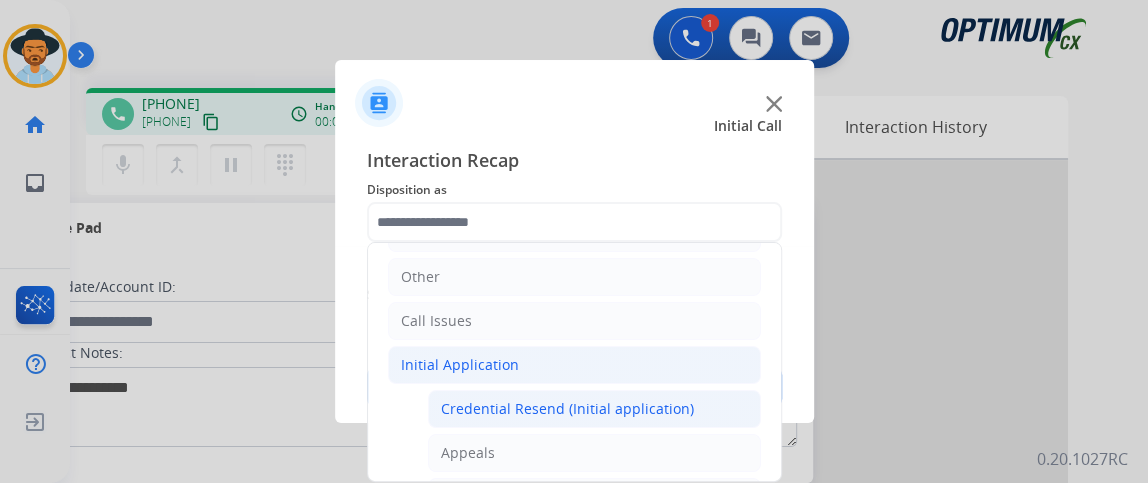 click on "Credential Resend (Initial application)" 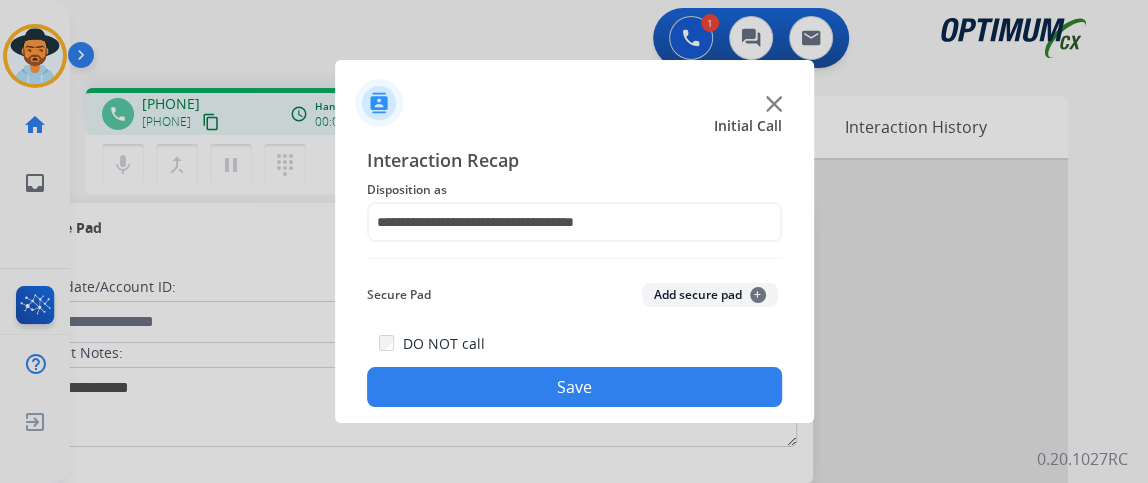 click on "Save" 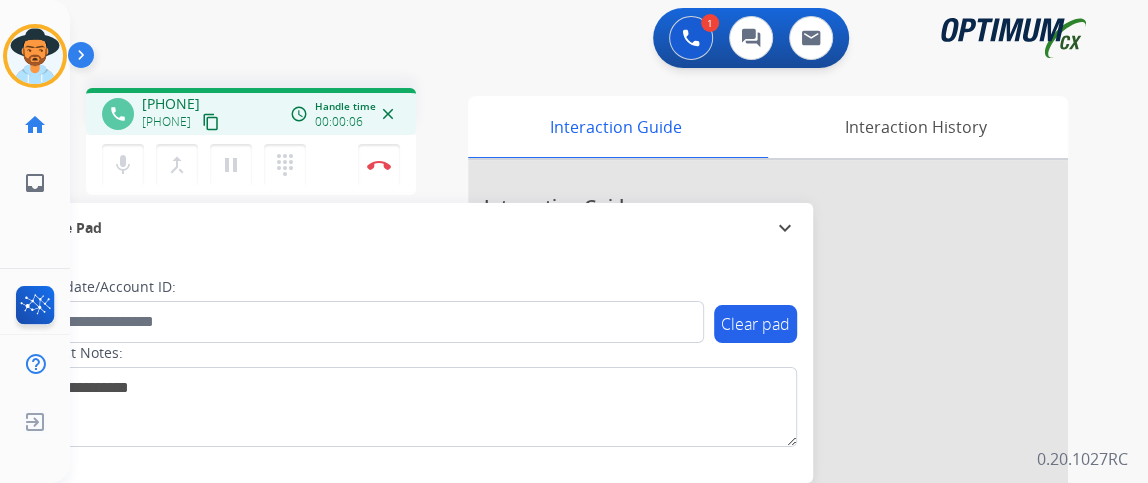 click on "content_copy" at bounding box center [211, 122] 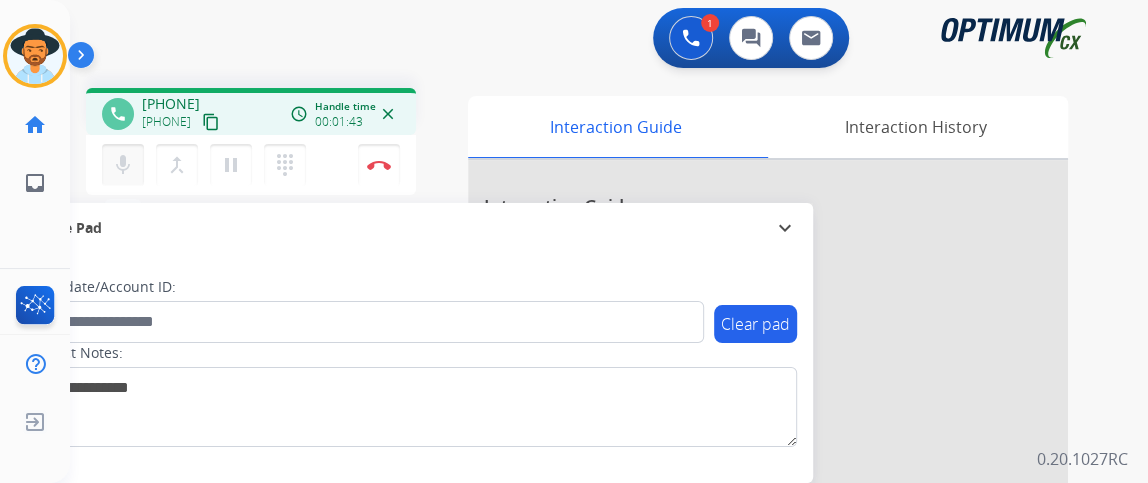 click on "mic" at bounding box center (123, 165) 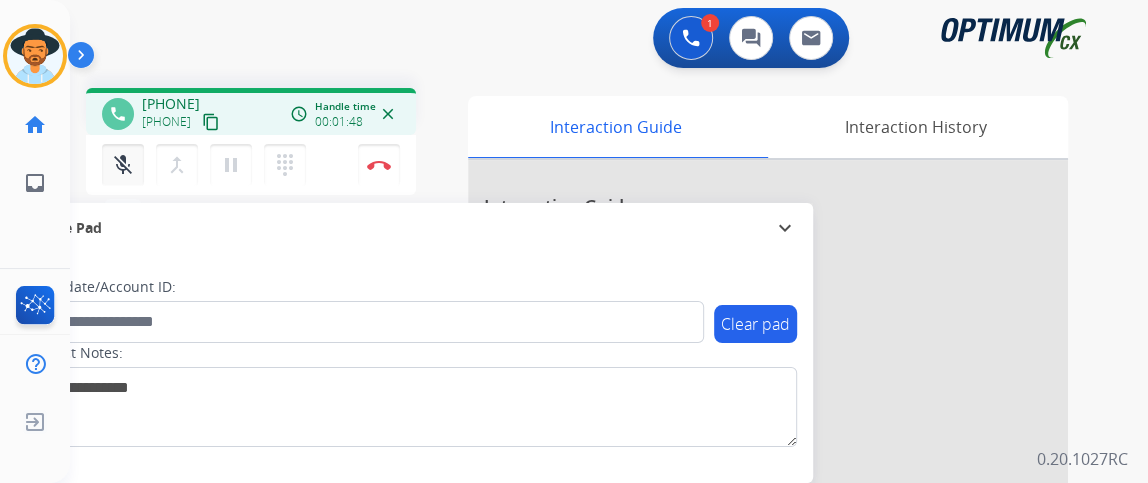 click on "mic_off" at bounding box center [123, 165] 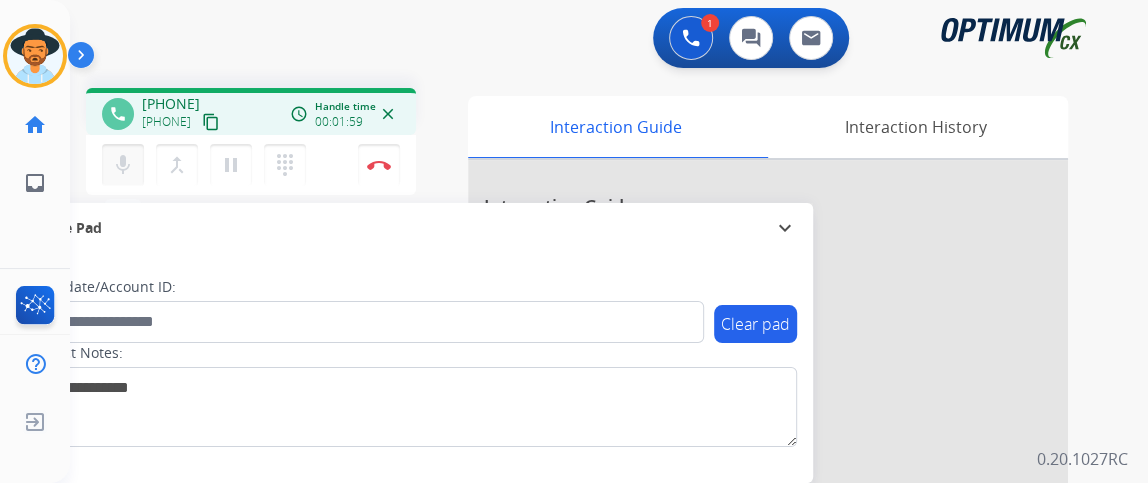 click on "mic" at bounding box center [123, 165] 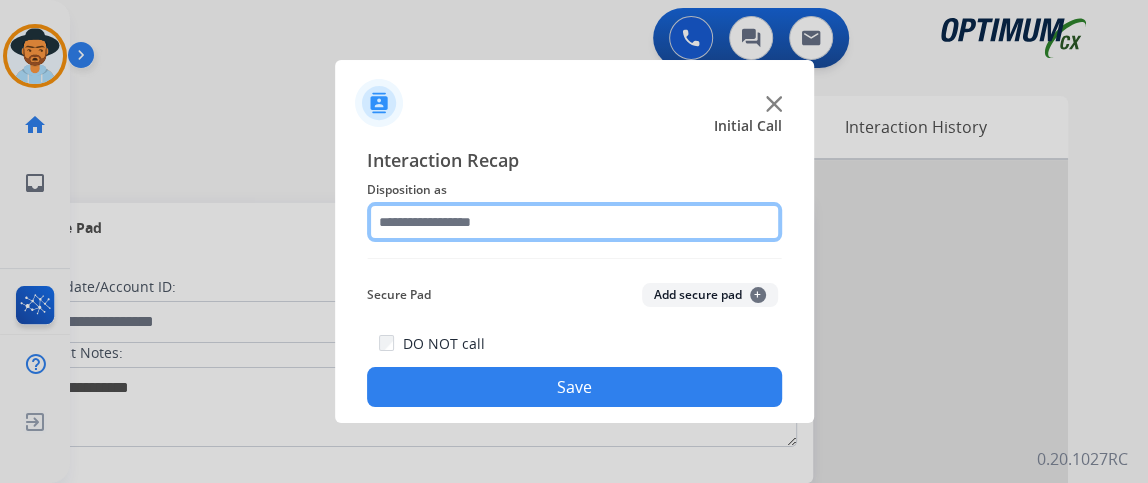 click 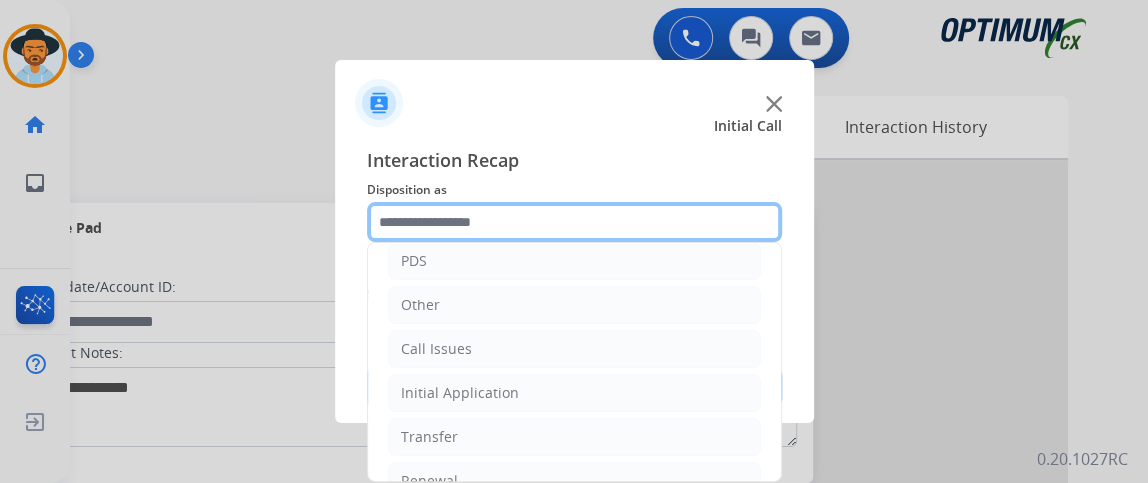scroll, scrollTop: 111, scrollLeft: 0, axis: vertical 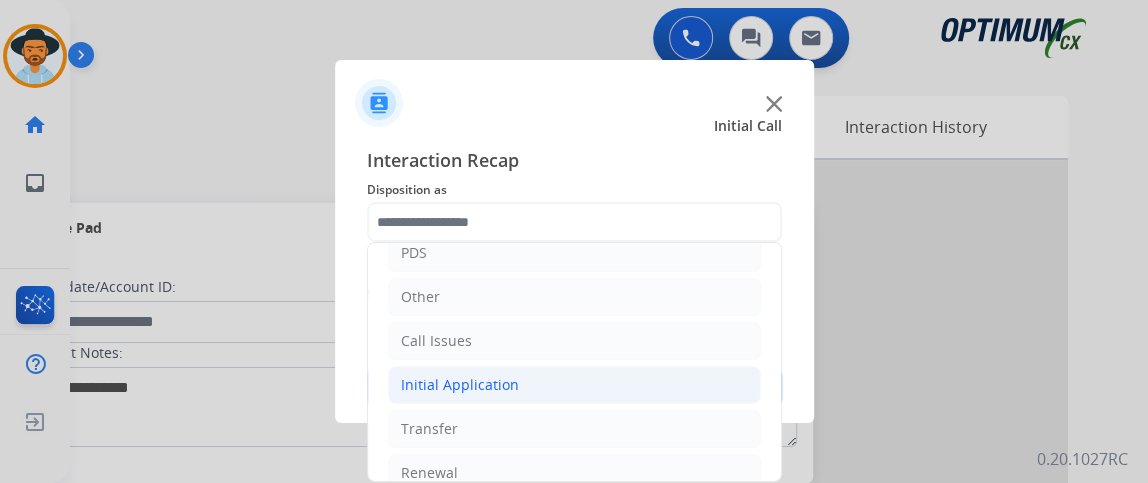 click on "Initial Application" 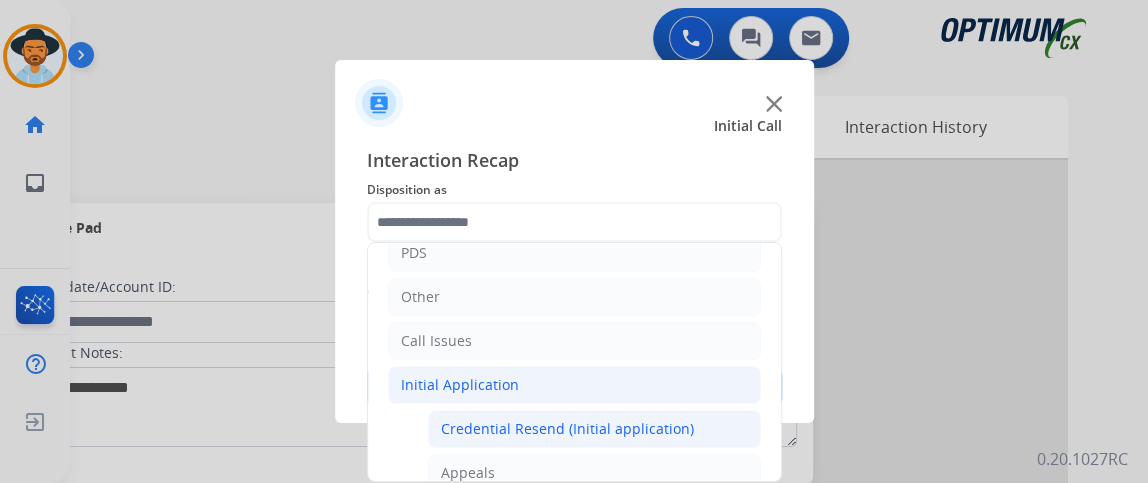 click on "Credential Resend (Initial application)" 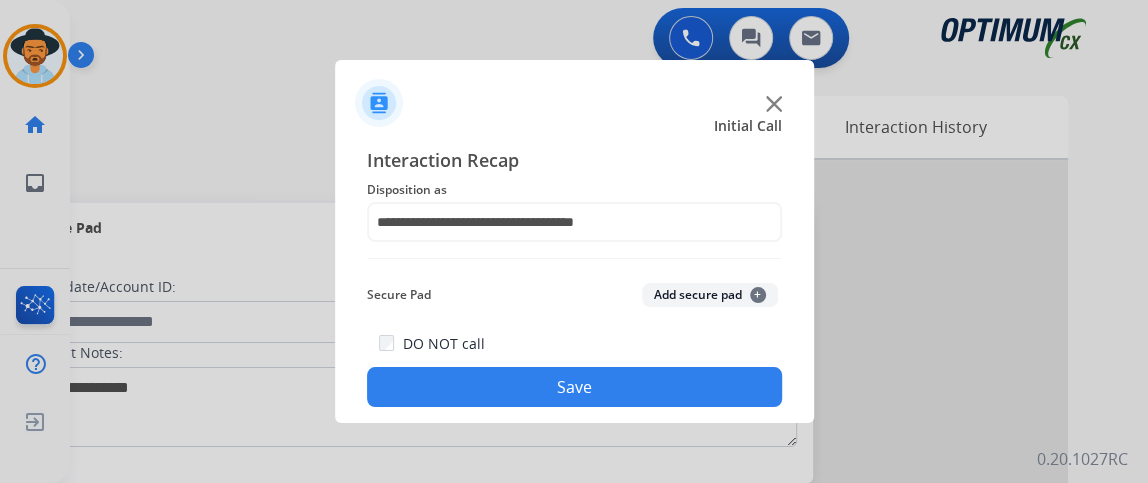 click on "Save" 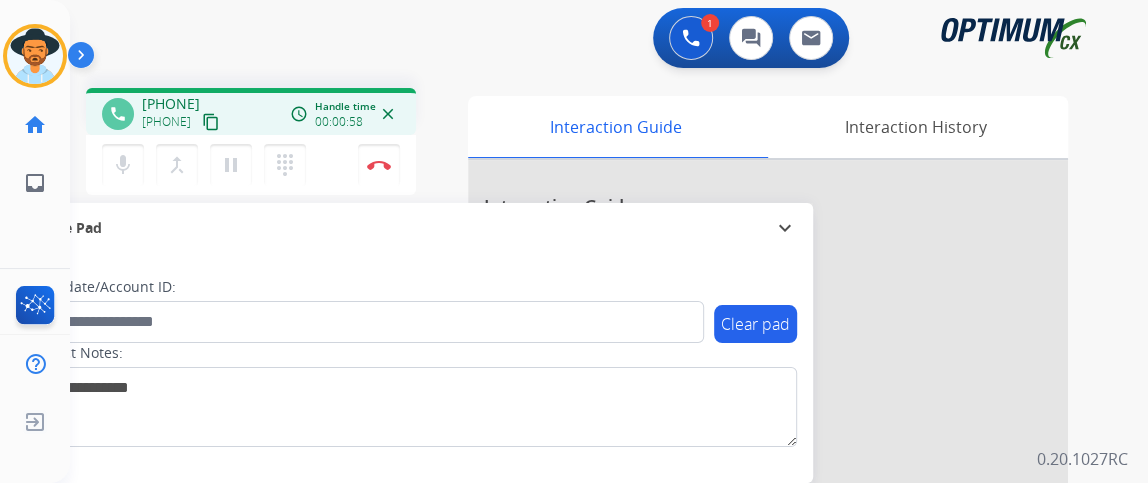click on "content_copy" at bounding box center (211, 122) 